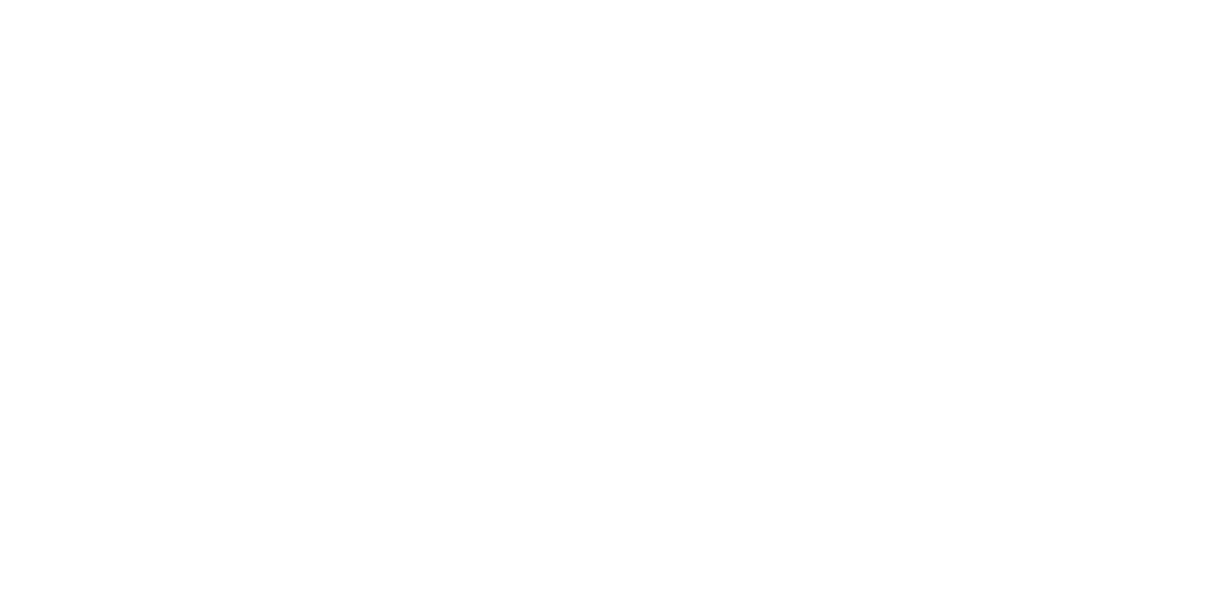 scroll, scrollTop: 0, scrollLeft: 0, axis: both 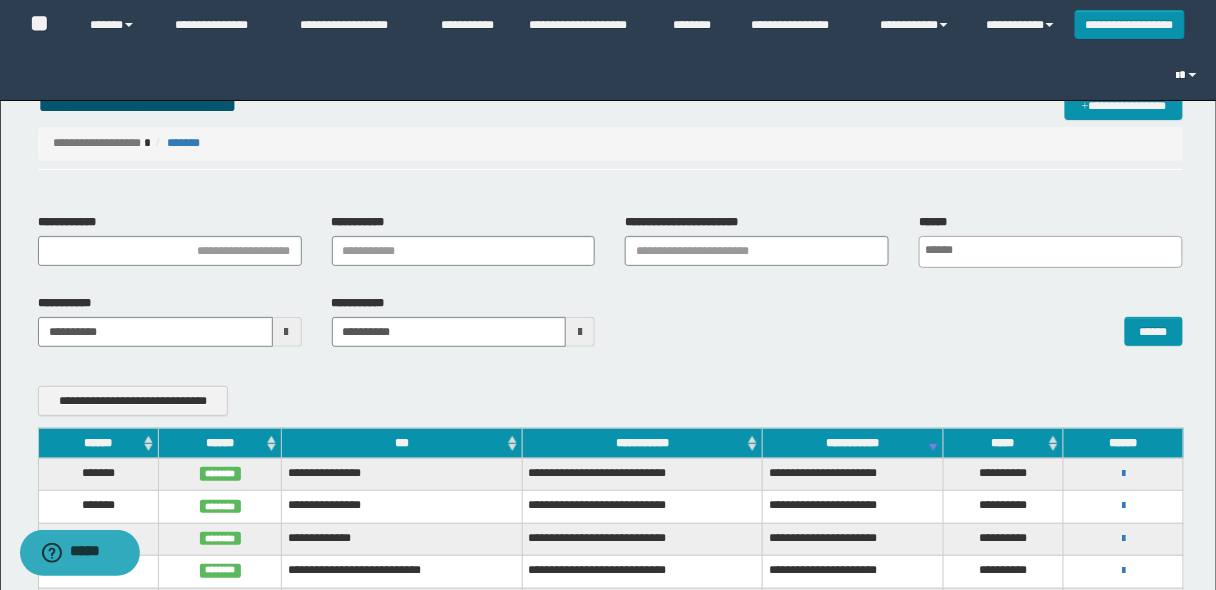 click at bounding box center (1189, 75) 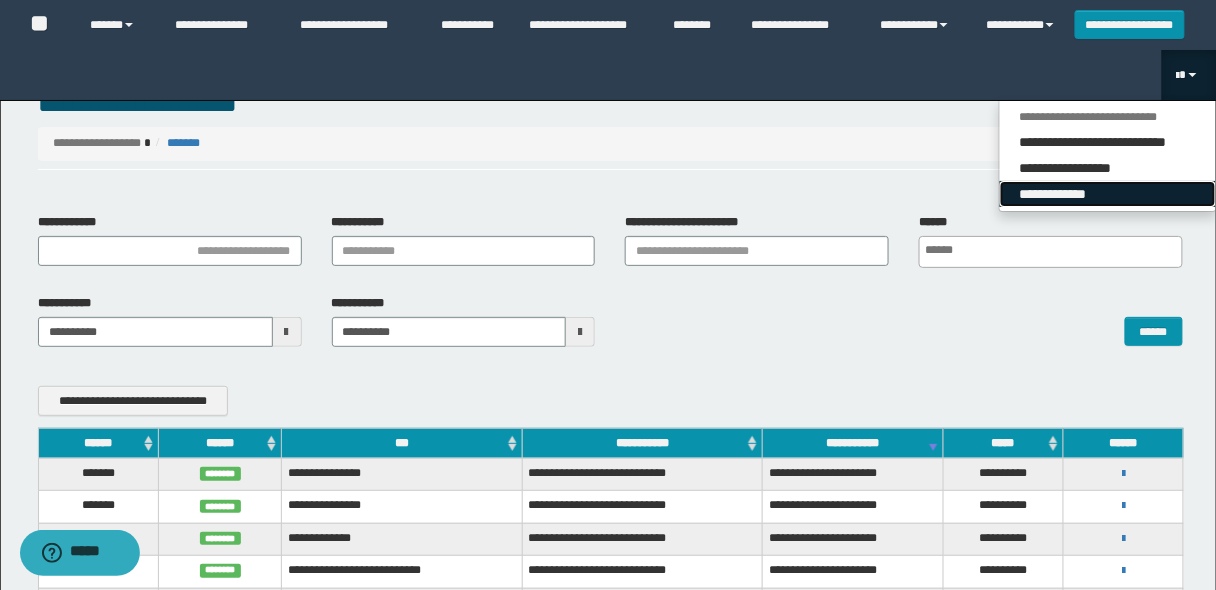 click on "**********" at bounding box center [1108, 194] 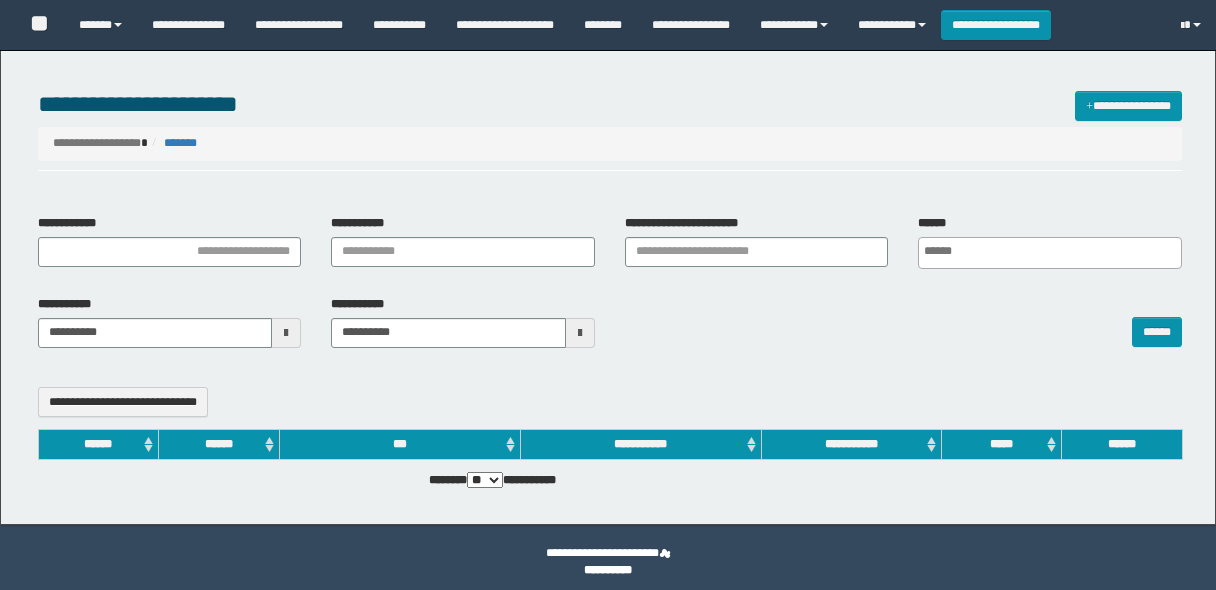 select 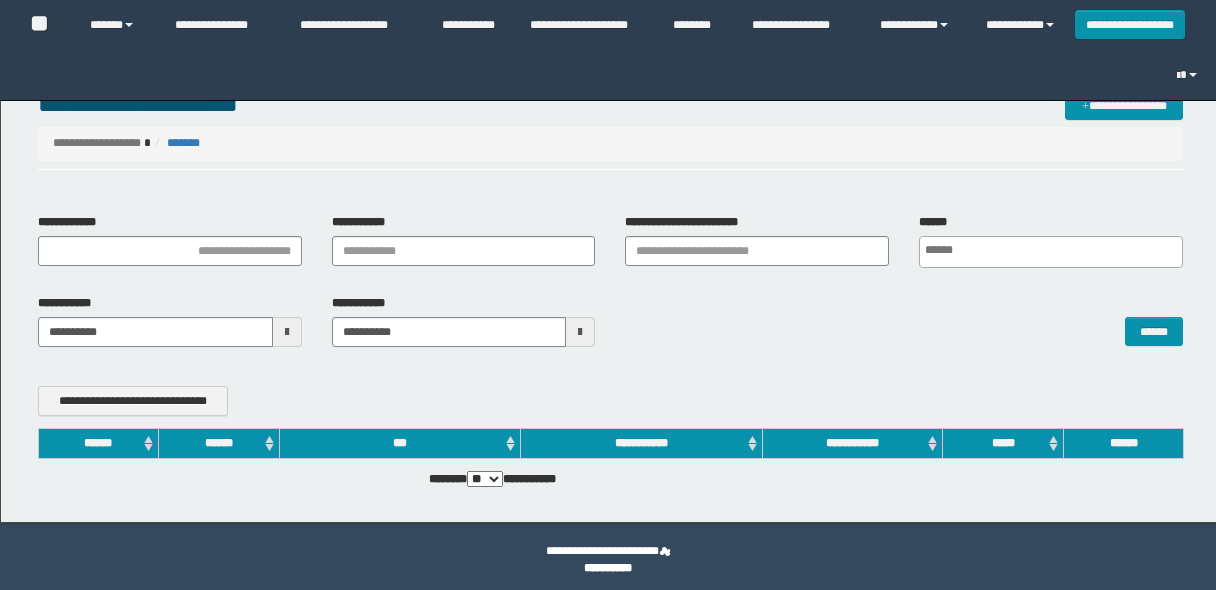 scroll, scrollTop: 0, scrollLeft: 0, axis: both 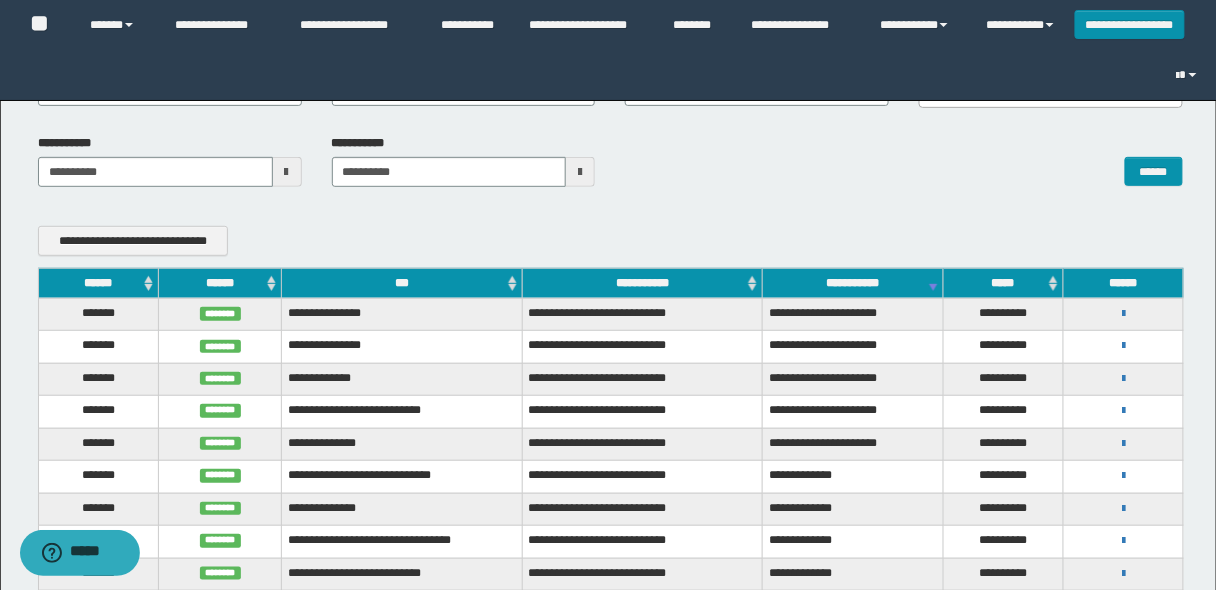 click on "******" at bounding box center (98, 283) 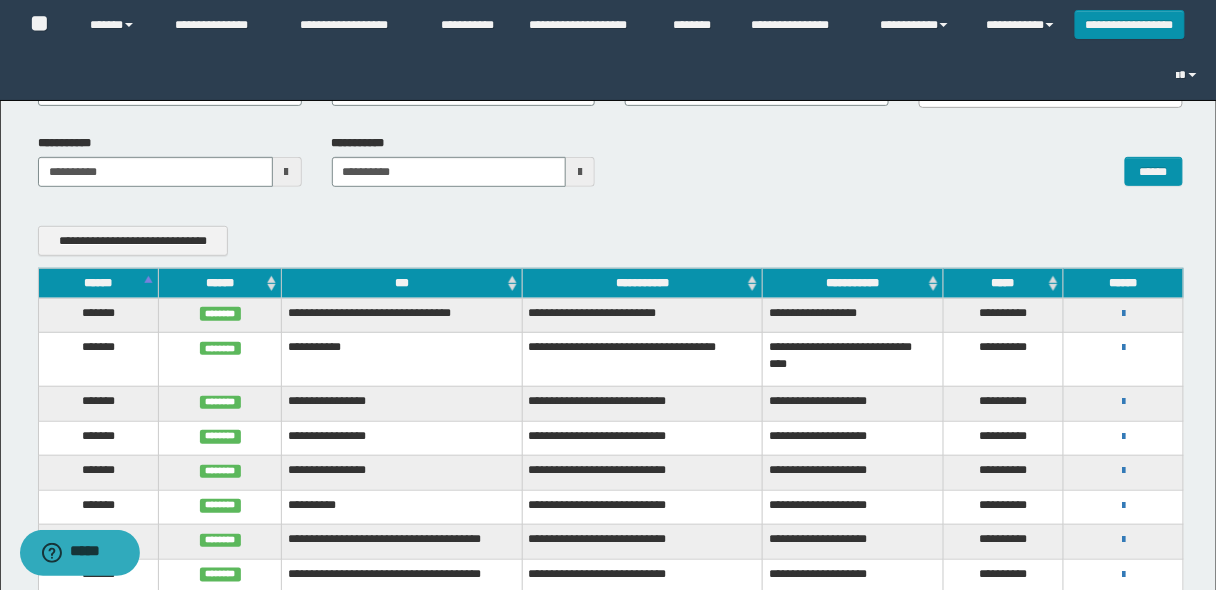 click on "******" at bounding box center (98, 283) 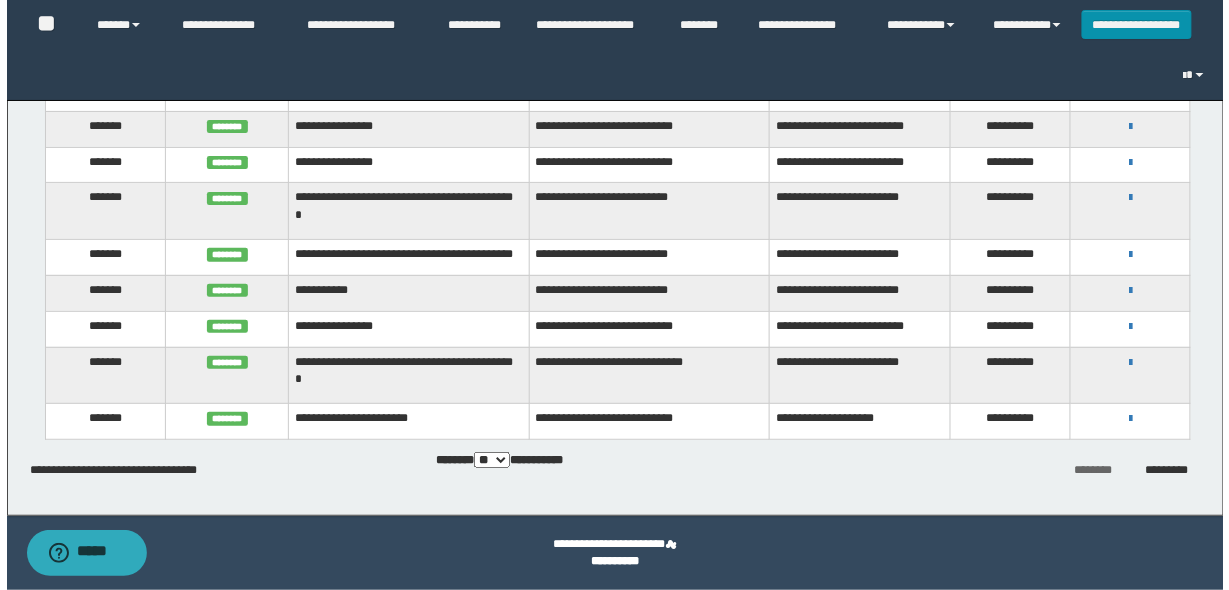 scroll, scrollTop: 1838, scrollLeft: 0, axis: vertical 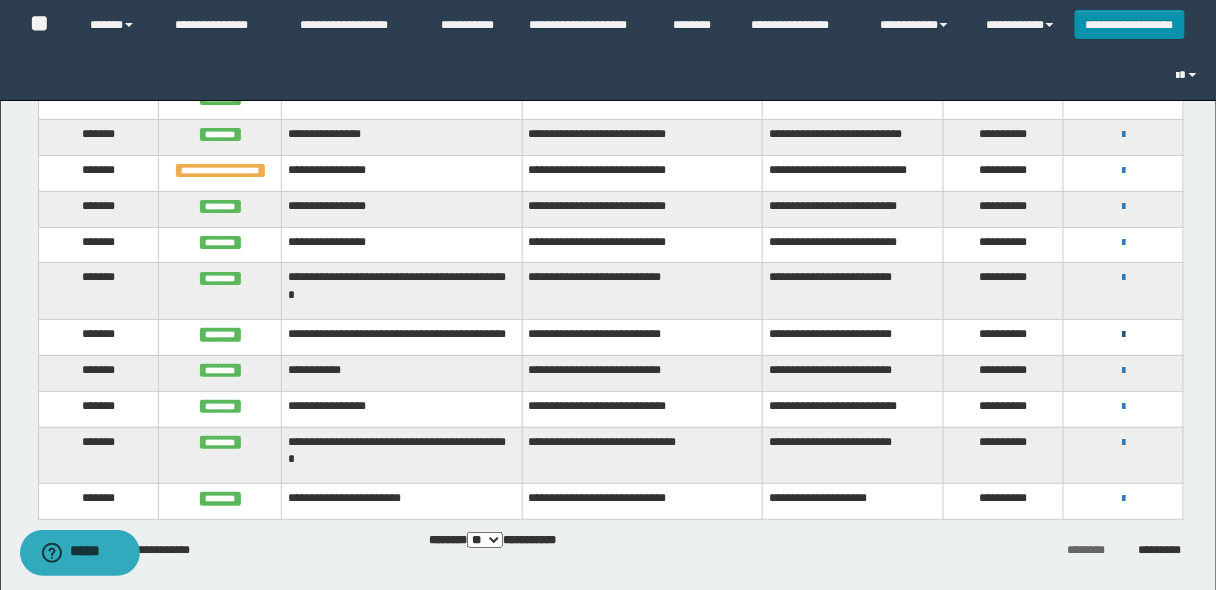 click at bounding box center (1123, 335) 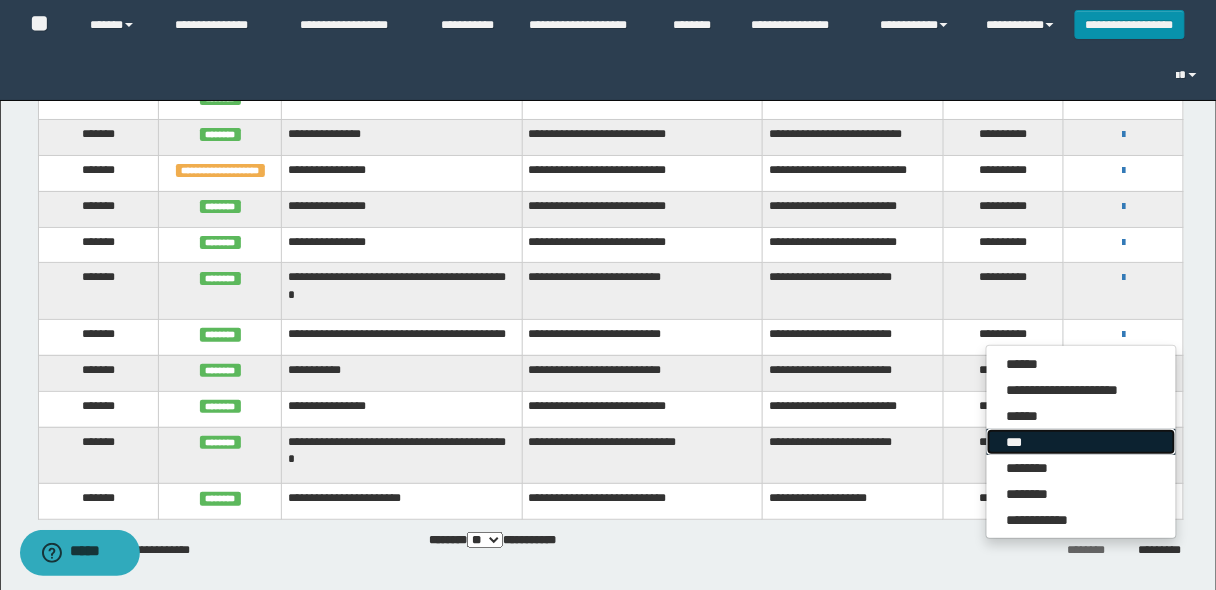 click on "***" at bounding box center [1081, 442] 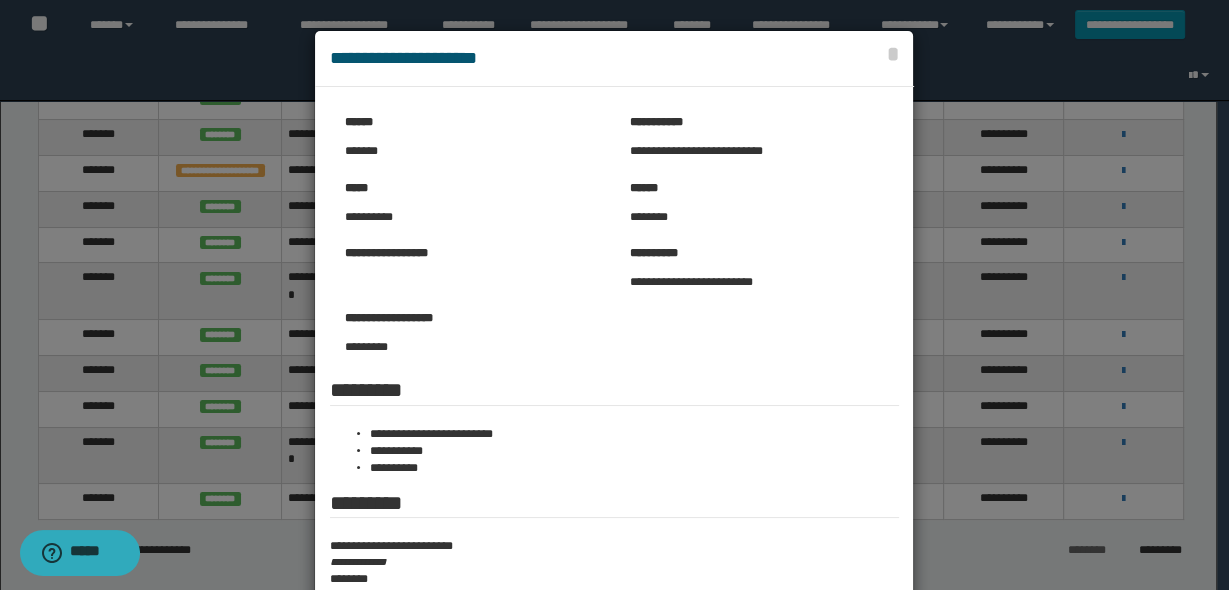 scroll, scrollTop: 140, scrollLeft: 0, axis: vertical 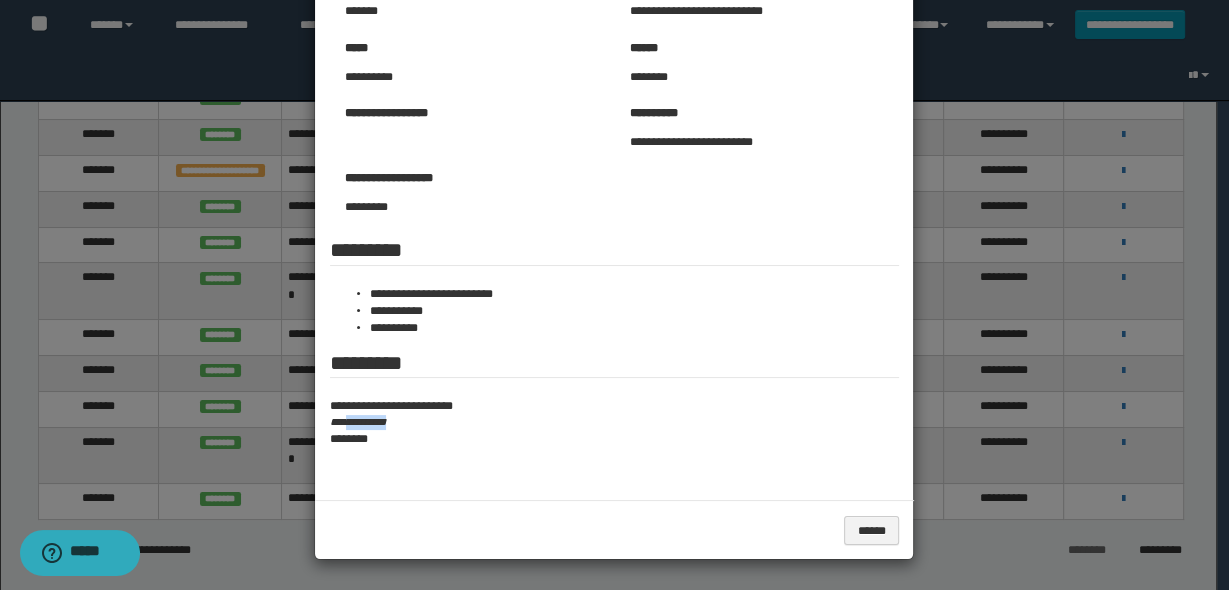 drag, startPoint x: 345, startPoint y: 420, endPoint x: 418, endPoint y: 423, distance: 73.061615 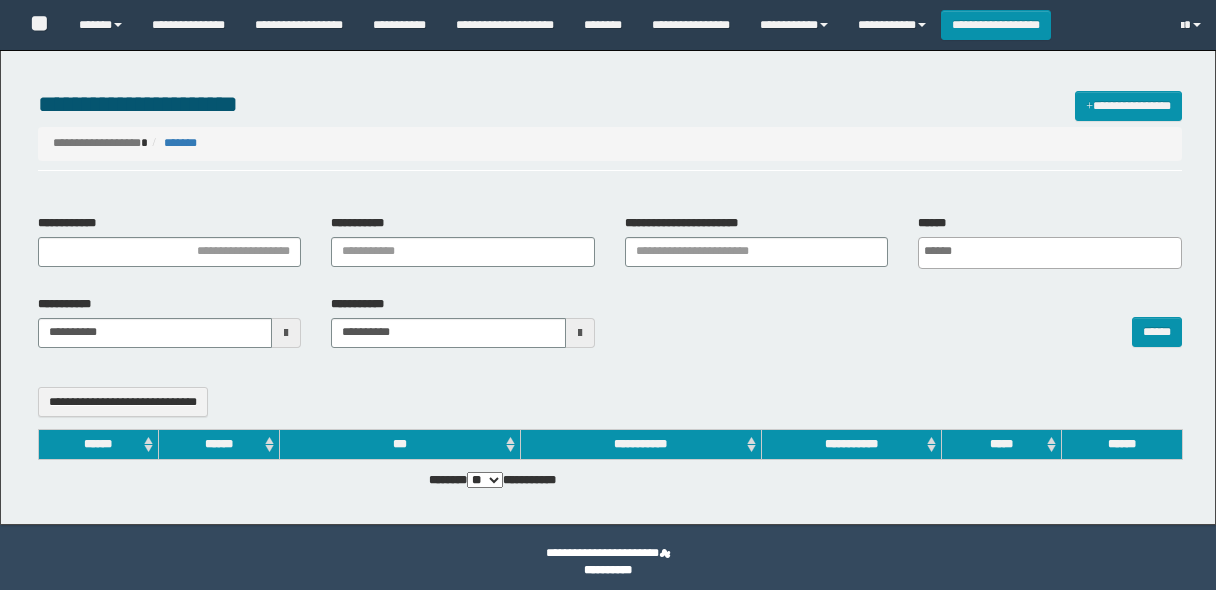 select 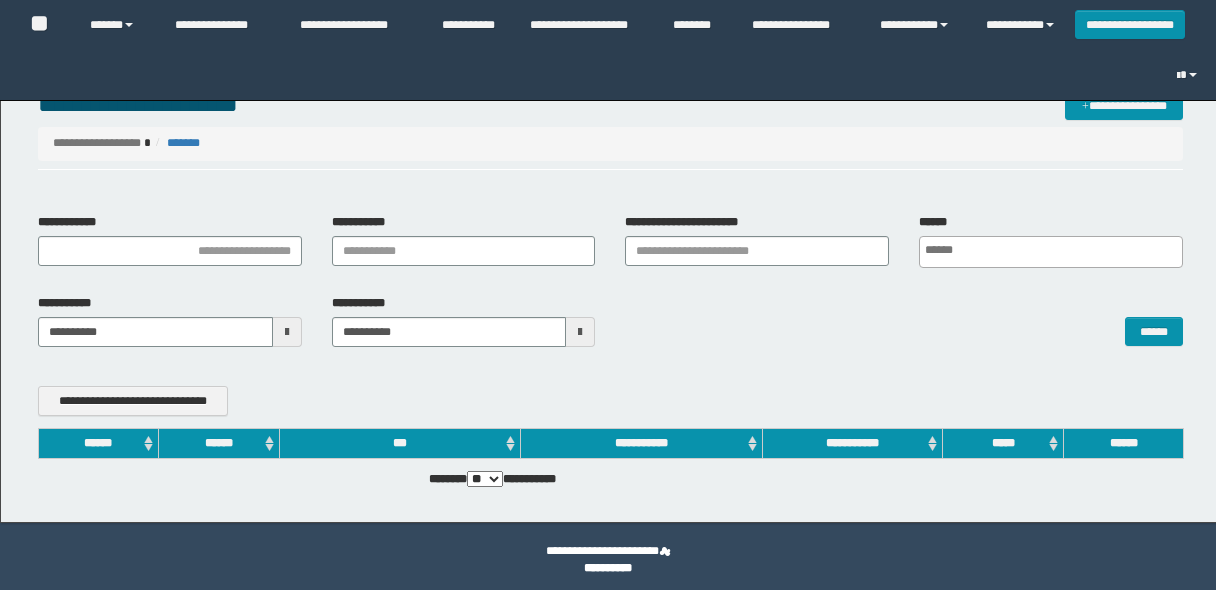 scroll, scrollTop: 0, scrollLeft: 0, axis: both 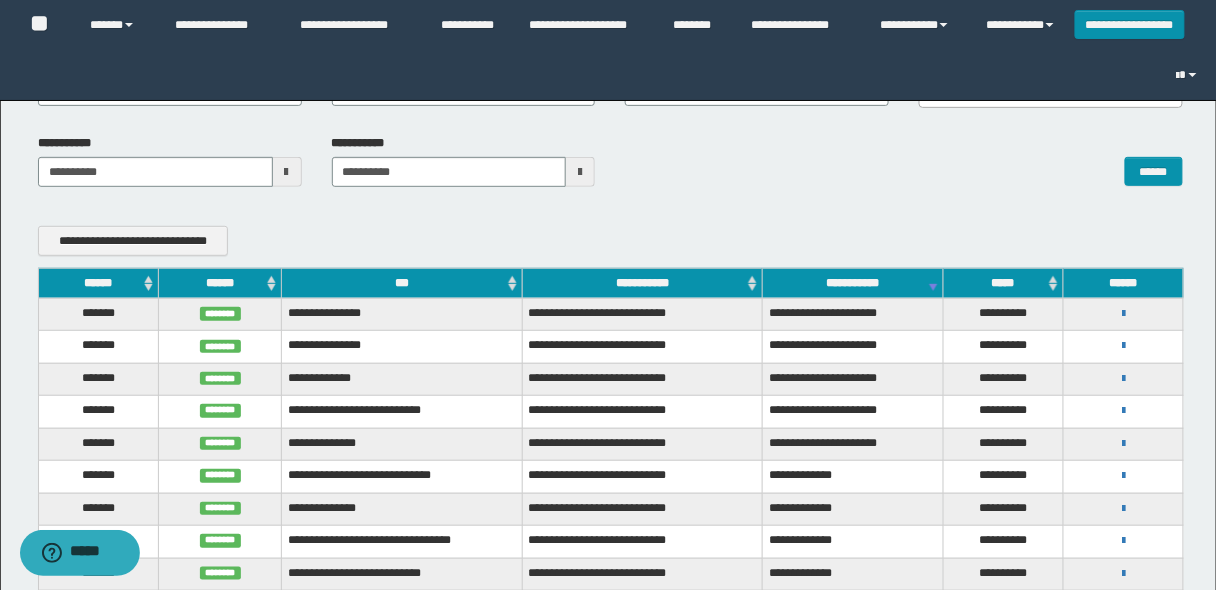 click on "******" at bounding box center (98, 283) 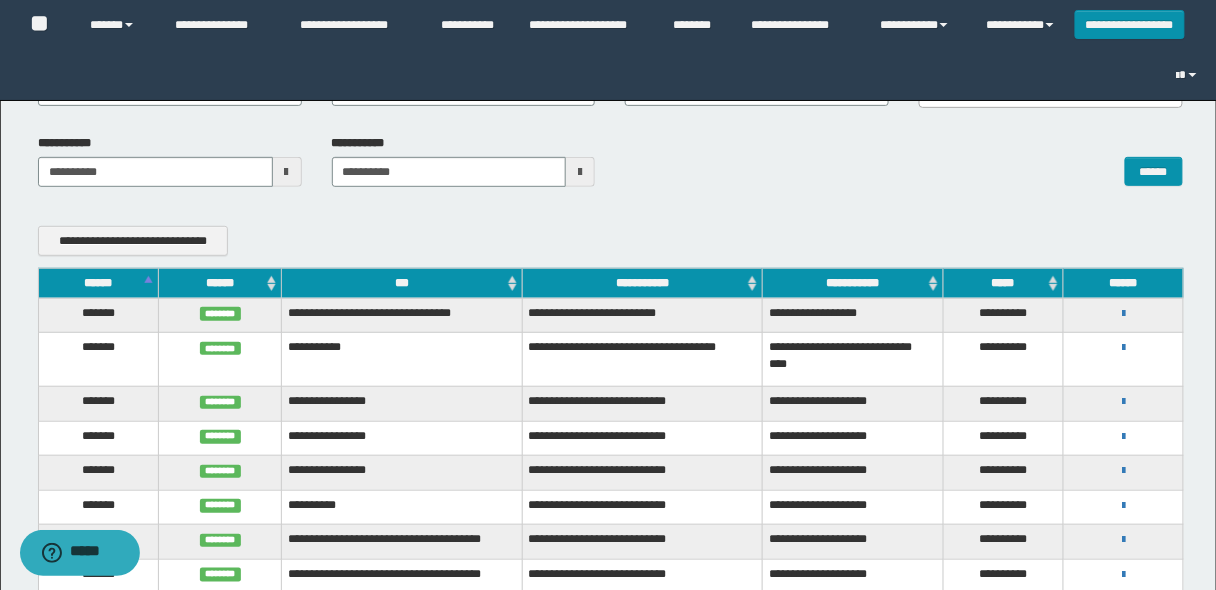 click on "******" at bounding box center (98, 283) 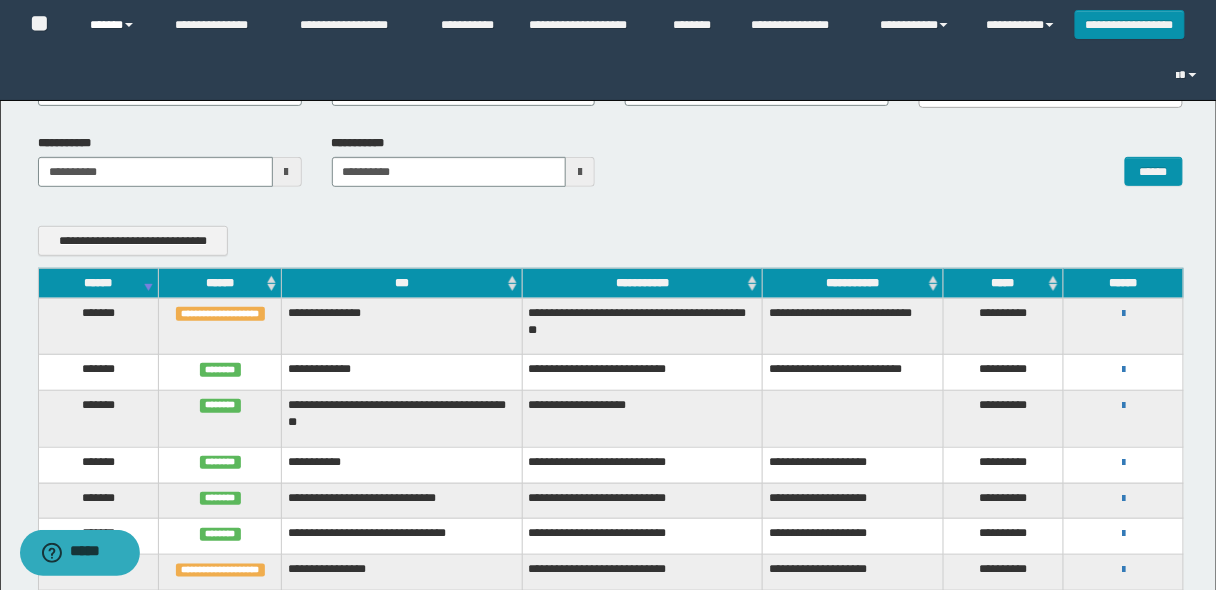 click at bounding box center (129, 25) 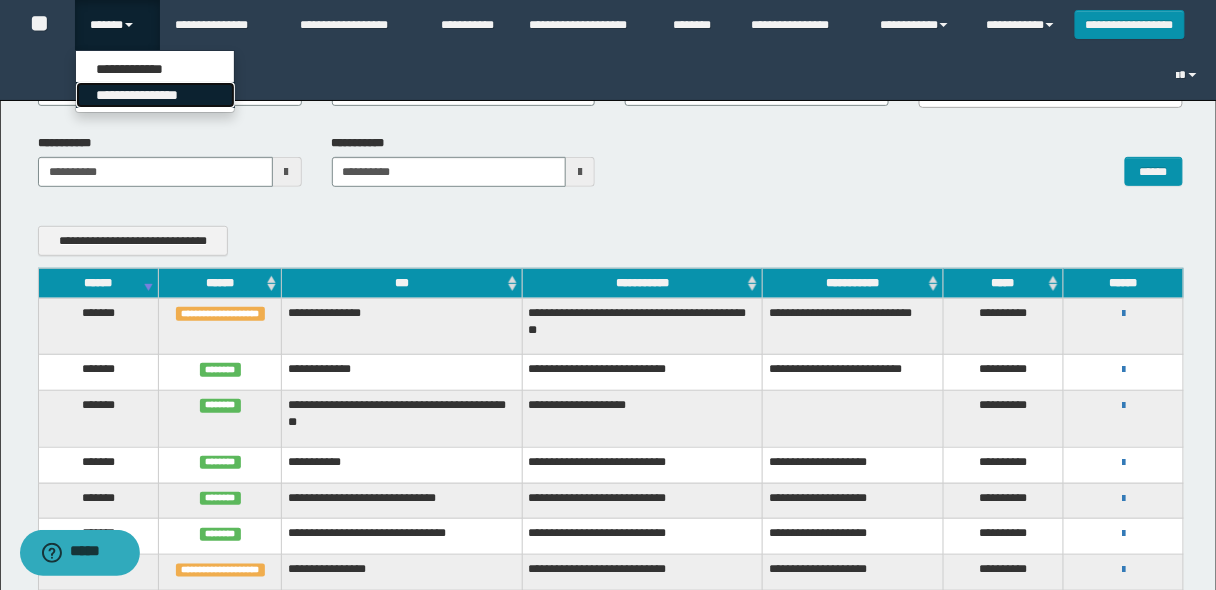 click on "**********" at bounding box center (155, 95) 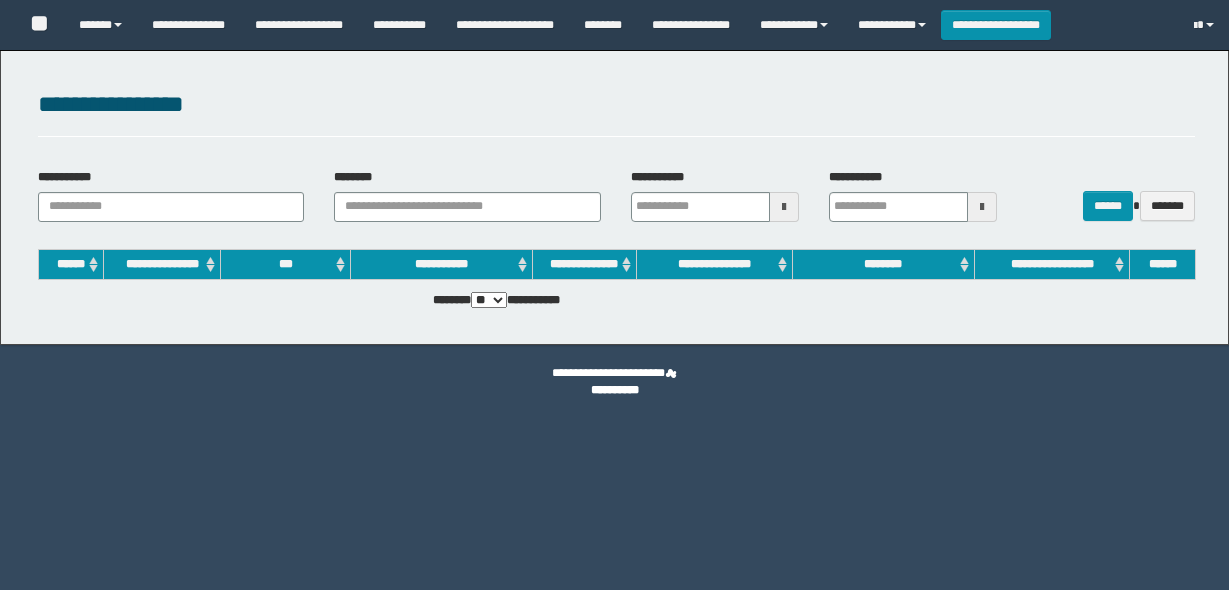 scroll, scrollTop: 0, scrollLeft: 0, axis: both 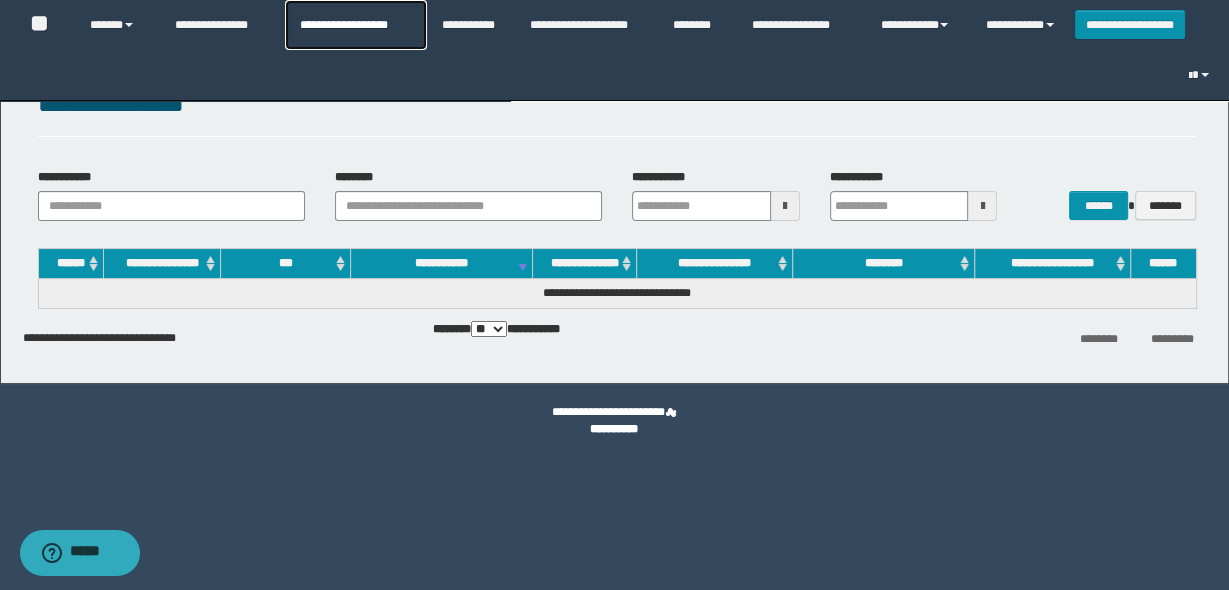click on "**********" at bounding box center (355, 25) 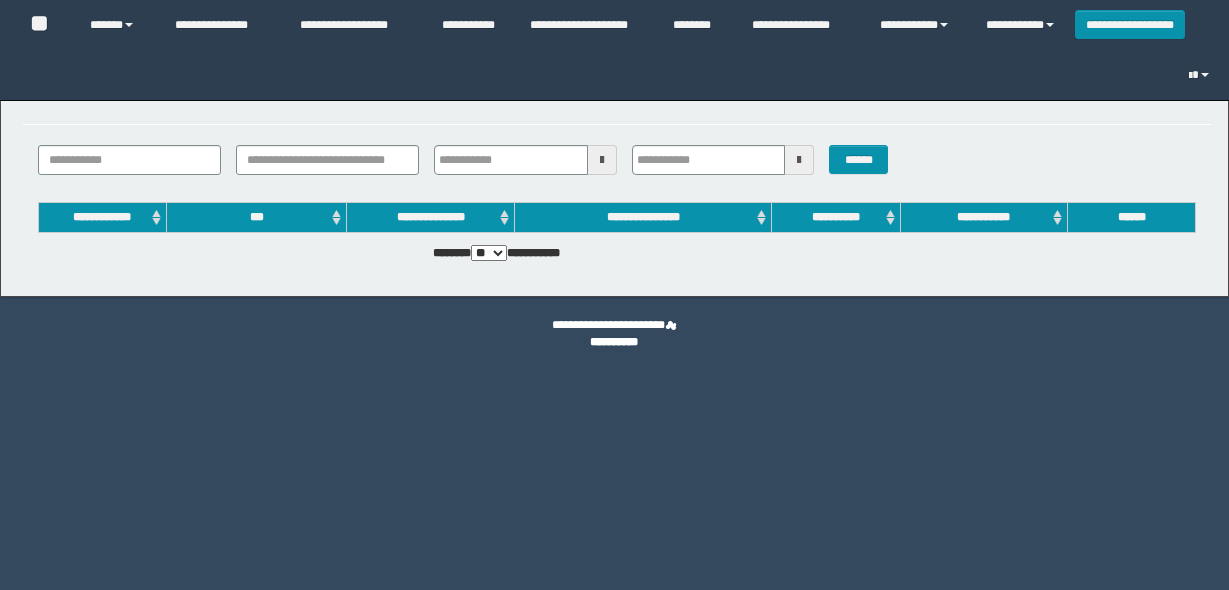 scroll, scrollTop: 0, scrollLeft: 0, axis: both 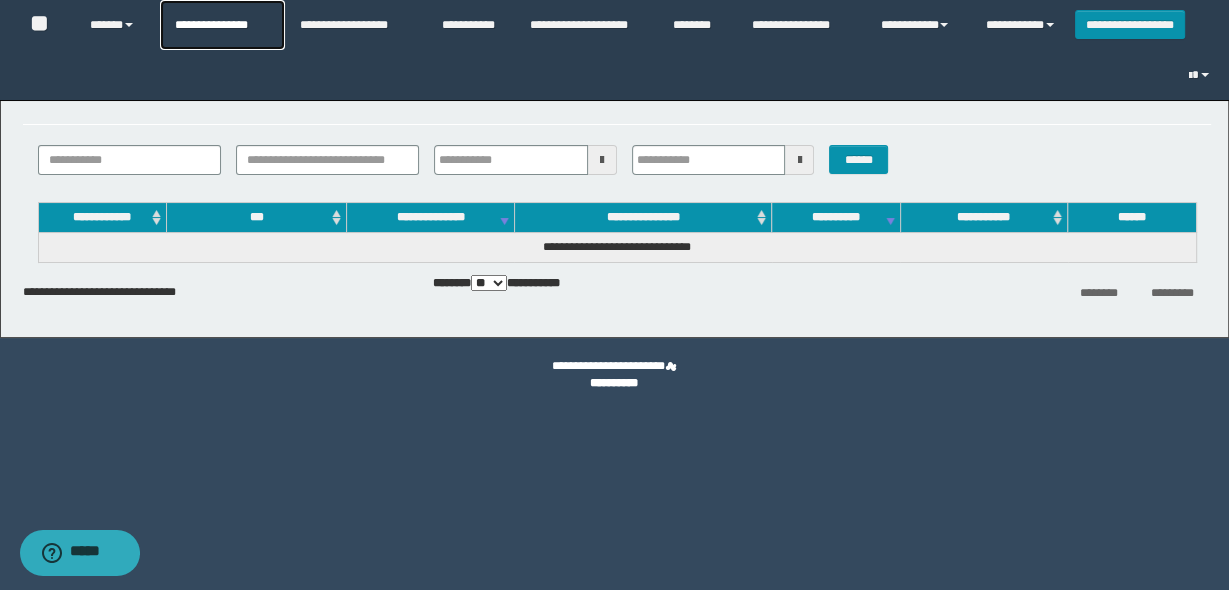 click on "**********" at bounding box center (222, 25) 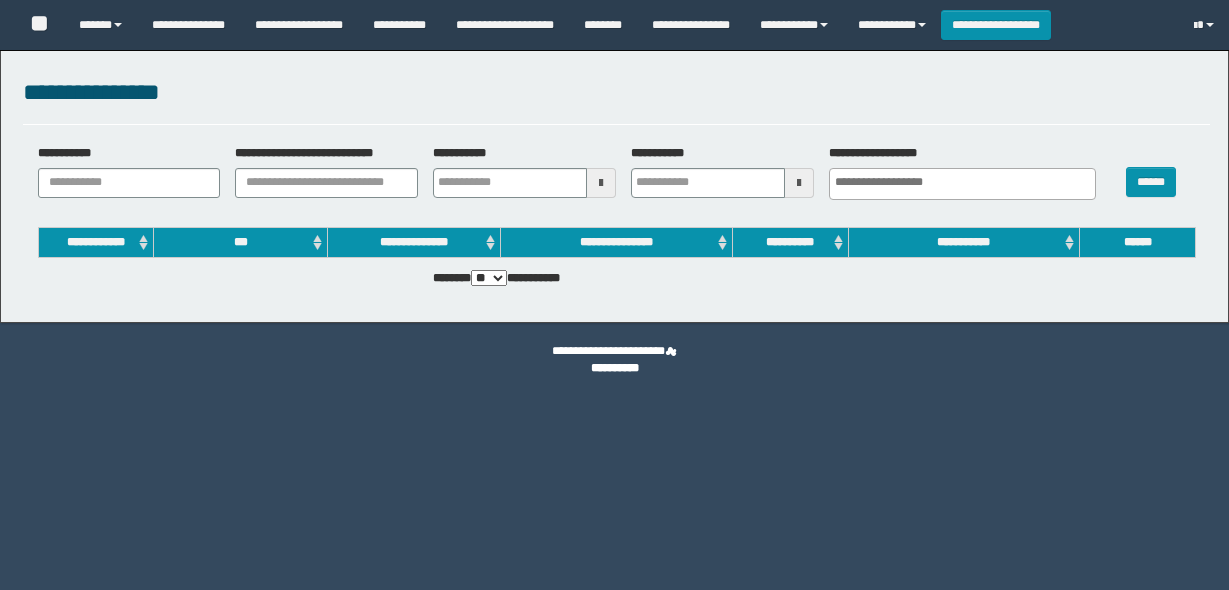 select 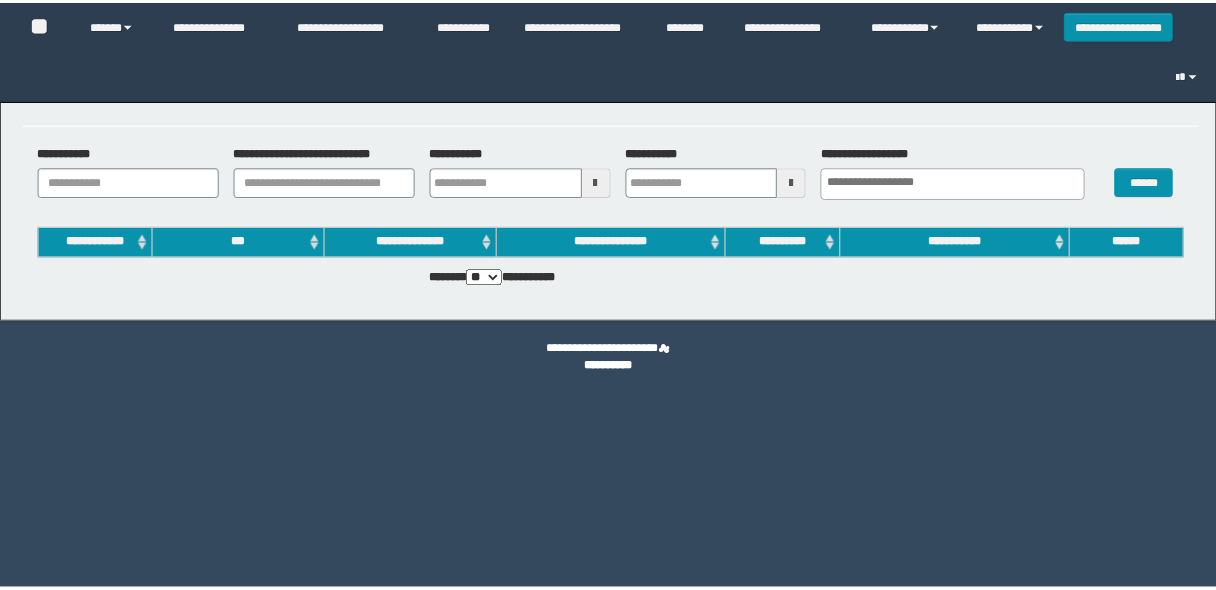 scroll, scrollTop: 0, scrollLeft: 0, axis: both 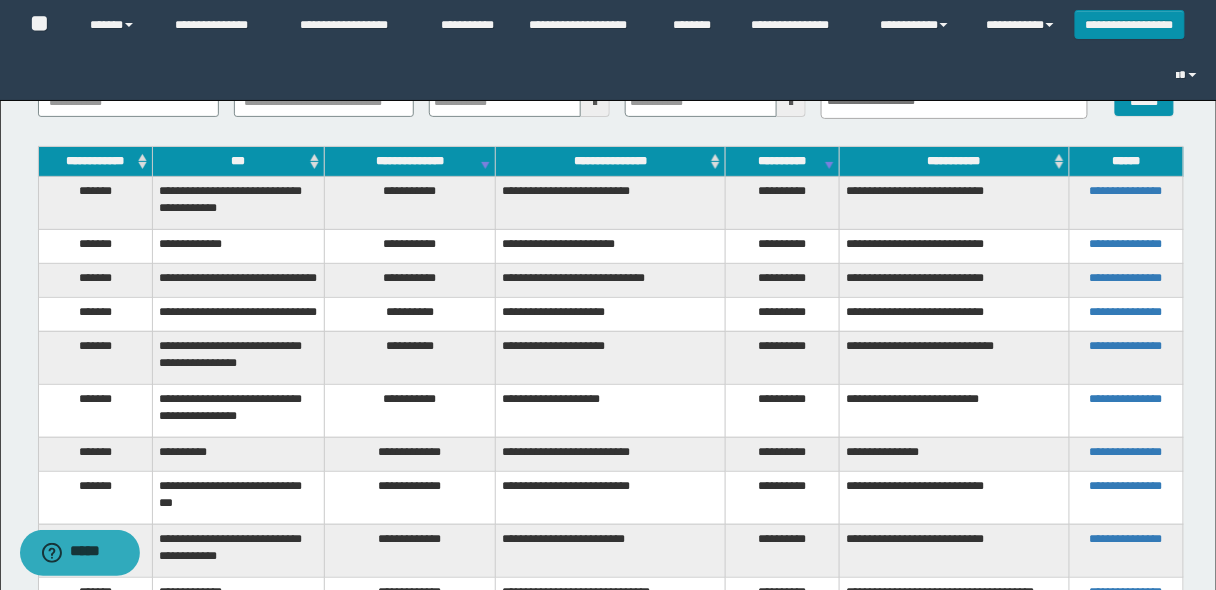 click on "***" at bounding box center [239, 162] 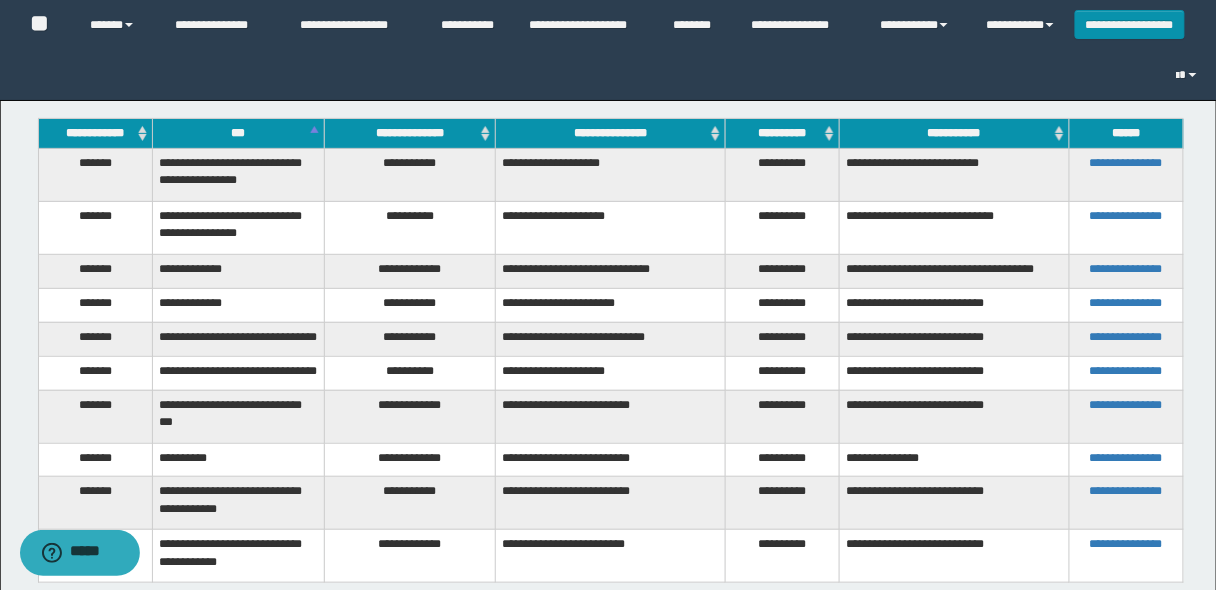 scroll, scrollTop: 160, scrollLeft: 0, axis: vertical 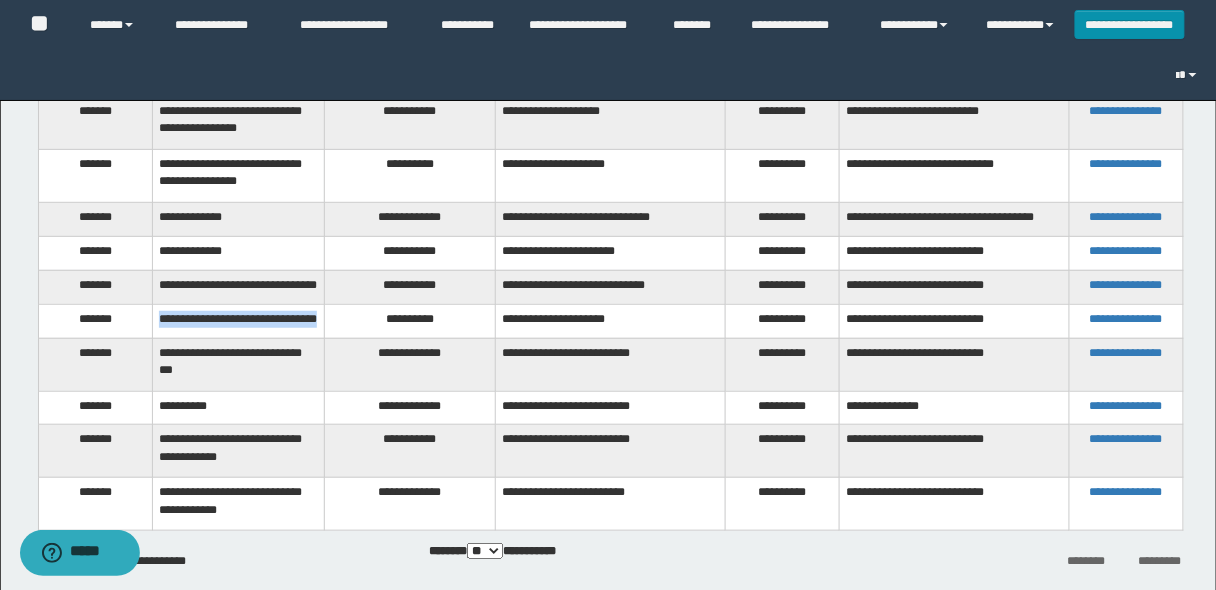 drag, startPoint x: 156, startPoint y: 329, endPoint x: 215, endPoint y: 348, distance: 61.983868 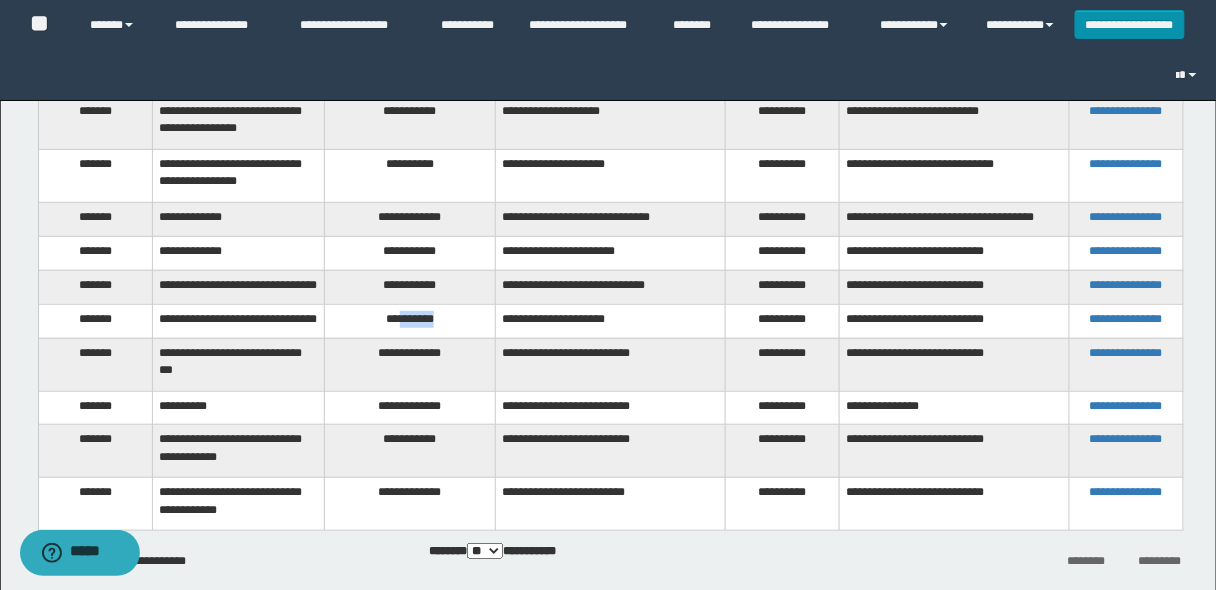 drag, startPoint x: 439, startPoint y: 324, endPoint x: 398, endPoint y: 324, distance: 41 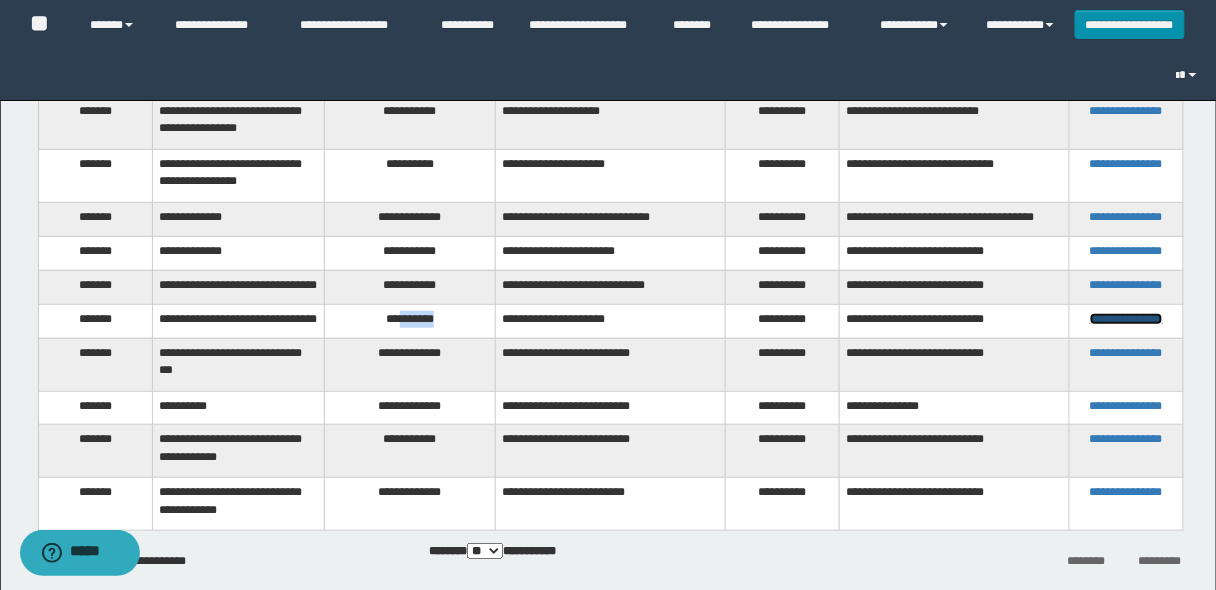 click on "**********" at bounding box center [1126, 319] 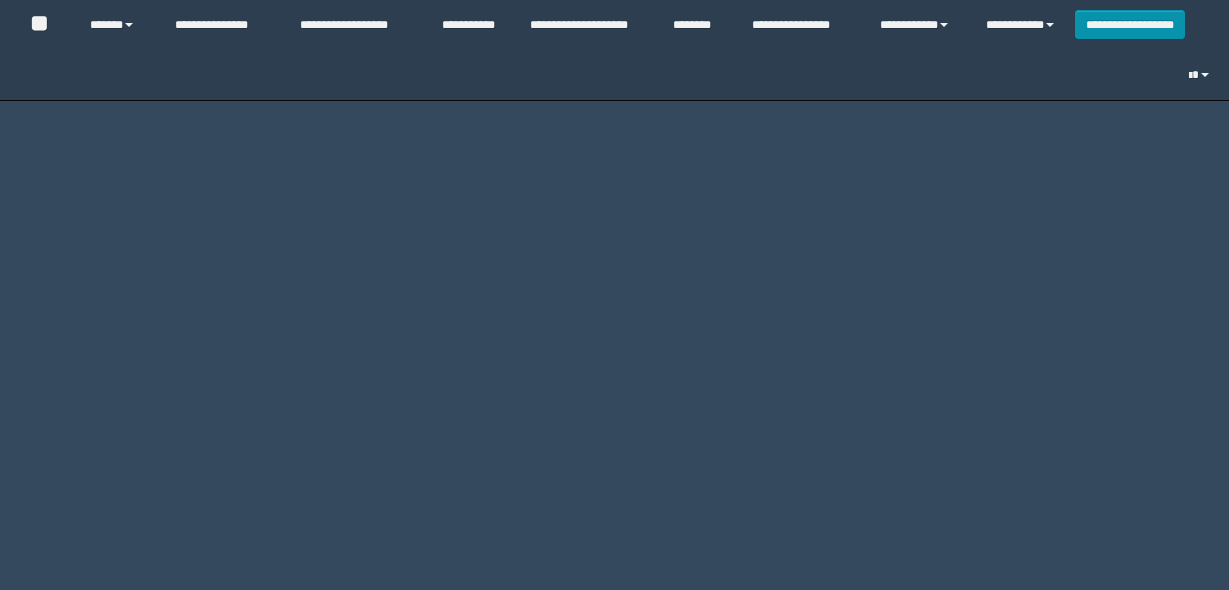 scroll, scrollTop: 0, scrollLeft: 0, axis: both 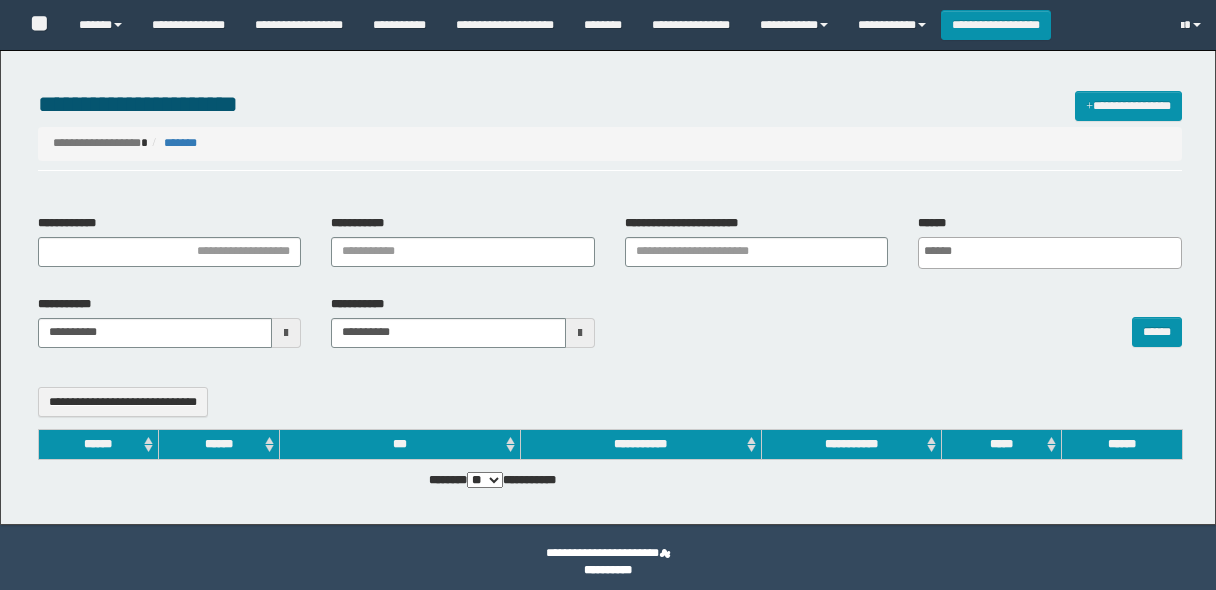 select 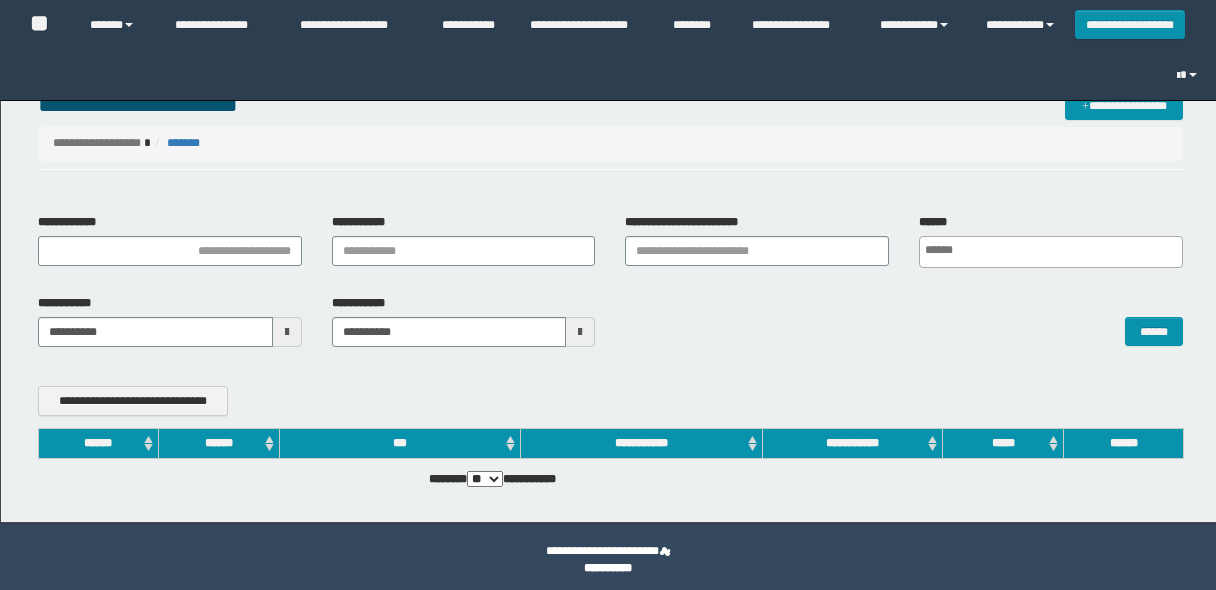 scroll, scrollTop: 0, scrollLeft: 0, axis: both 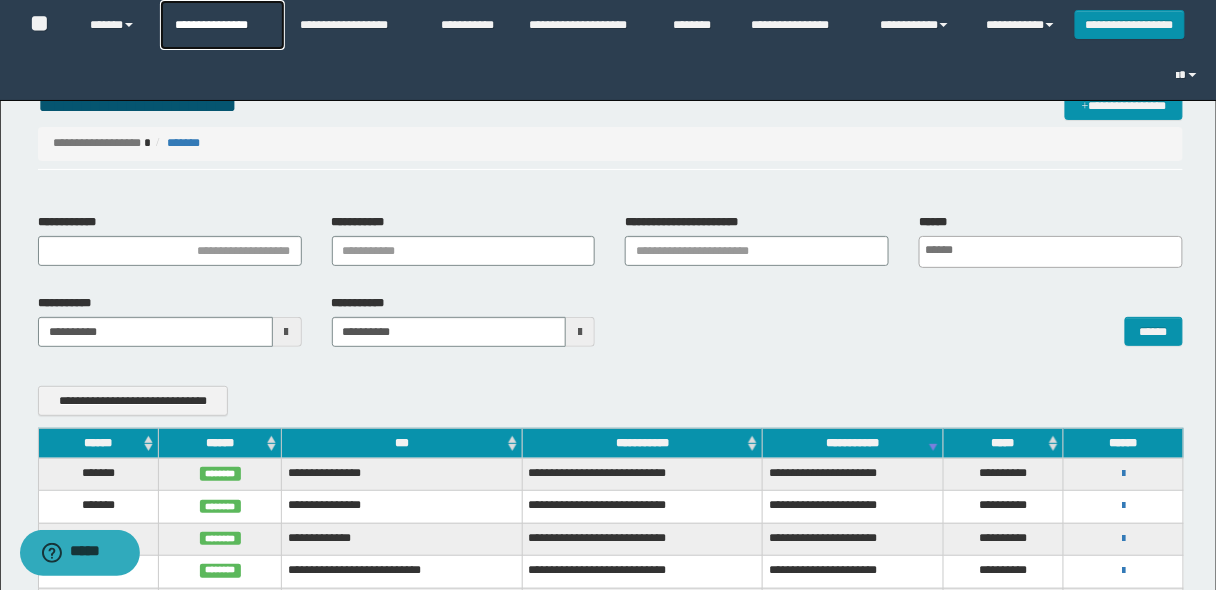 click on "**********" at bounding box center [222, 25] 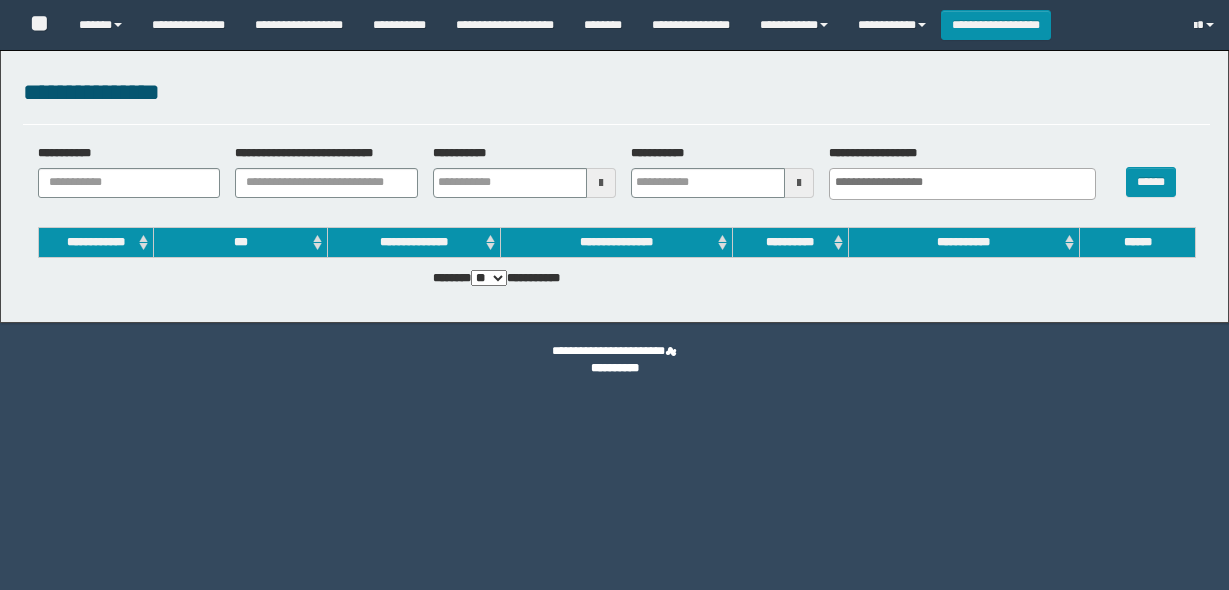 select 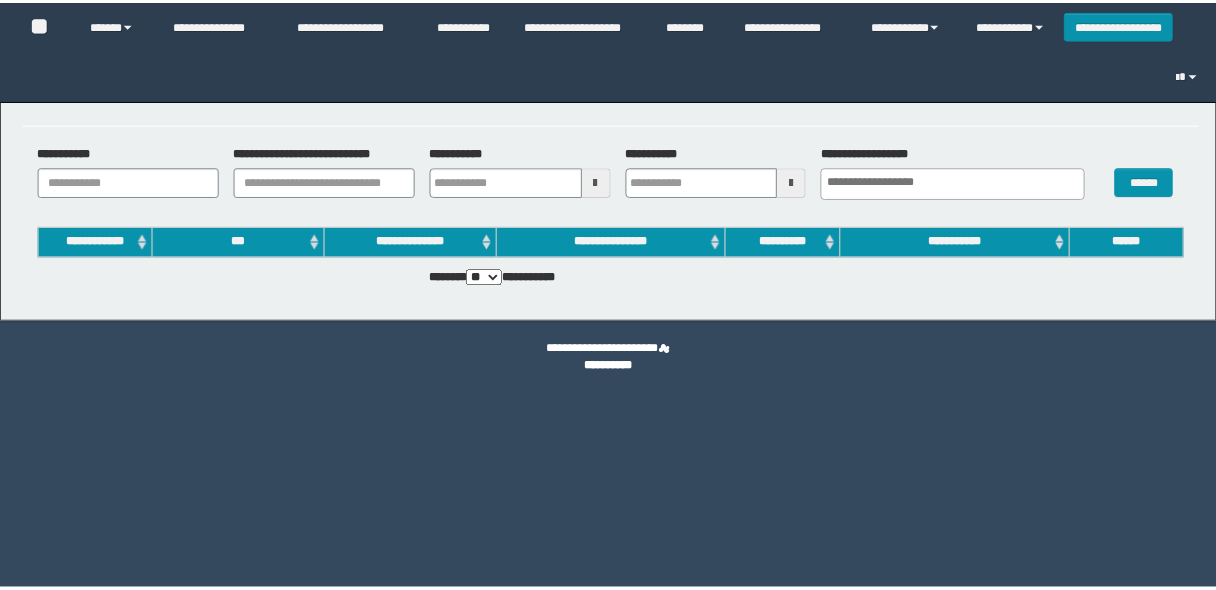 scroll, scrollTop: 0, scrollLeft: 0, axis: both 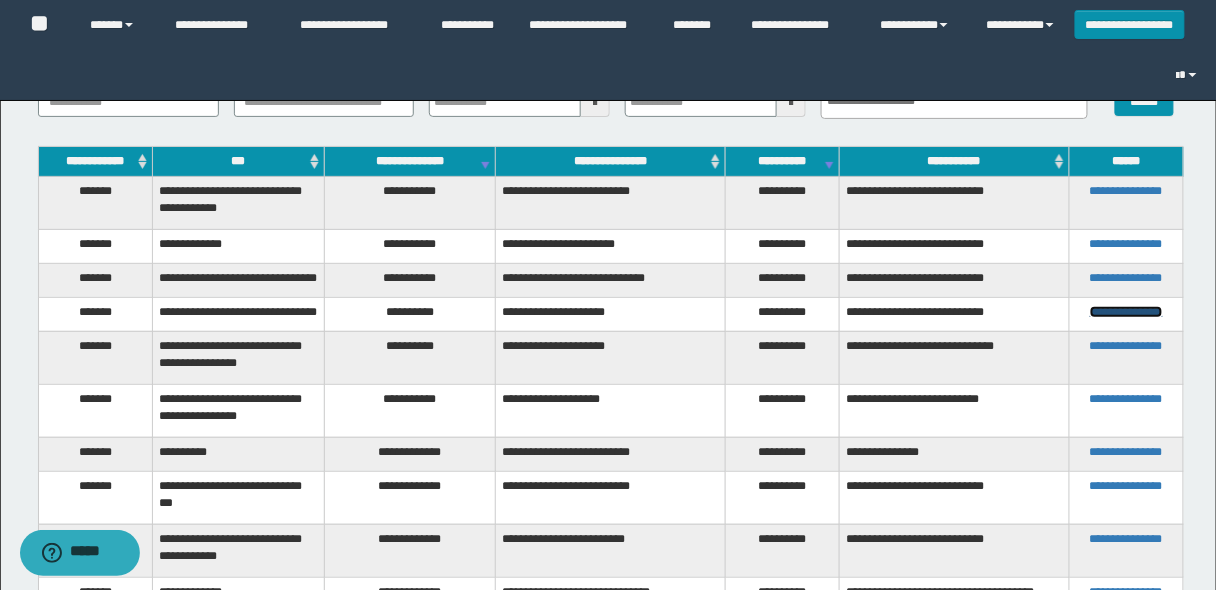 click on "**********" at bounding box center [1126, 312] 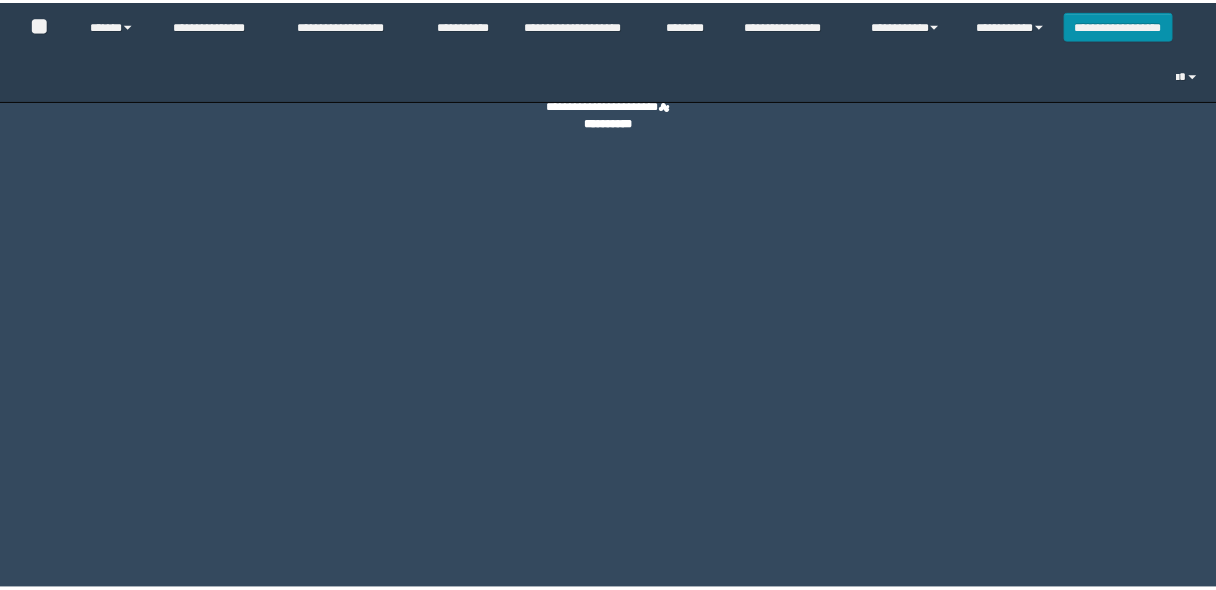 scroll, scrollTop: 0, scrollLeft: 0, axis: both 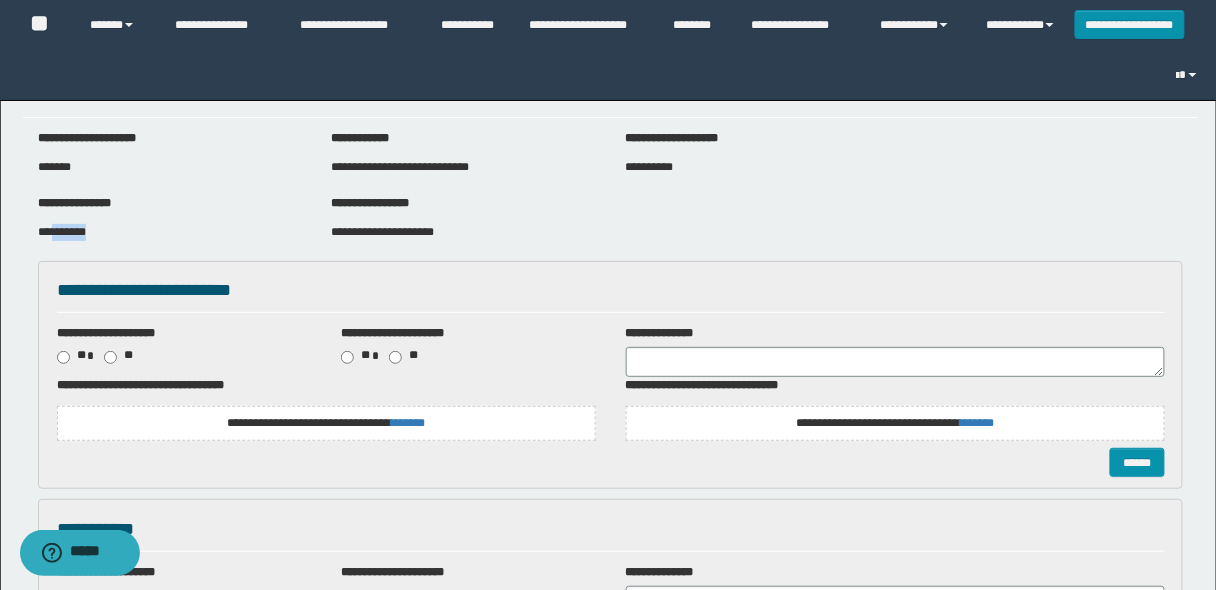 drag, startPoint x: 96, startPoint y: 229, endPoint x: 64, endPoint y: 232, distance: 32.140316 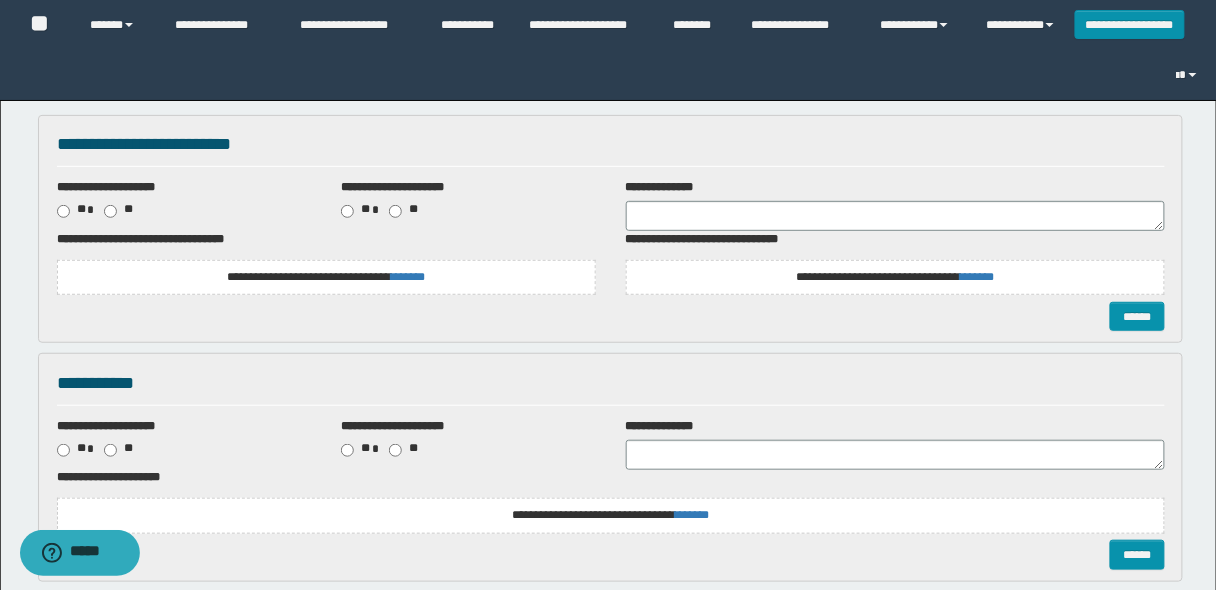 scroll, scrollTop: 320, scrollLeft: 0, axis: vertical 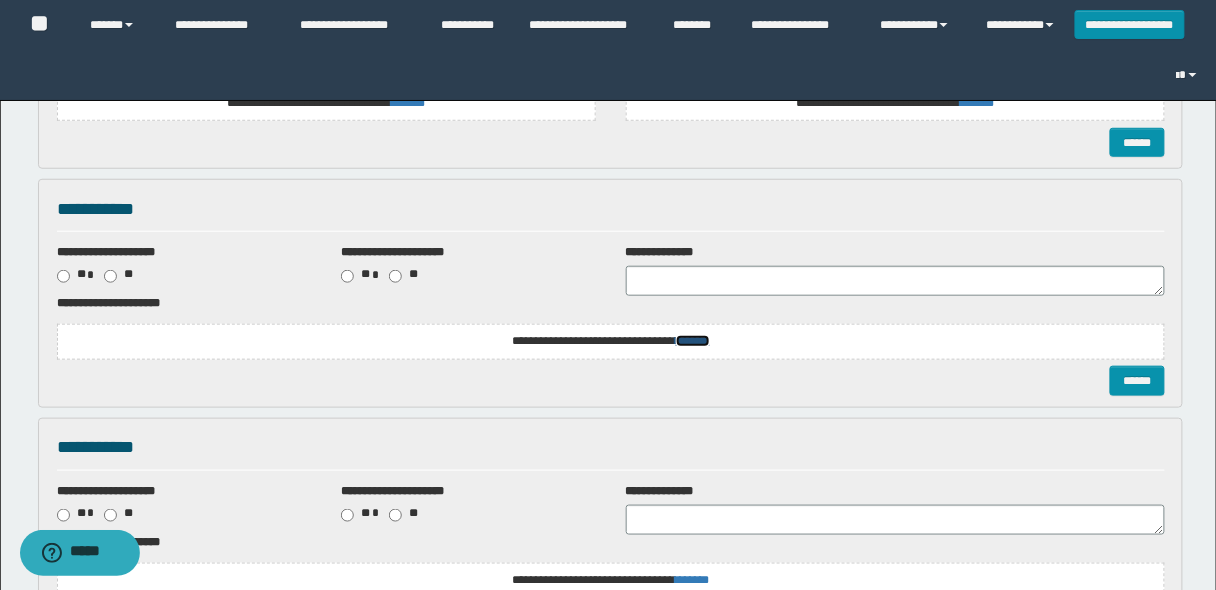 click on "*******" at bounding box center (693, 341) 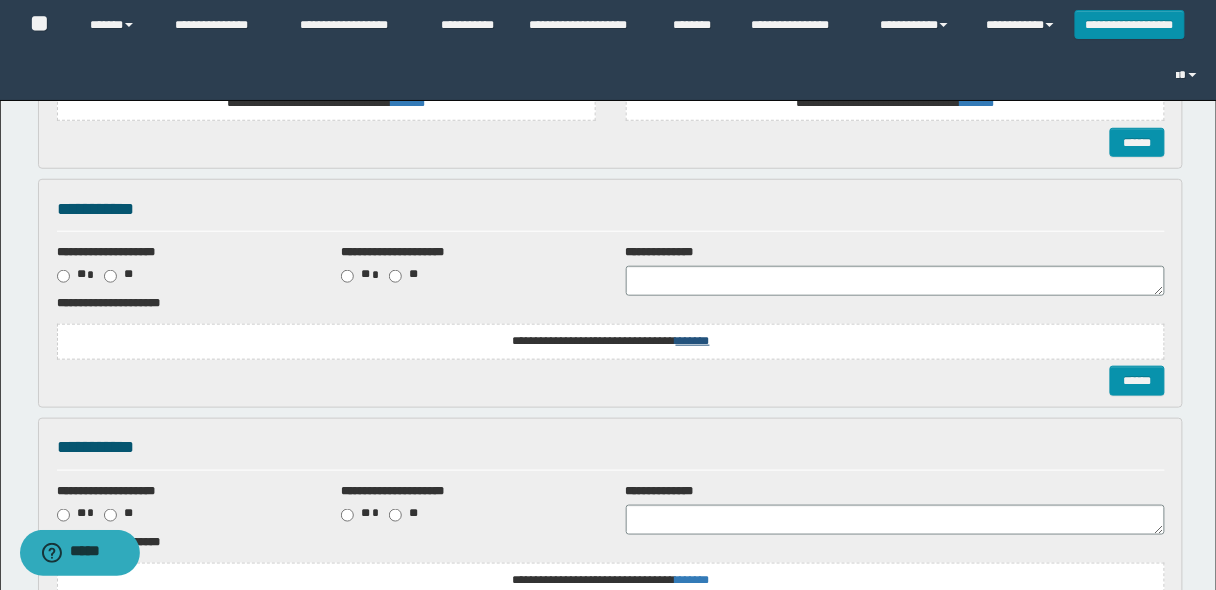 scroll, scrollTop: 0, scrollLeft: 0, axis: both 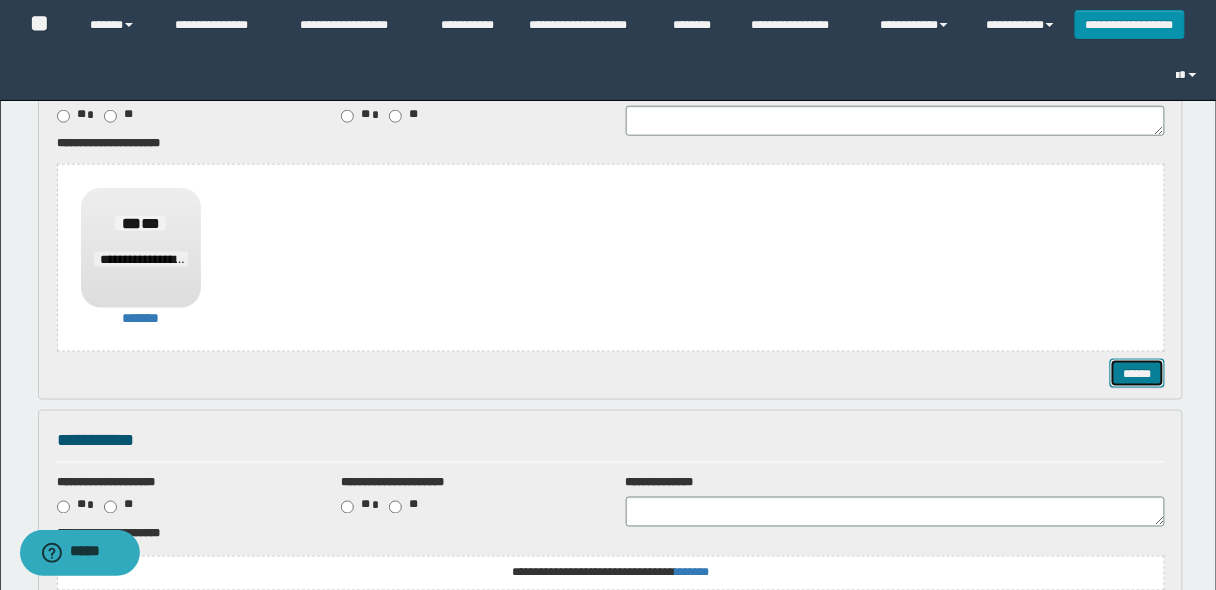 click on "******" at bounding box center (1137, 373) 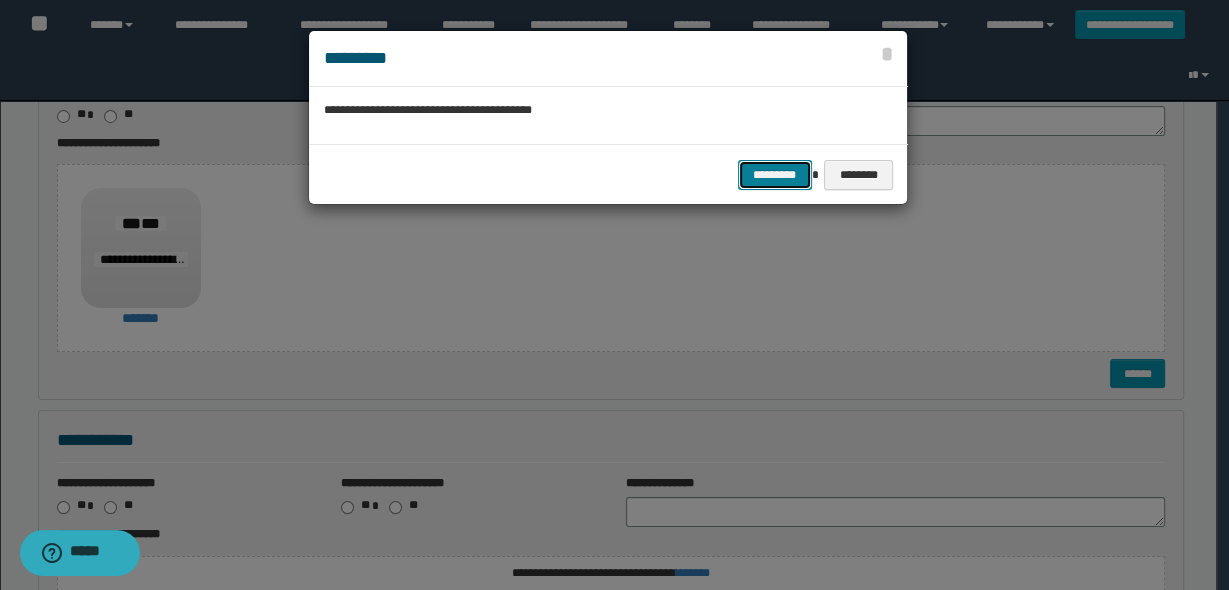 click on "*********" at bounding box center [775, 174] 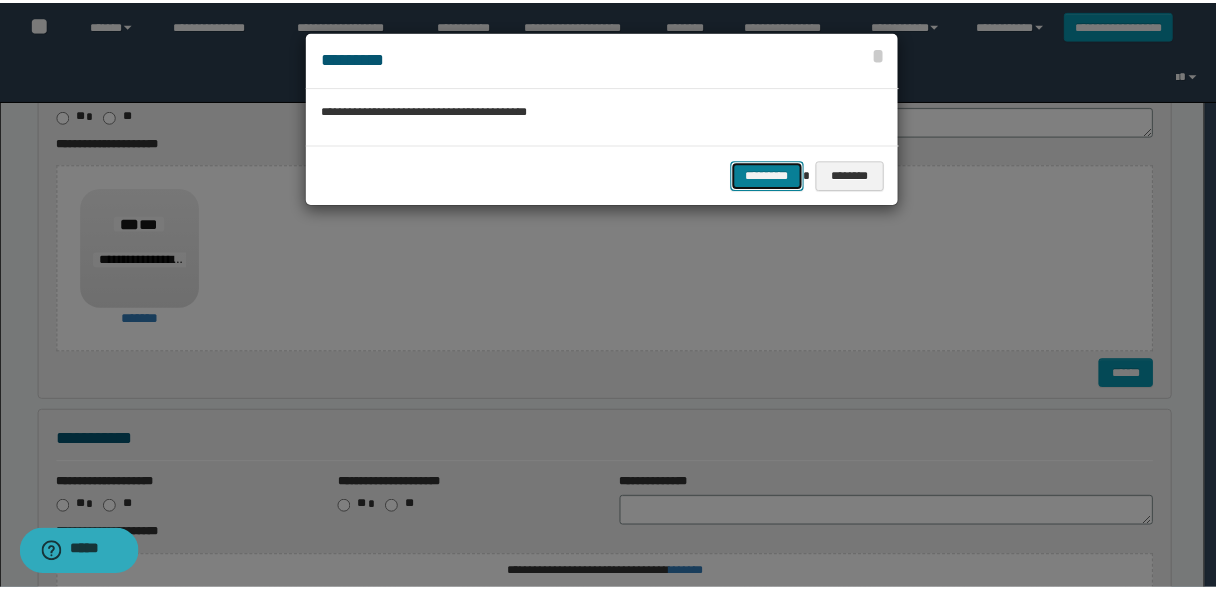 scroll, scrollTop: 0, scrollLeft: 0, axis: both 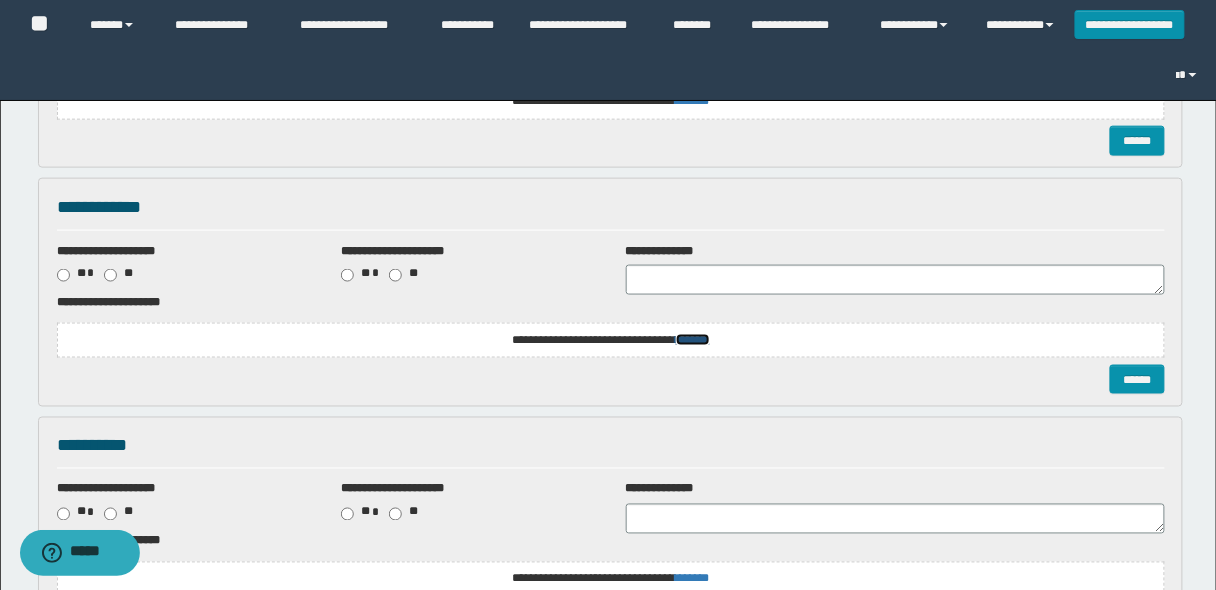click on "*******" at bounding box center [693, 101] 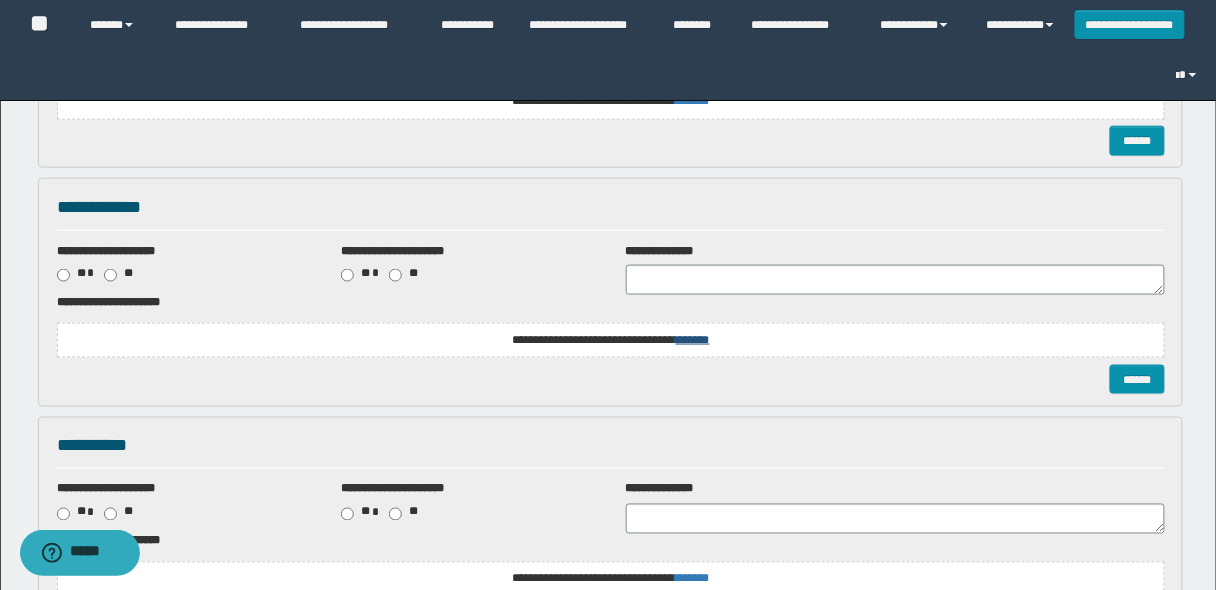 scroll, scrollTop: 0, scrollLeft: 0, axis: both 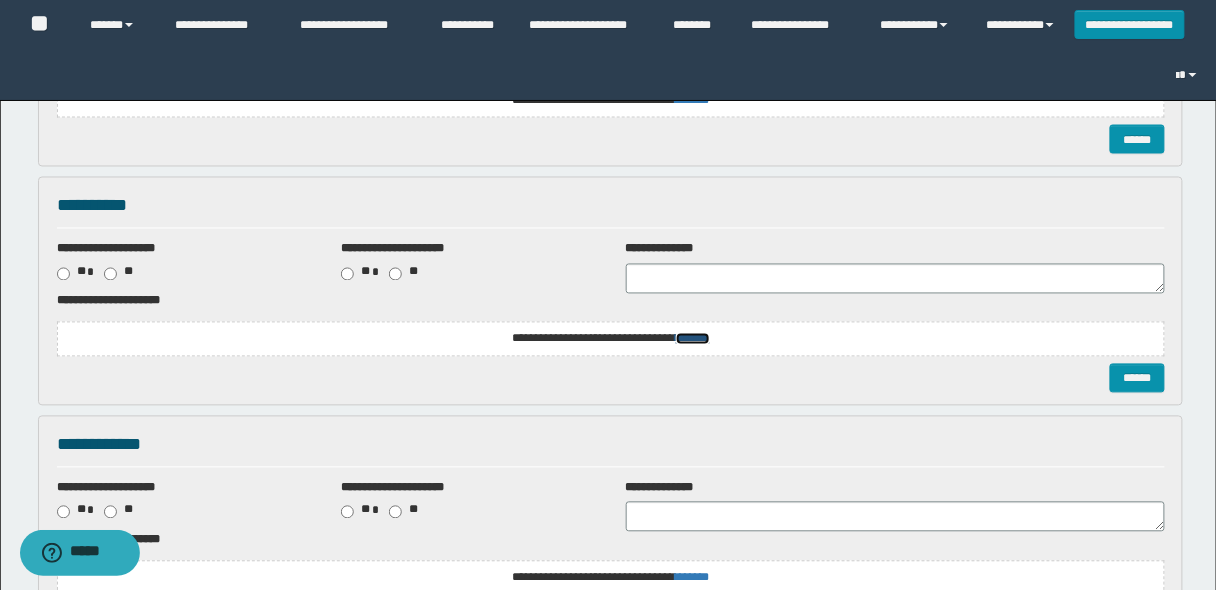 click on "*******" at bounding box center [693, -139] 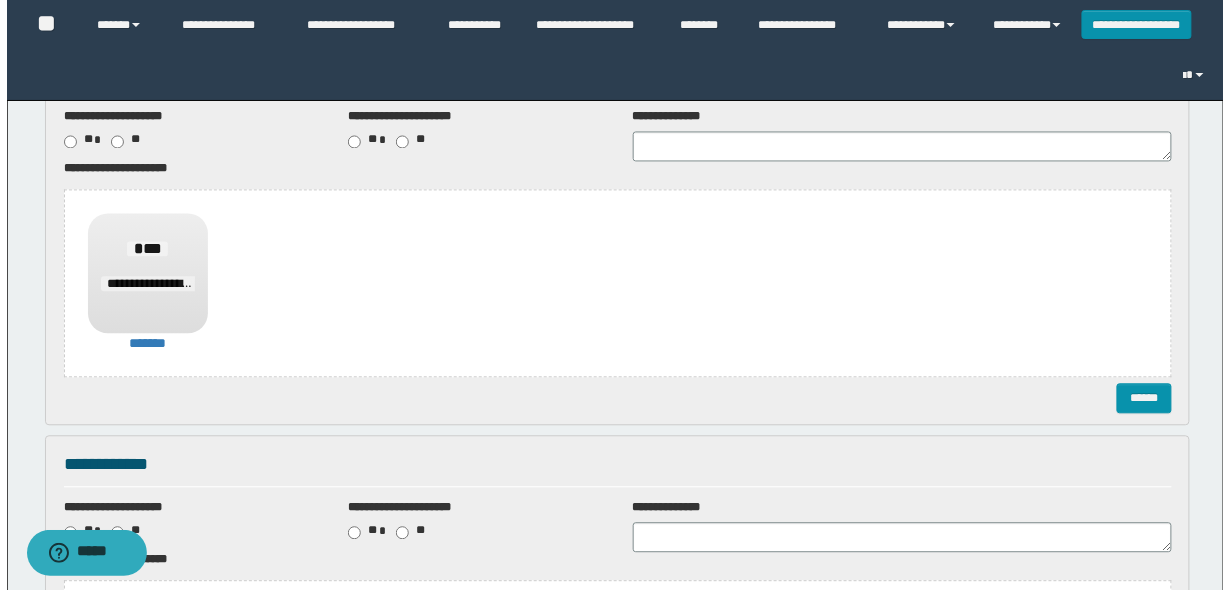 scroll, scrollTop: 960, scrollLeft: 0, axis: vertical 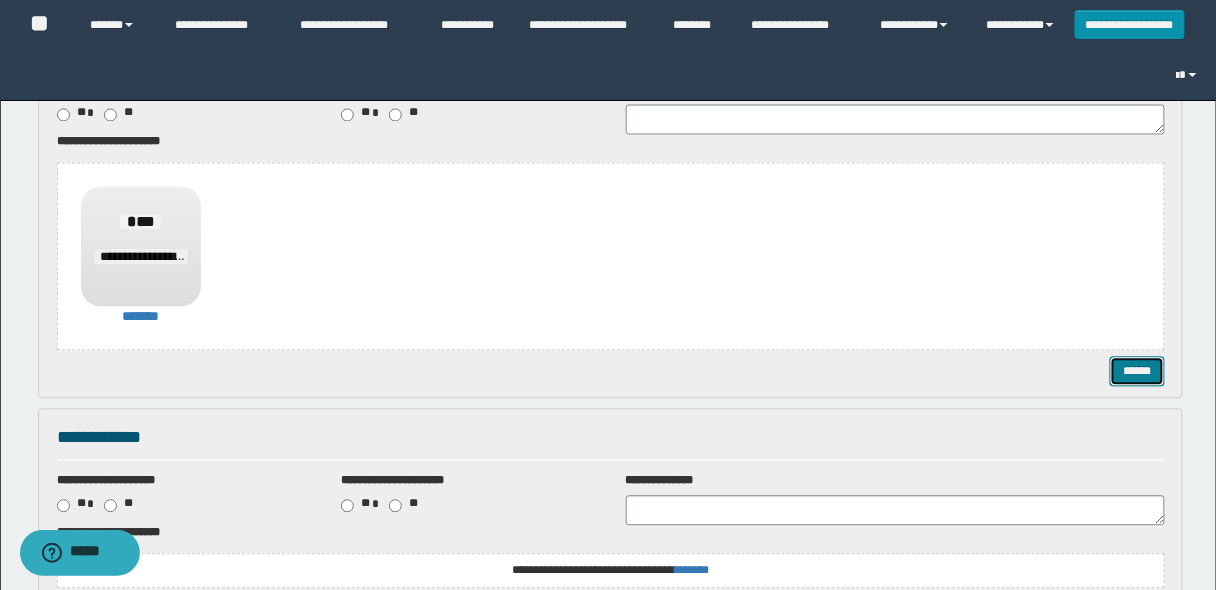 click on "******" at bounding box center (1137, 370) 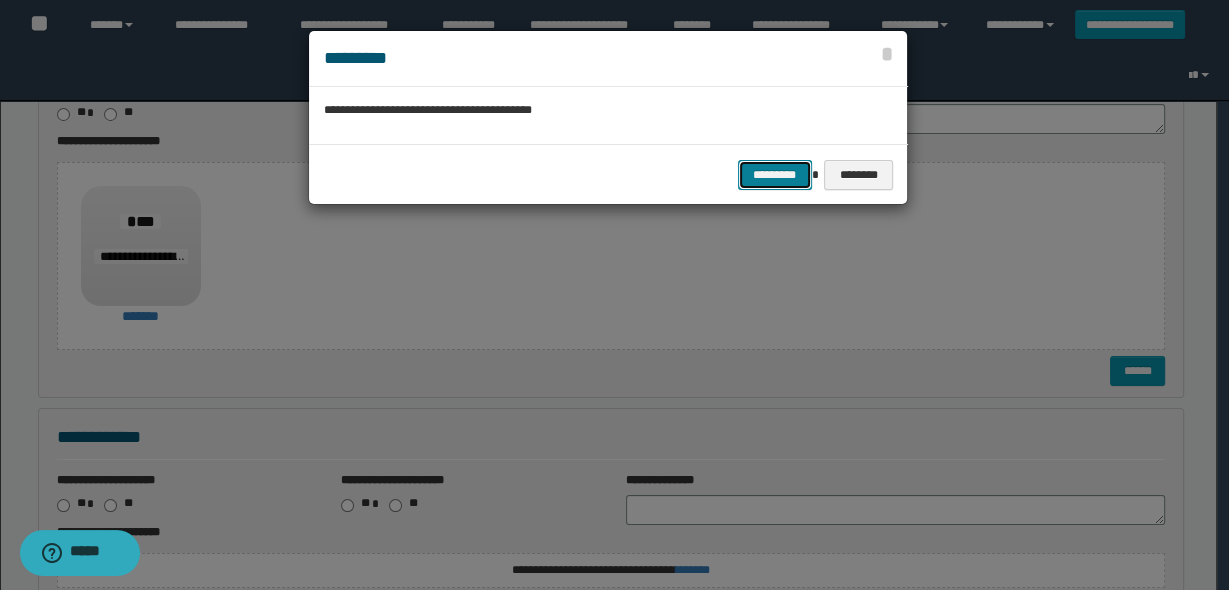 click on "*********" at bounding box center [775, 174] 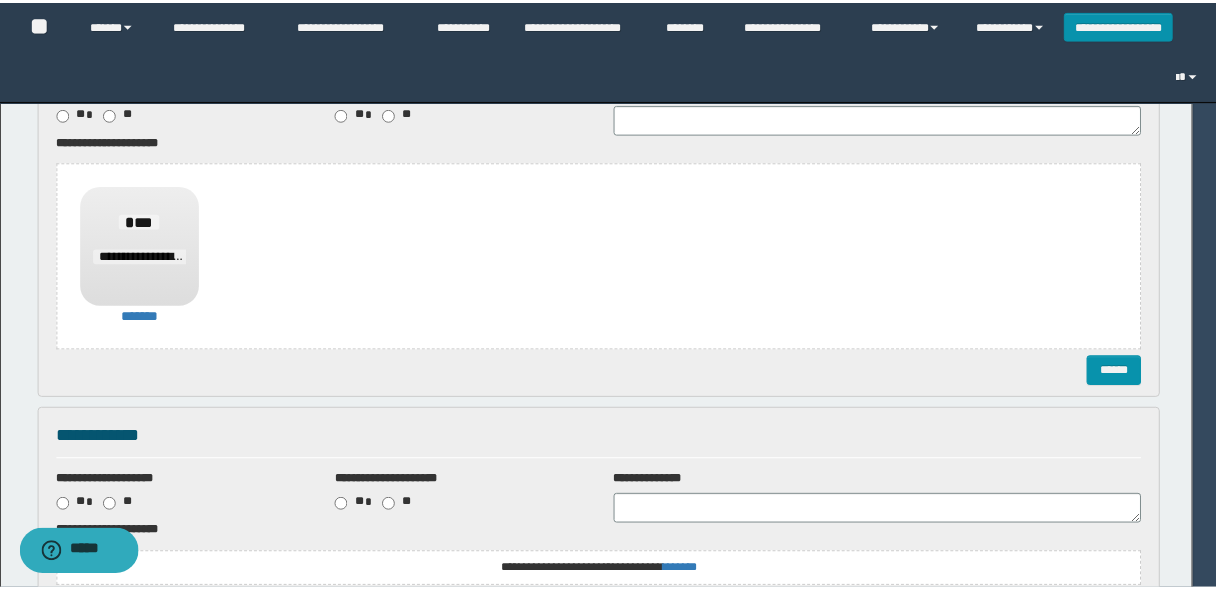scroll, scrollTop: 0, scrollLeft: 0, axis: both 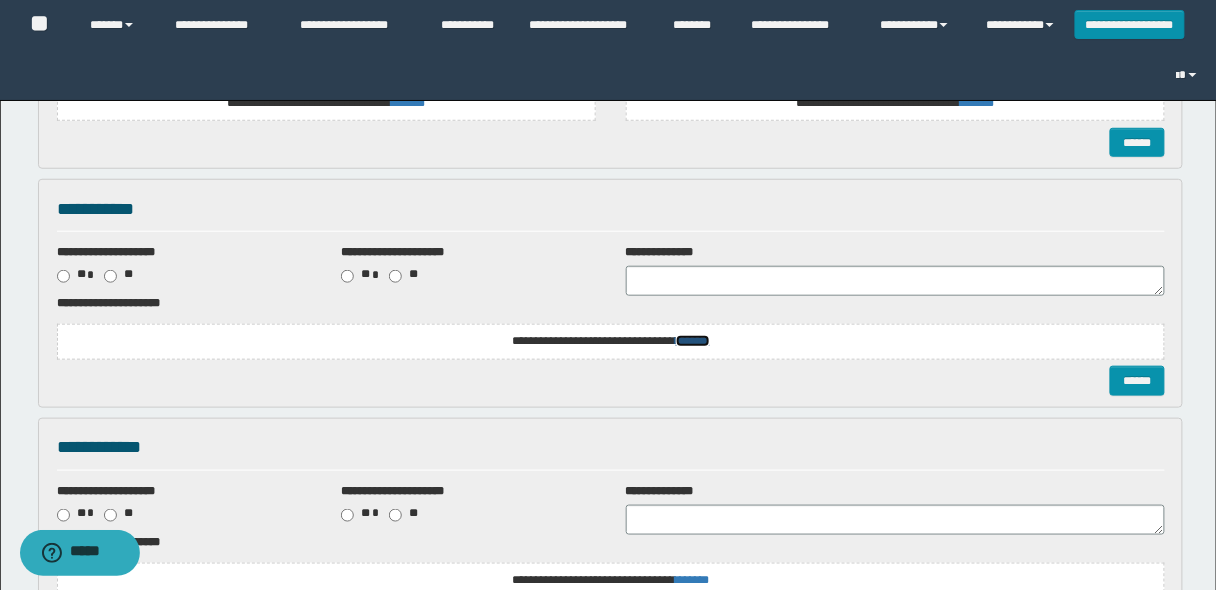 click on "*******" at bounding box center [693, 341] 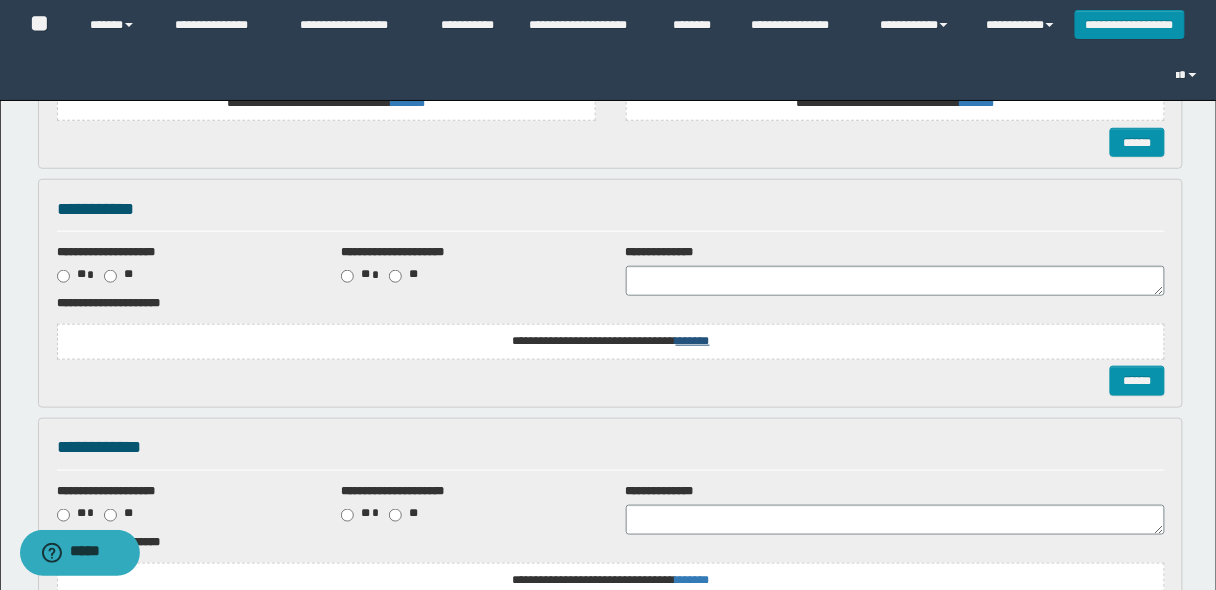 scroll, scrollTop: 0, scrollLeft: 0, axis: both 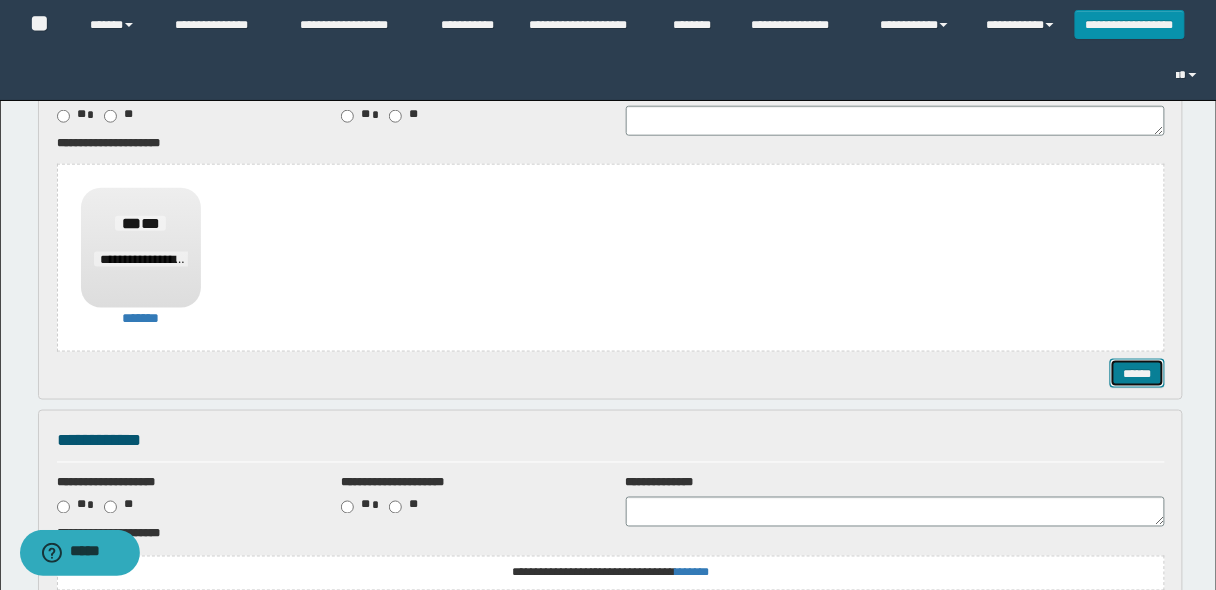 click on "******" at bounding box center [1137, 373] 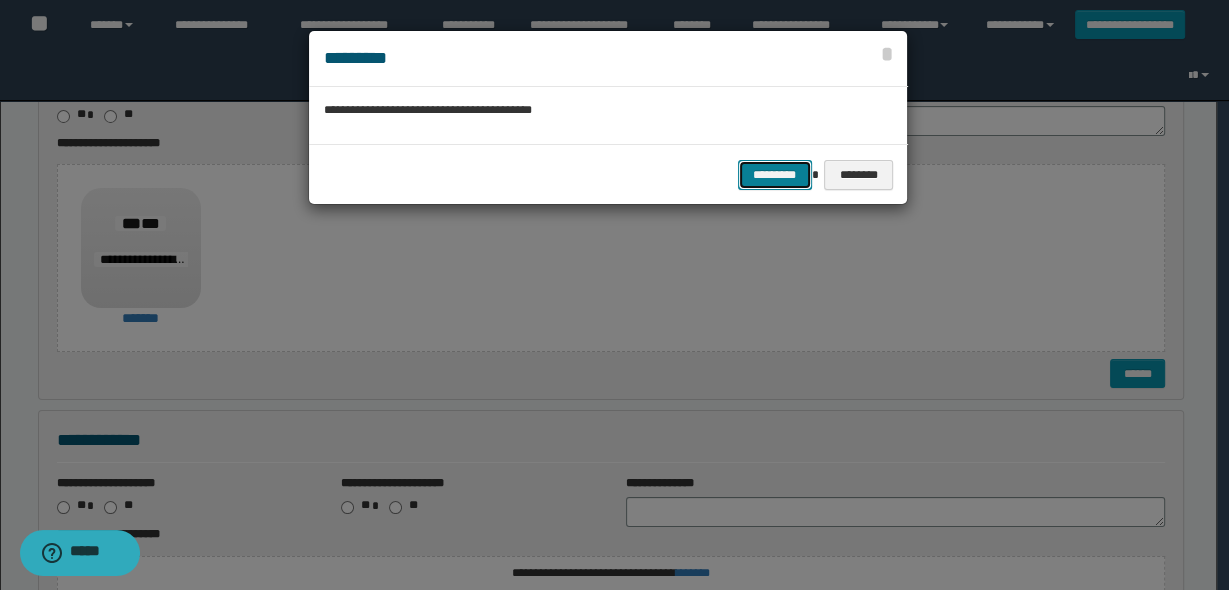 click on "*********" at bounding box center [775, 174] 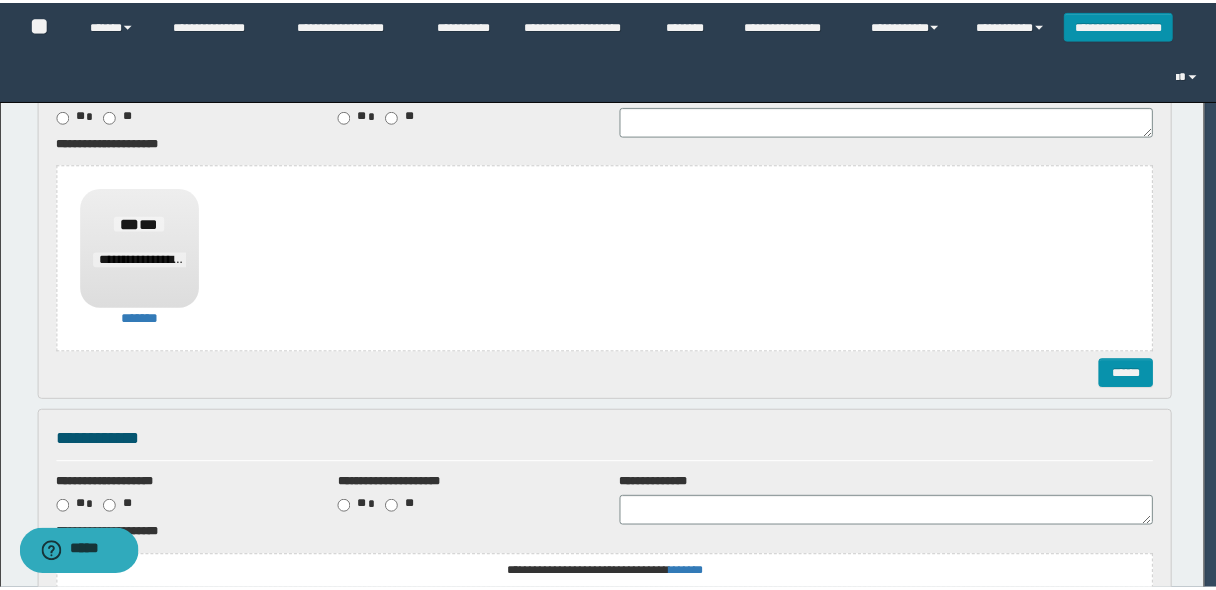 scroll, scrollTop: 0, scrollLeft: 0, axis: both 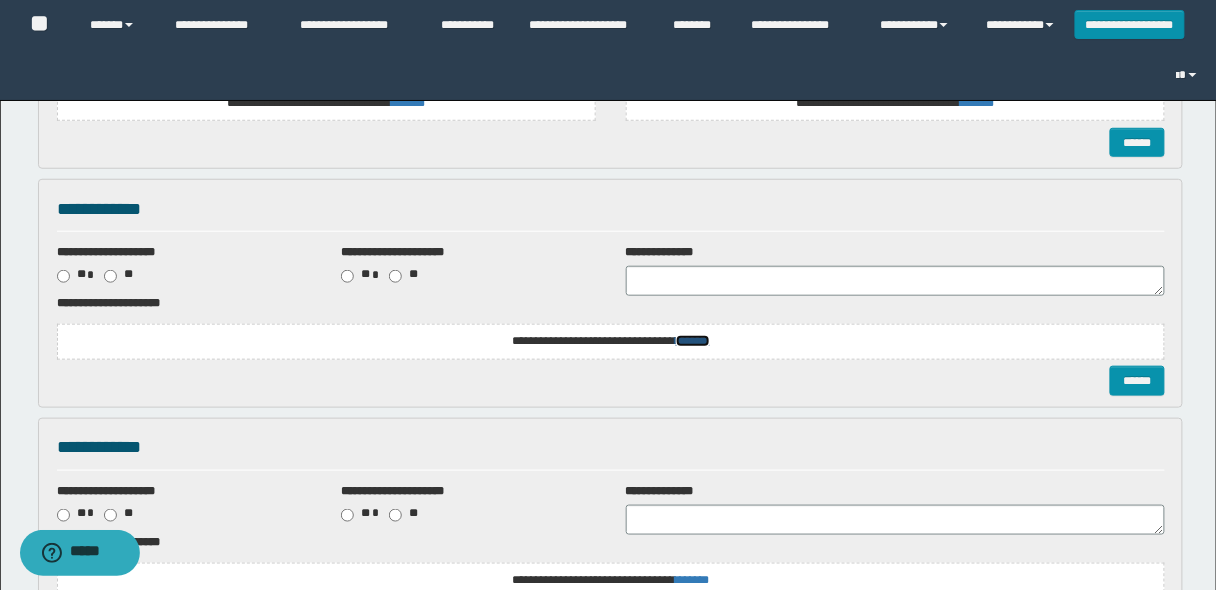 click on "*******" at bounding box center (693, 341) 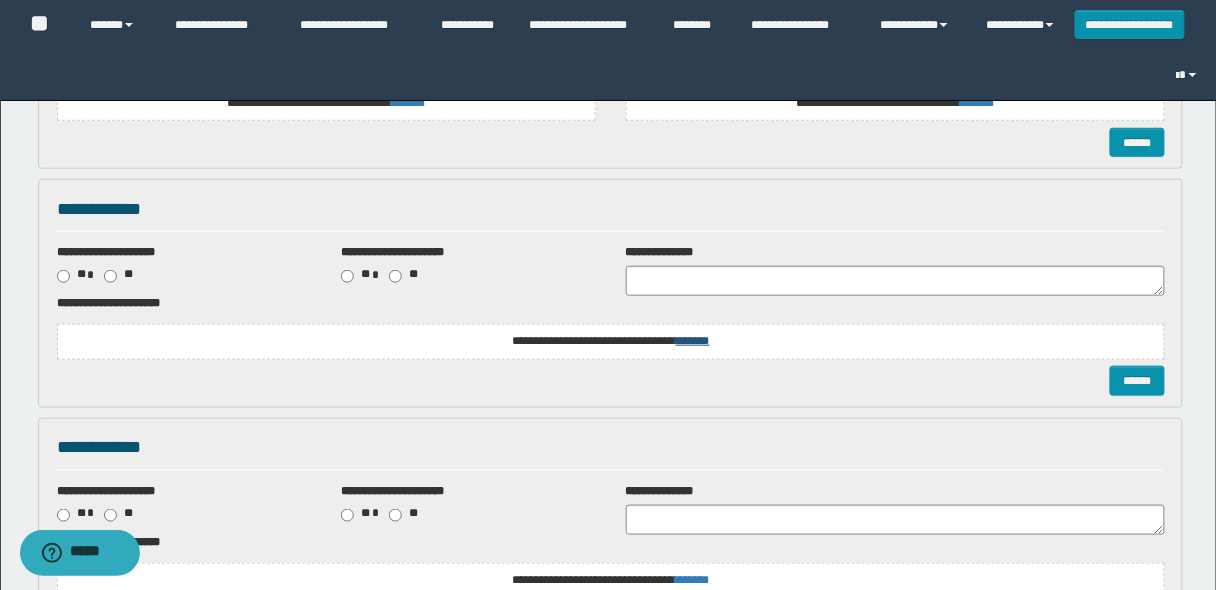 scroll, scrollTop: 0, scrollLeft: 0, axis: both 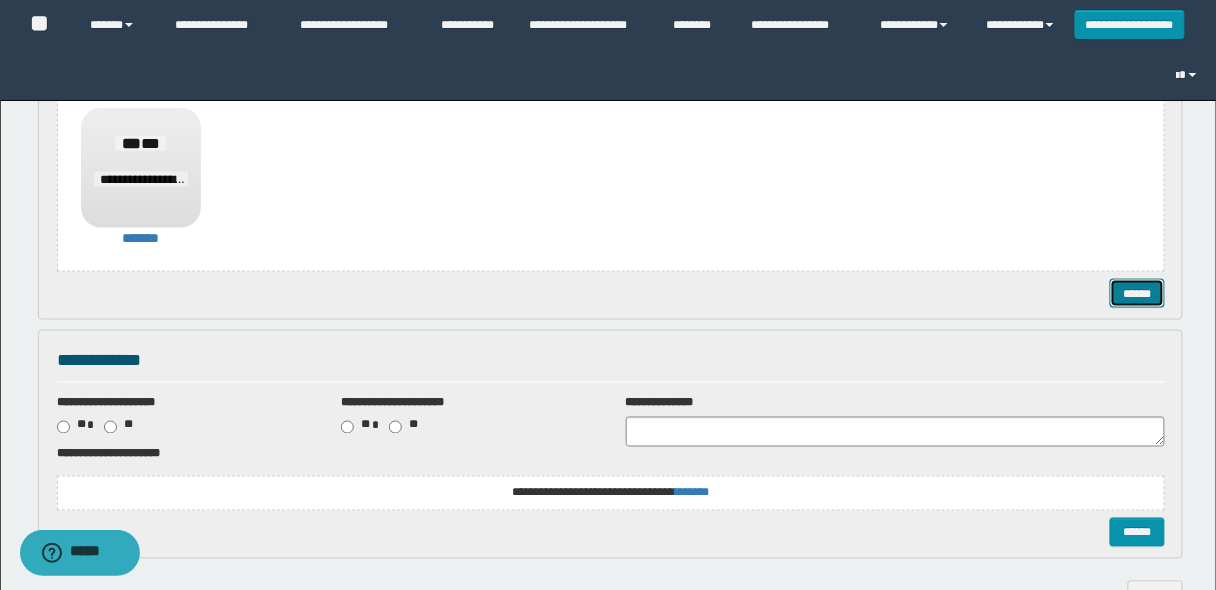 click on "******" at bounding box center (1137, 293) 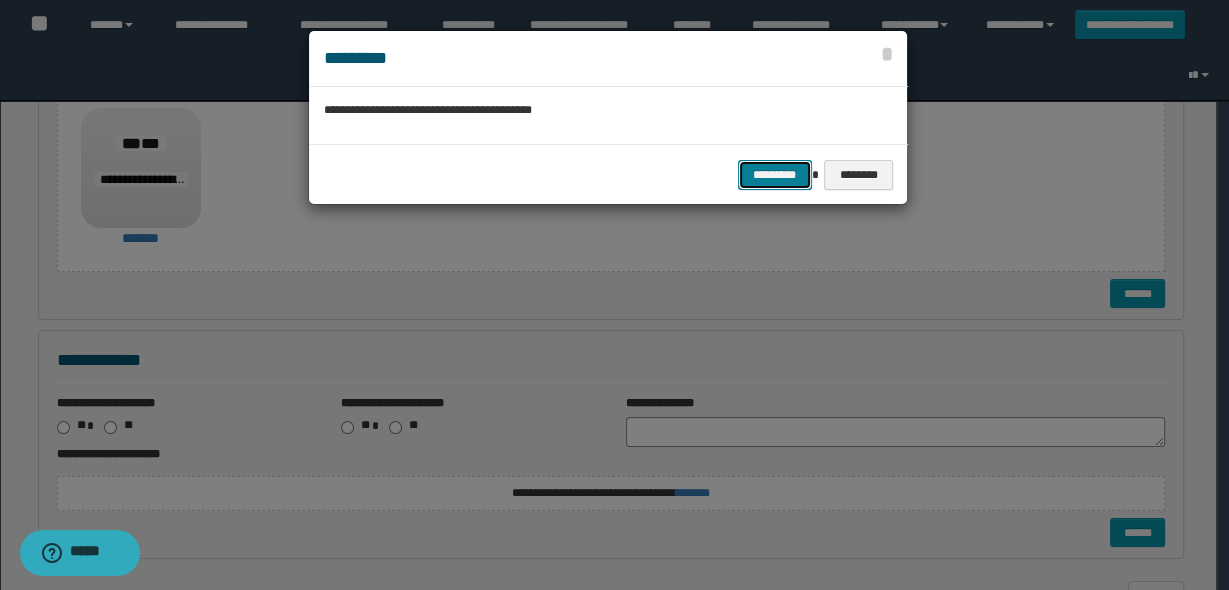 click on "*********" at bounding box center (775, 174) 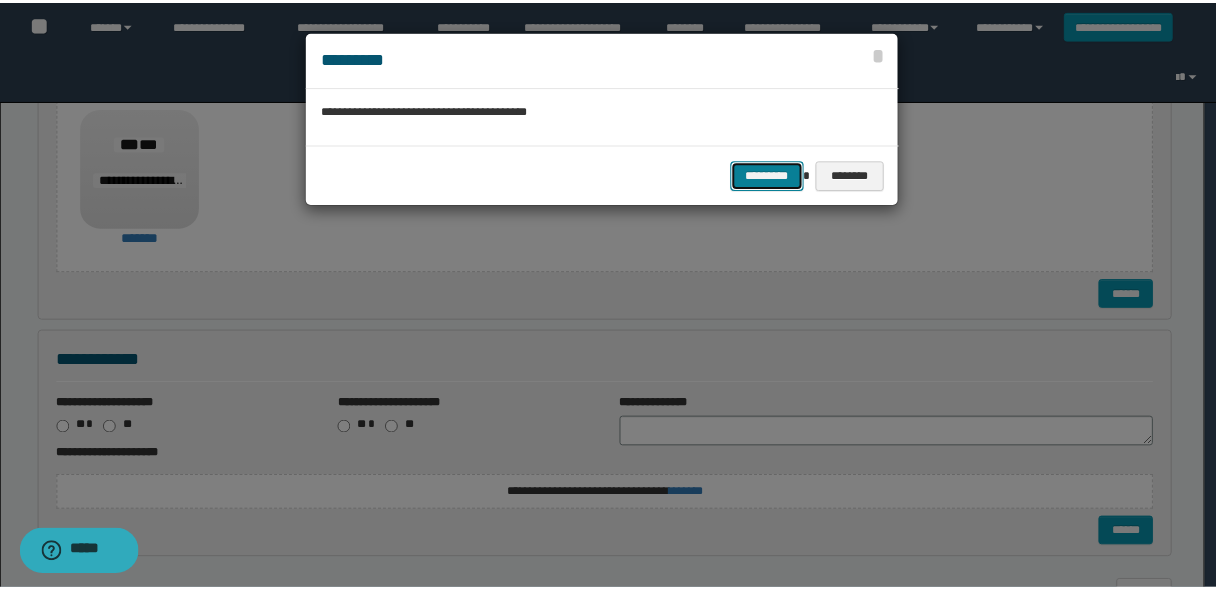 scroll, scrollTop: 0, scrollLeft: 0, axis: both 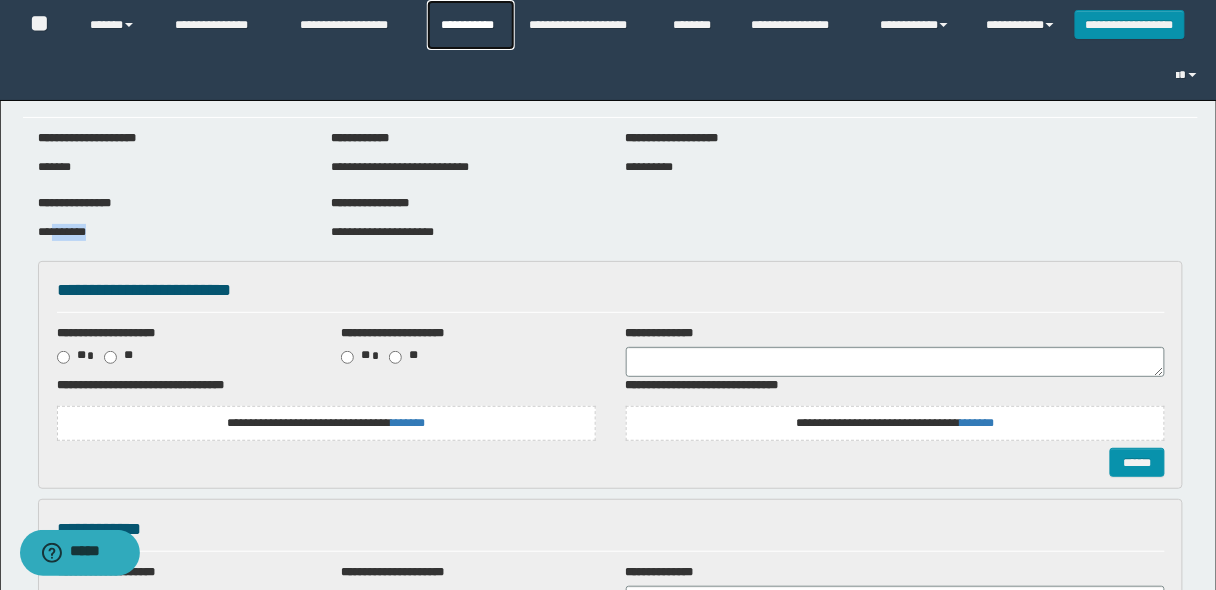 click on "**********" at bounding box center [471, 25] 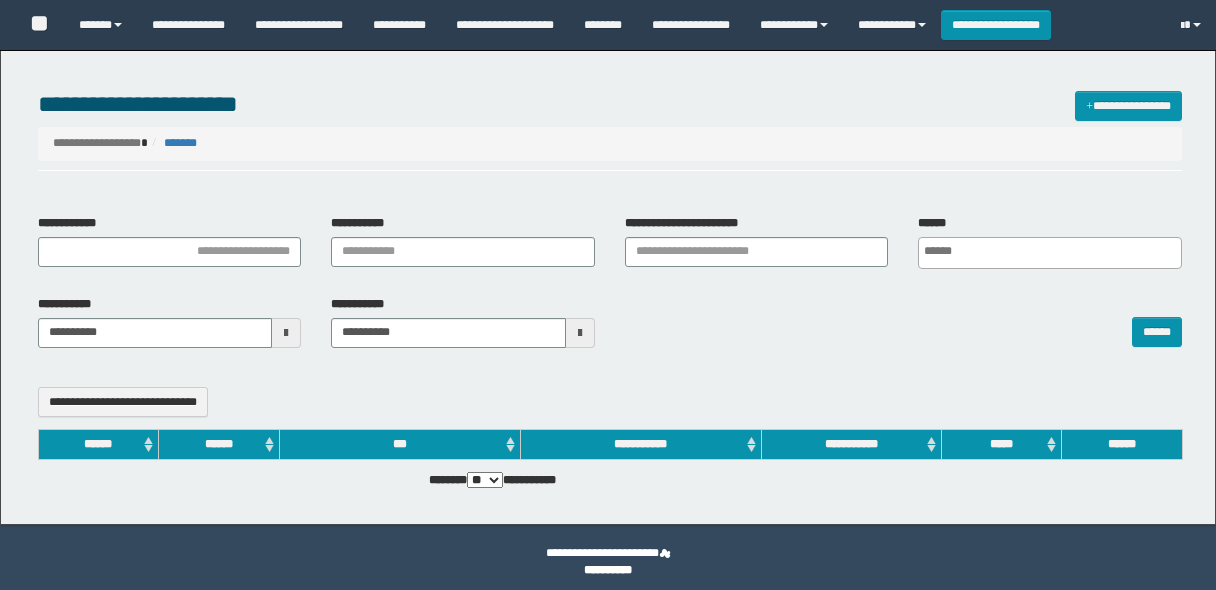 select 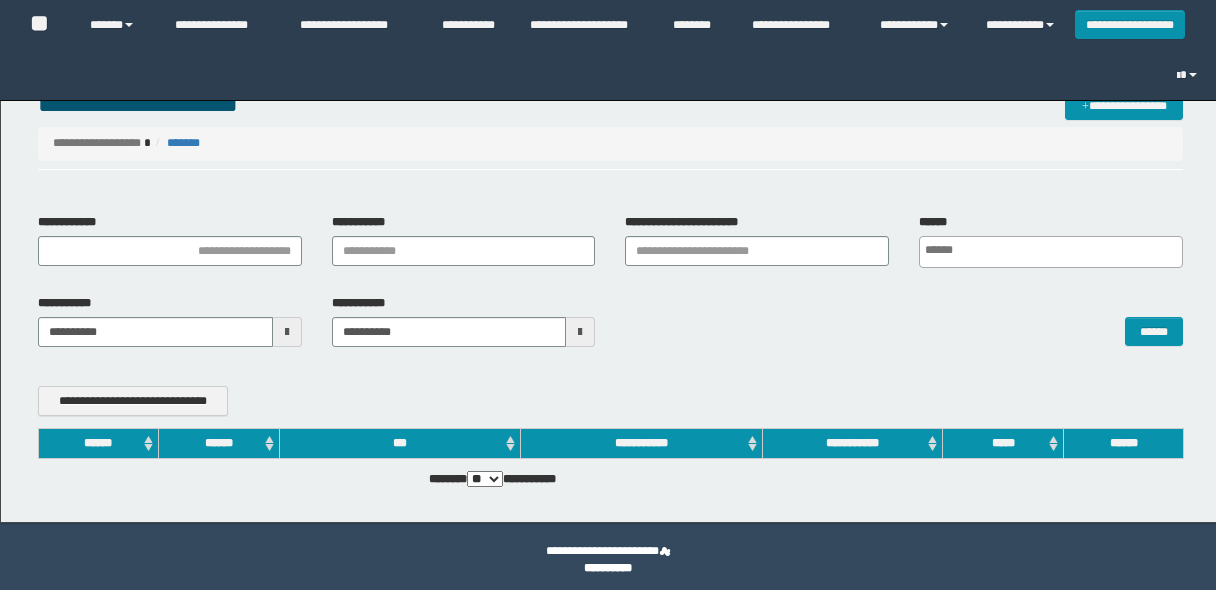 scroll, scrollTop: 0, scrollLeft: 0, axis: both 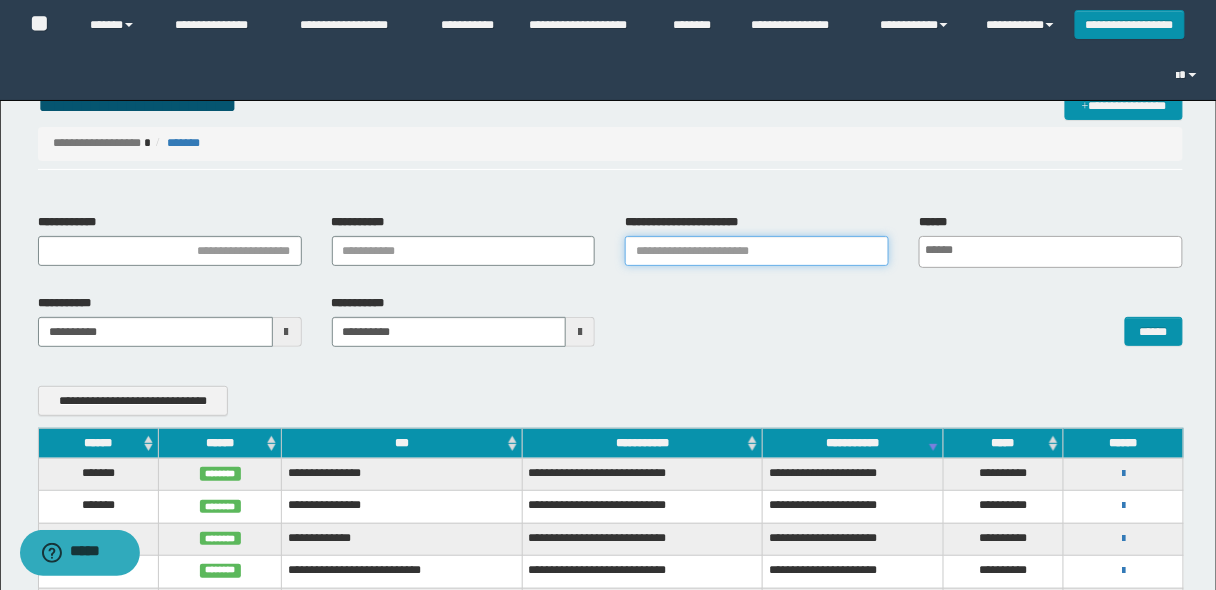 click on "**********" at bounding box center [757, 251] 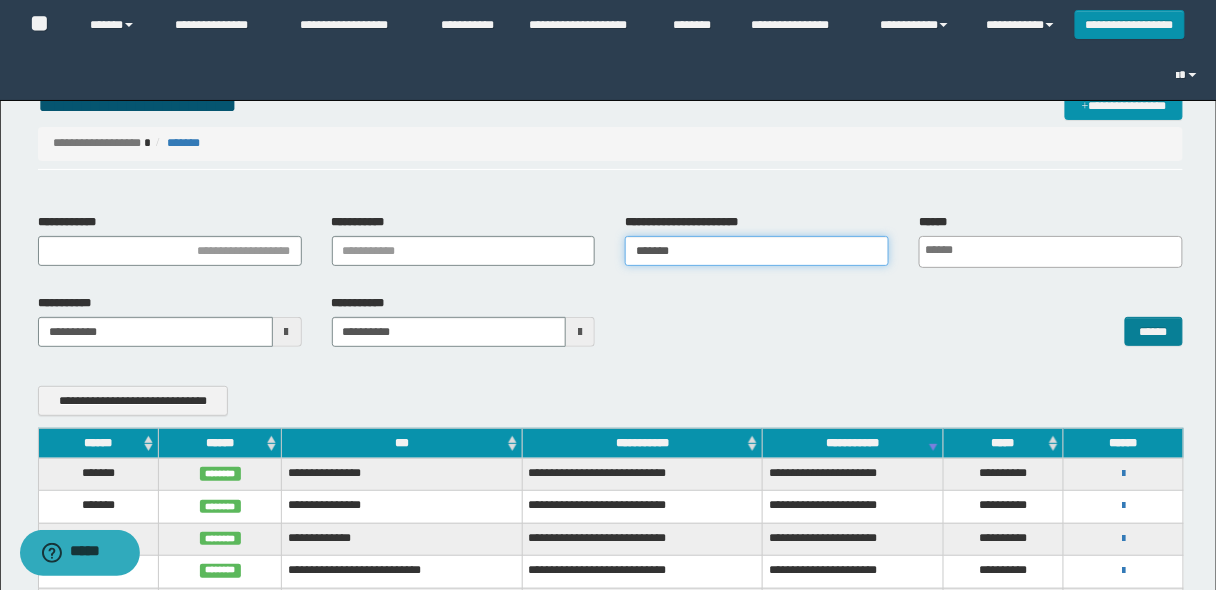 type on "*******" 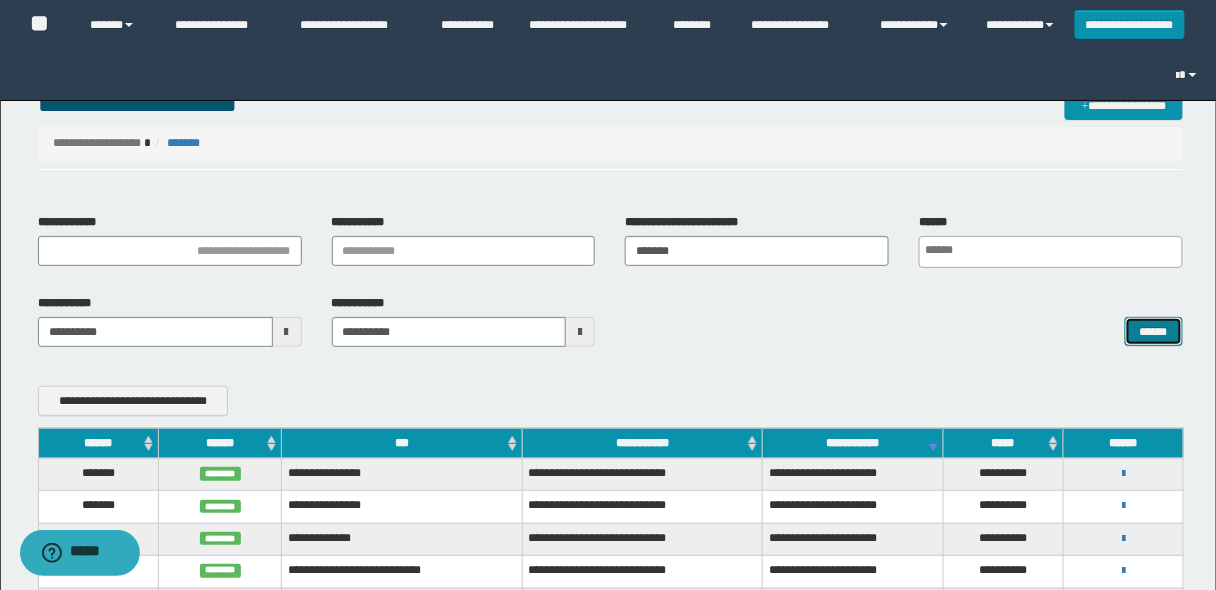 click on "******" at bounding box center [1154, 331] 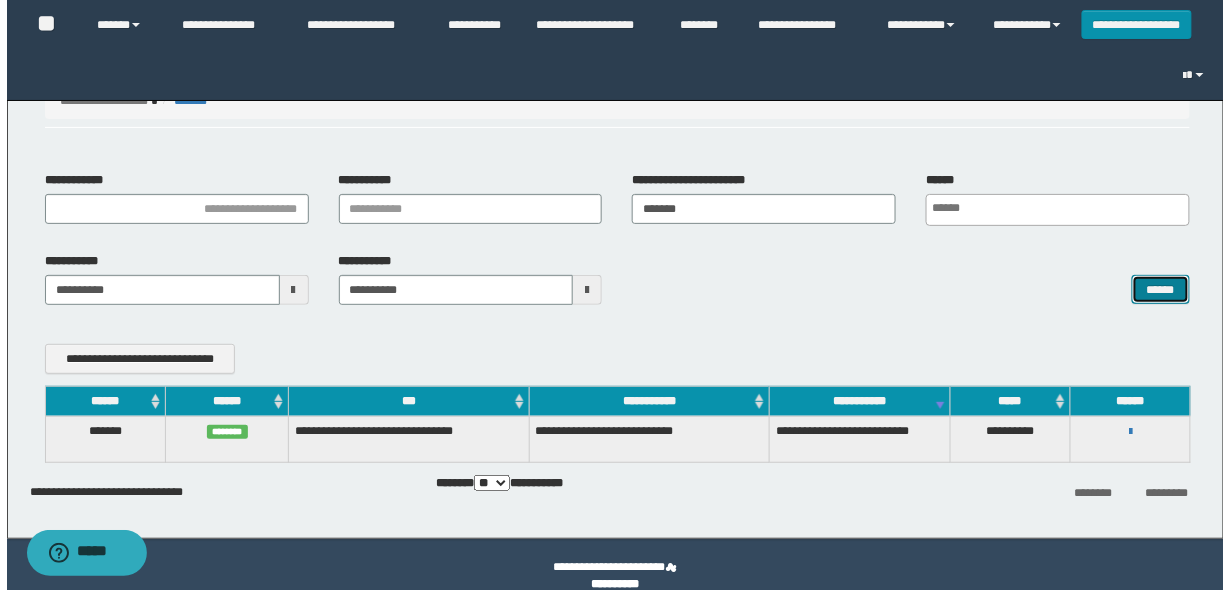 scroll, scrollTop: 65, scrollLeft: 0, axis: vertical 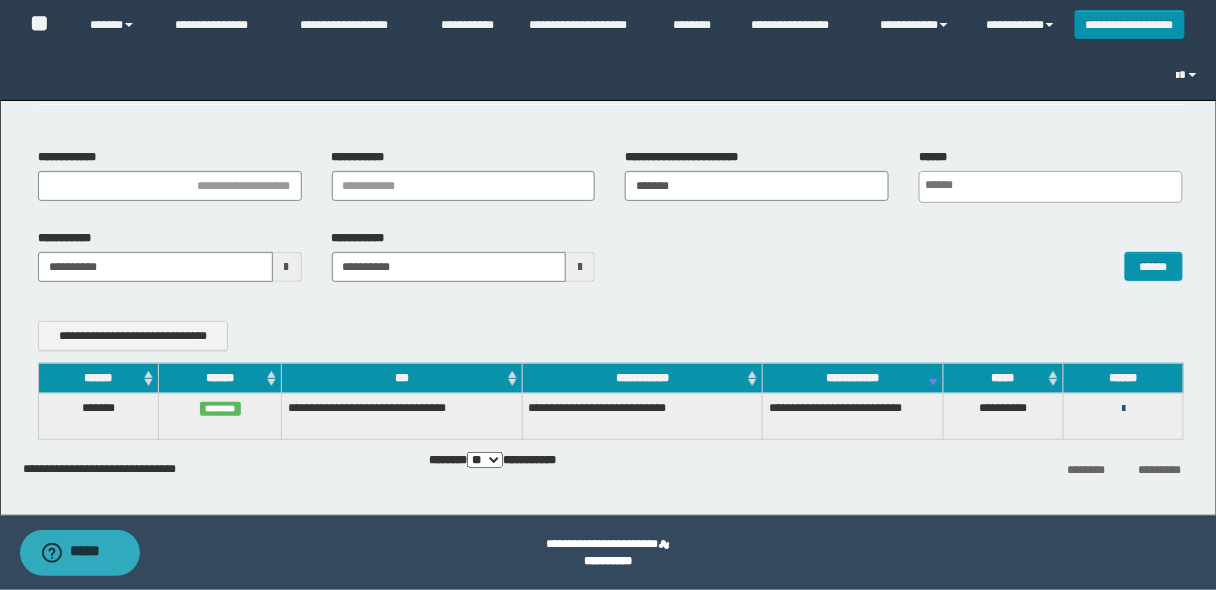 click at bounding box center (1123, 409) 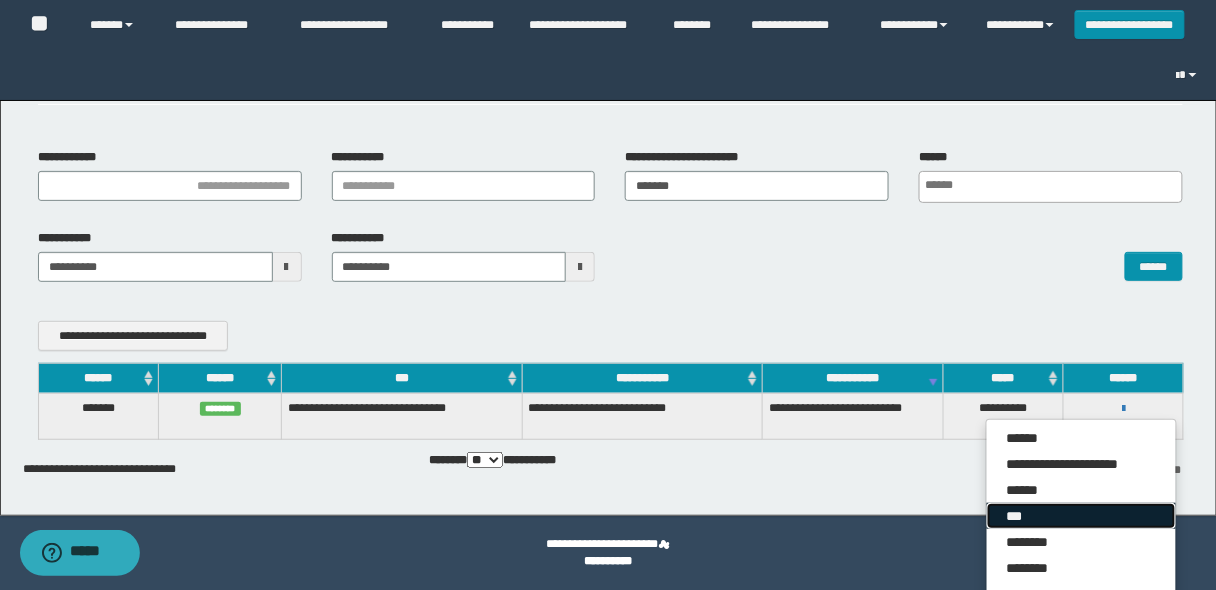 click on "***" at bounding box center [1081, 516] 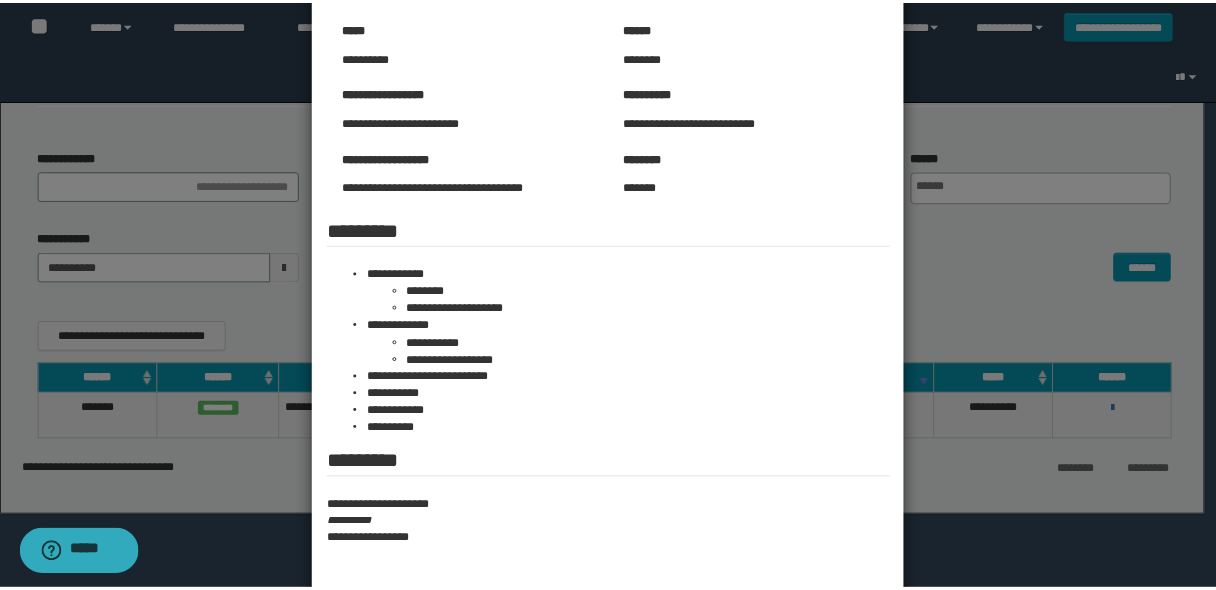 scroll, scrollTop: 0, scrollLeft: 0, axis: both 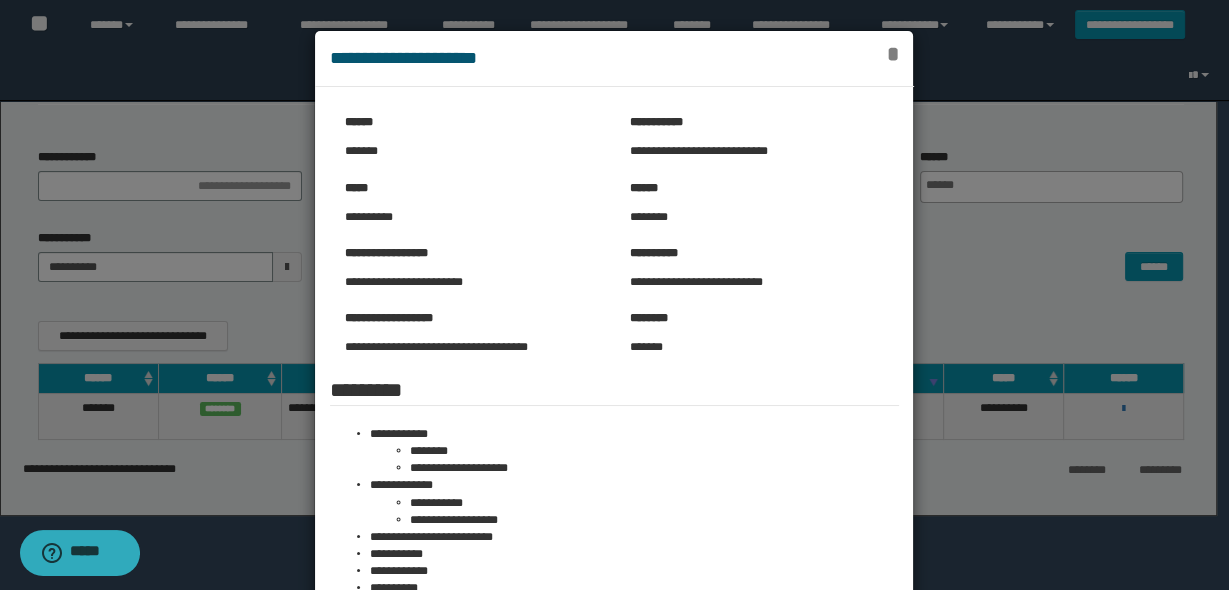 click on "*" at bounding box center [893, 54] 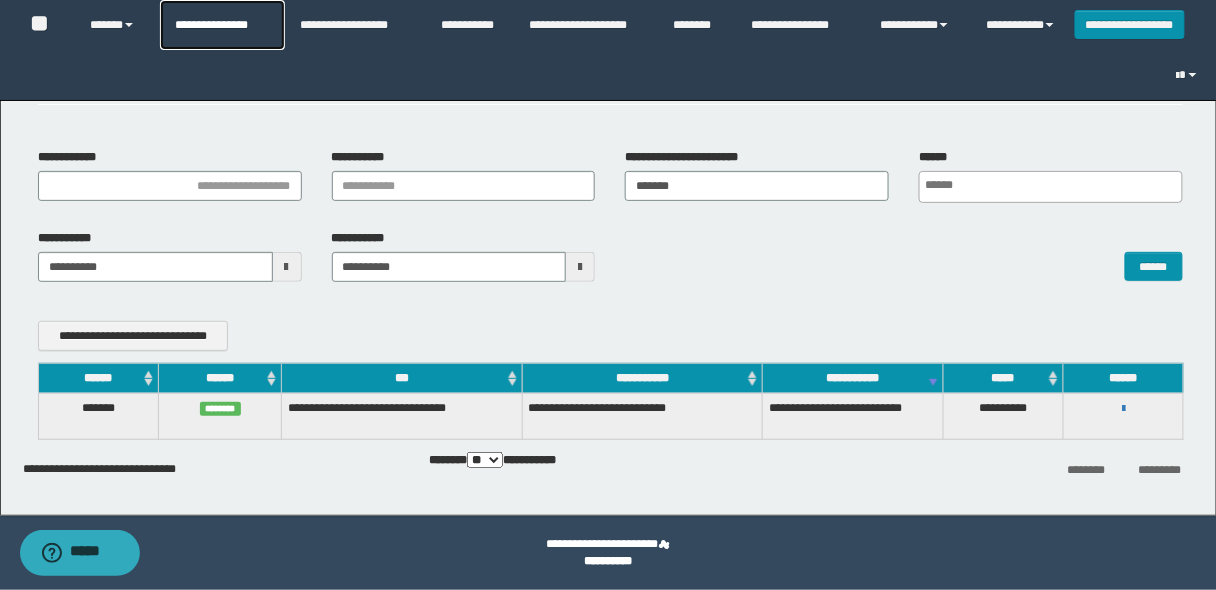 click on "**********" at bounding box center [222, 25] 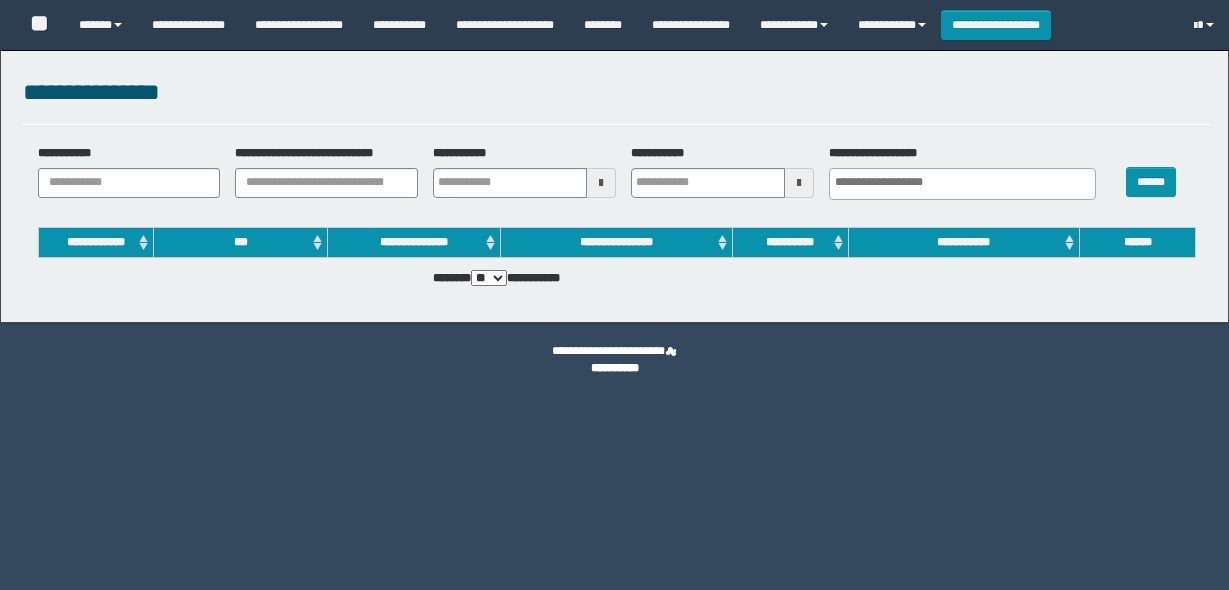 select 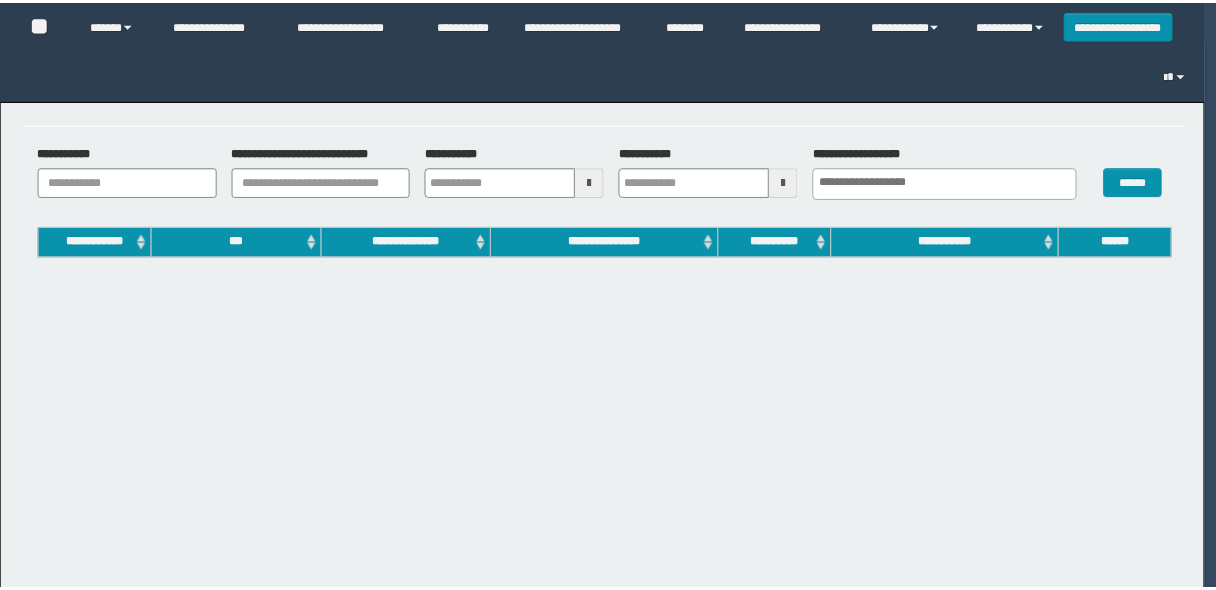 scroll, scrollTop: 0, scrollLeft: 0, axis: both 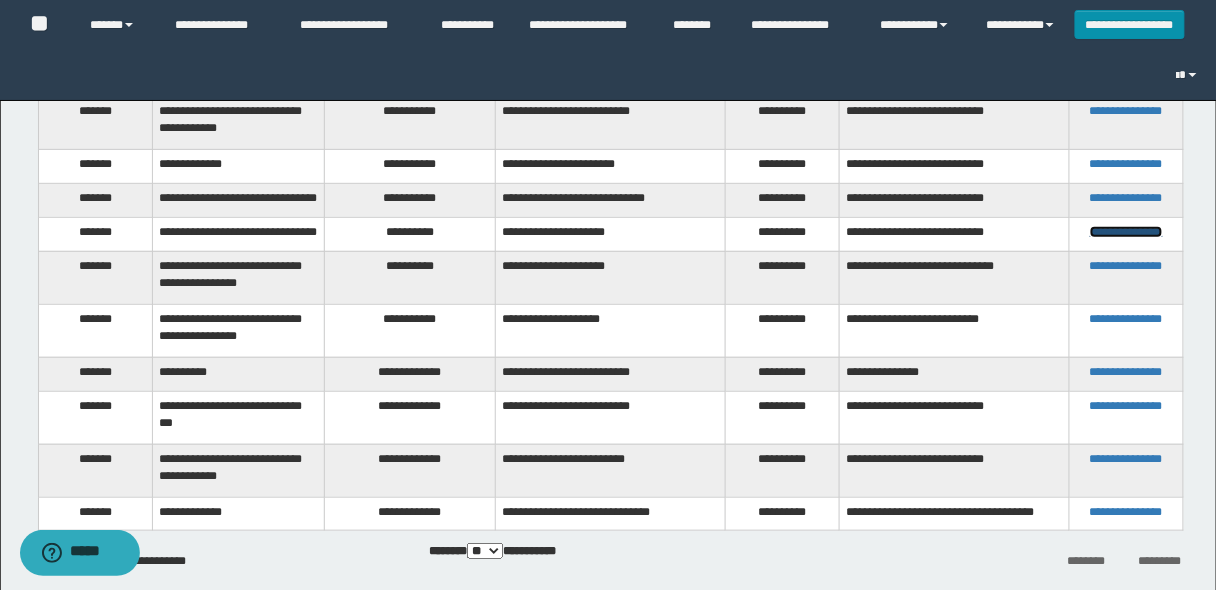 click on "**********" at bounding box center (1126, 232) 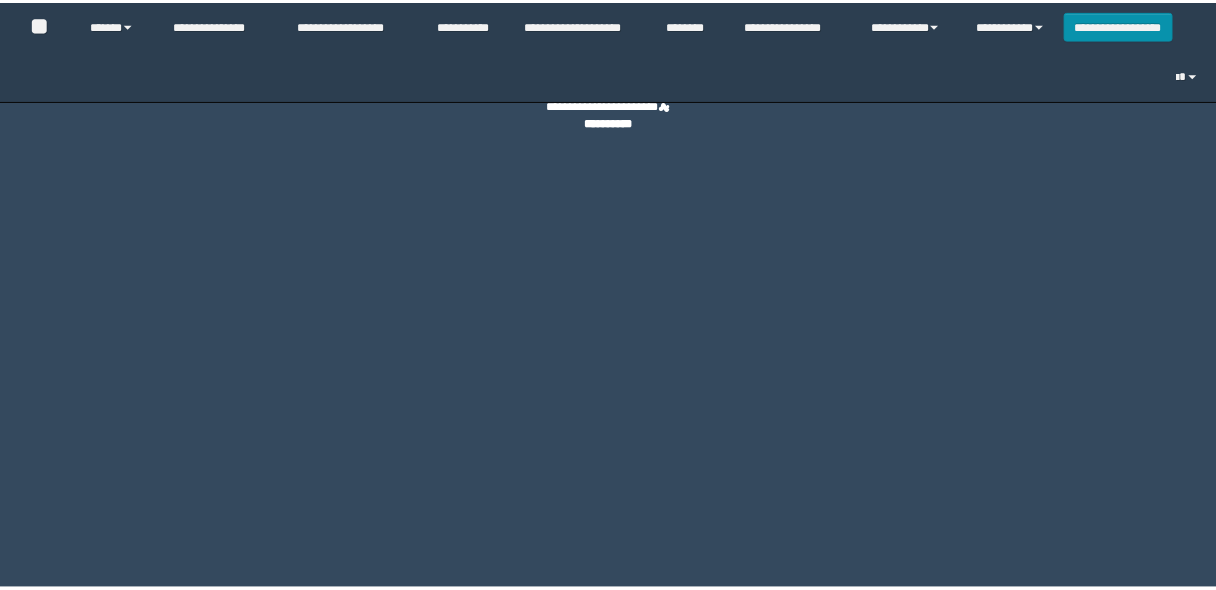 scroll, scrollTop: 0, scrollLeft: 0, axis: both 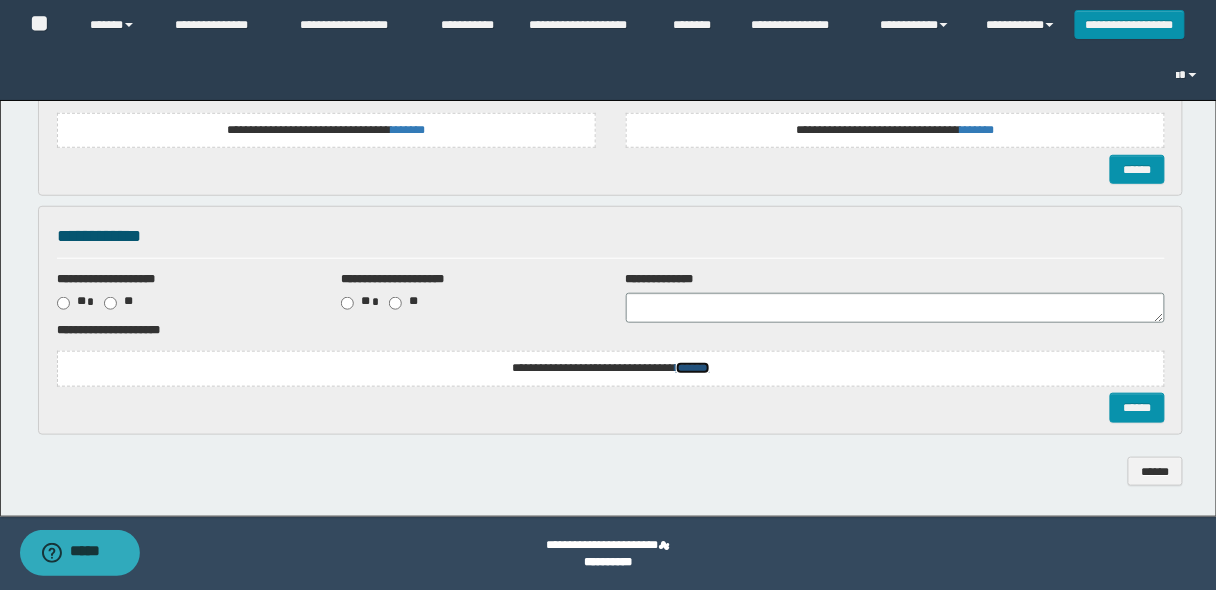click on "*******" at bounding box center (693, 368) 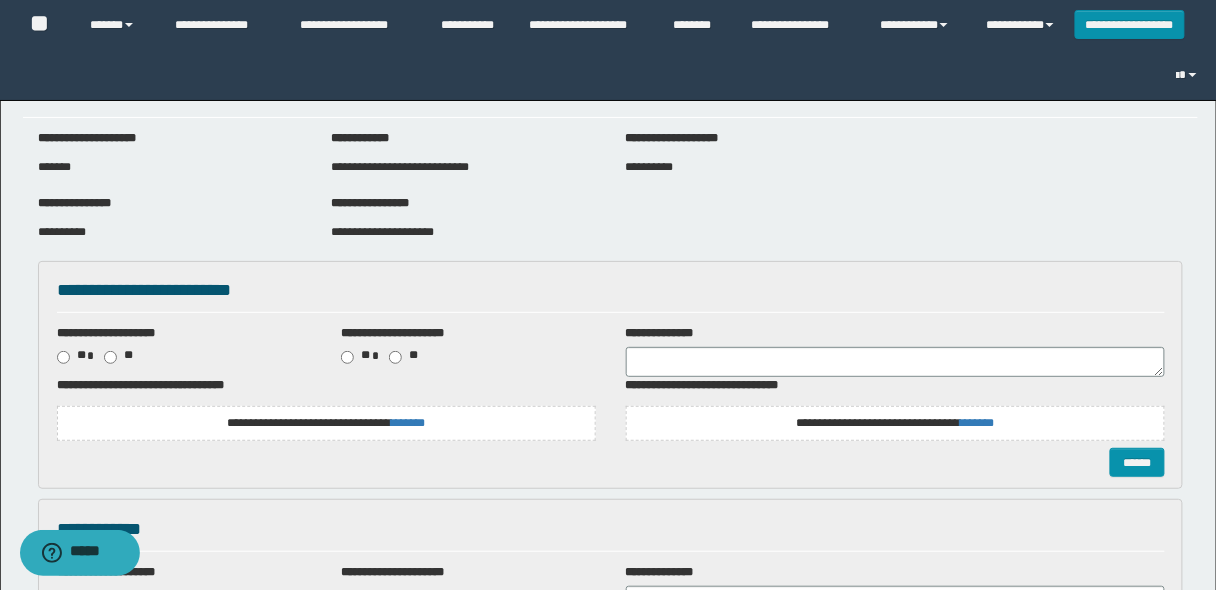 scroll, scrollTop: 240, scrollLeft: 0, axis: vertical 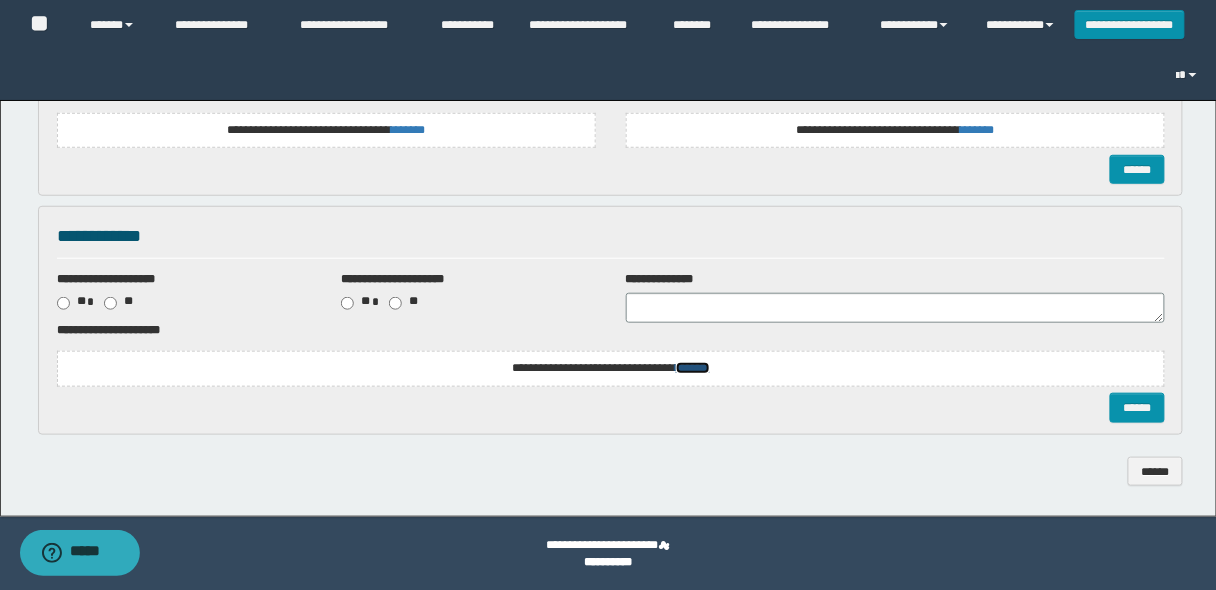 click on "*******" at bounding box center [693, 368] 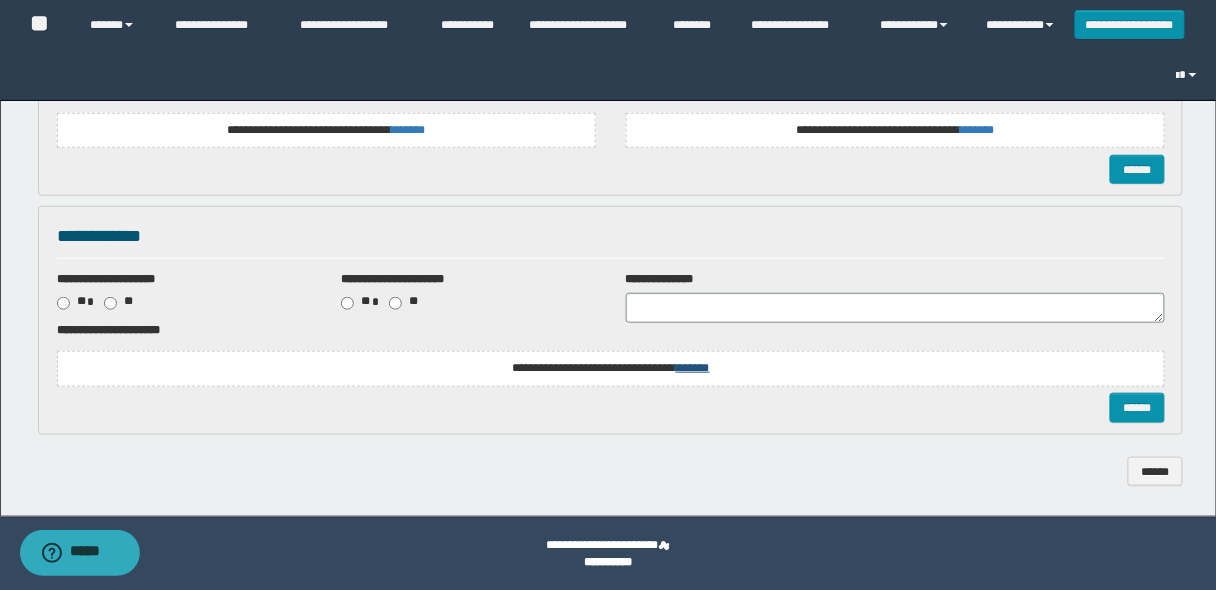 scroll, scrollTop: 0, scrollLeft: 0, axis: both 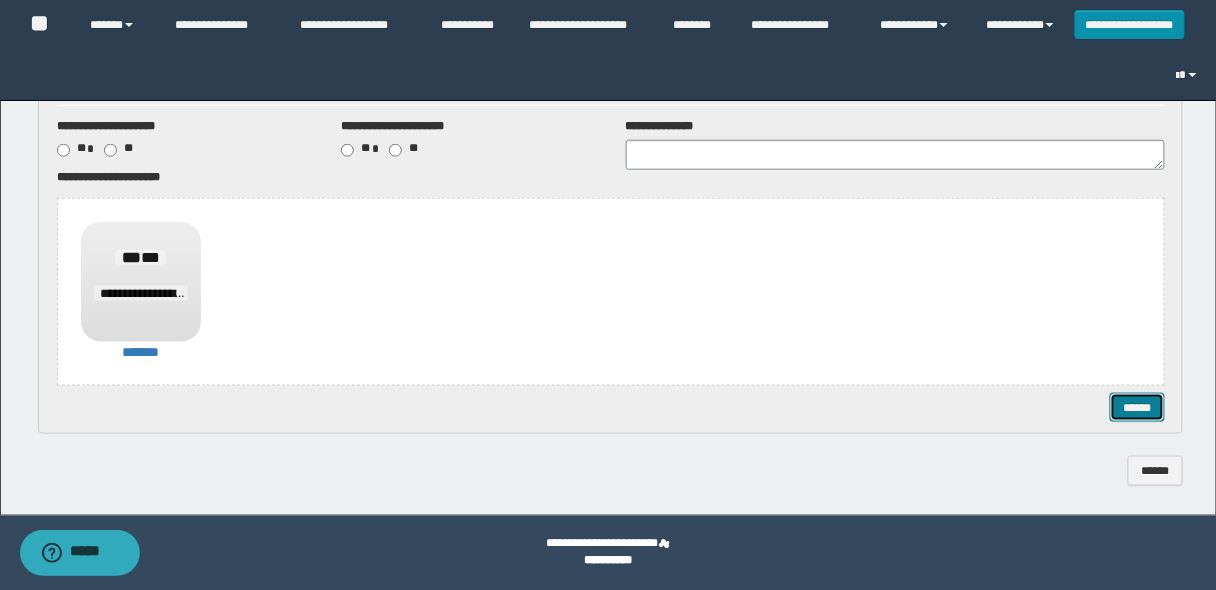 click on "******" at bounding box center [1137, 407] 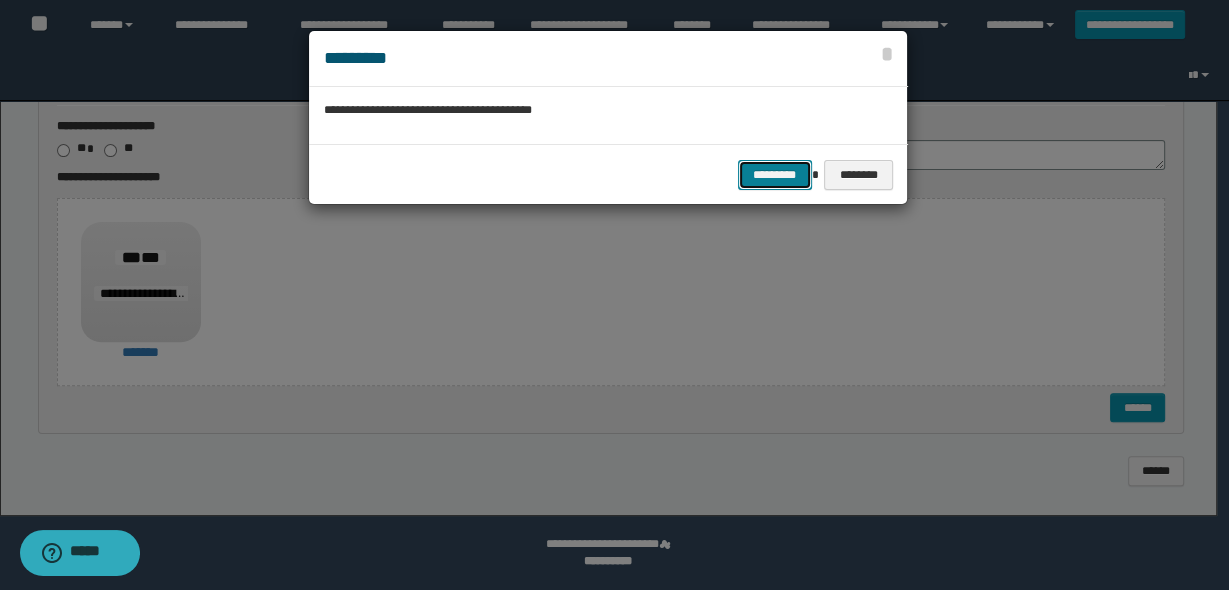 click on "*********" at bounding box center [775, 174] 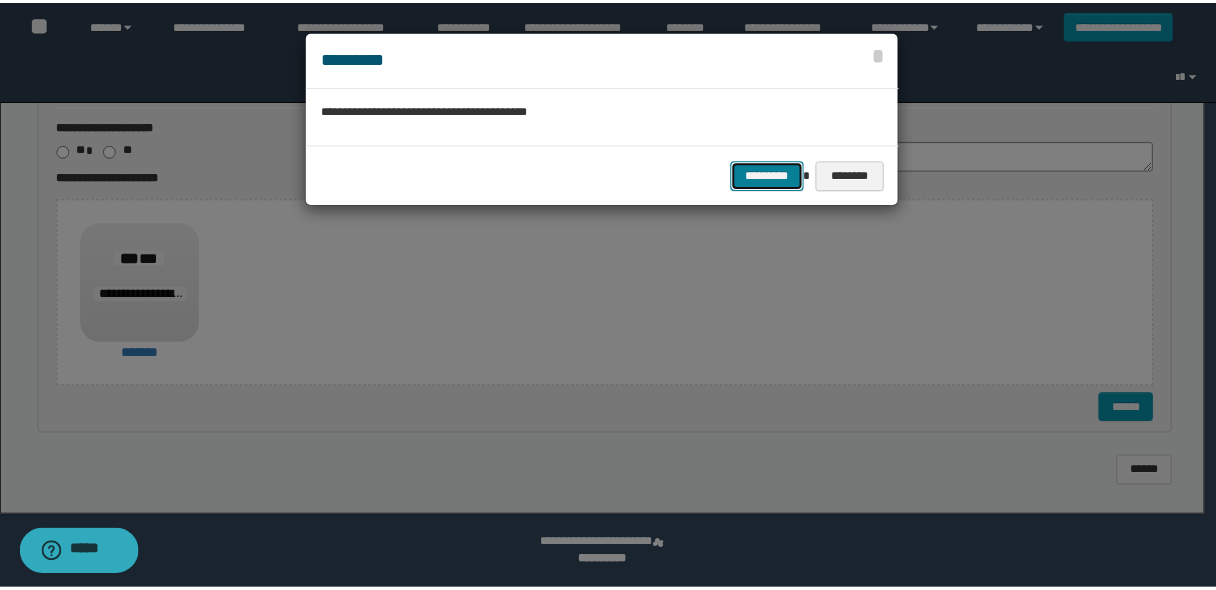 scroll, scrollTop: 0, scrollLeft: 0, axis: both 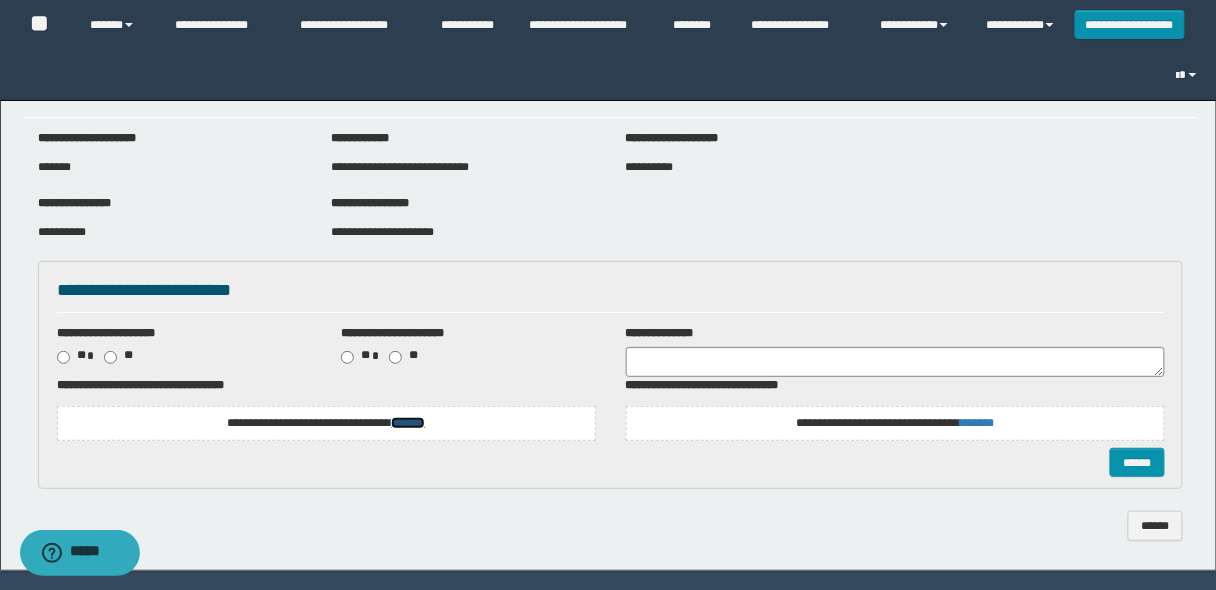 click on "*******" at bounding box center (408, 423) 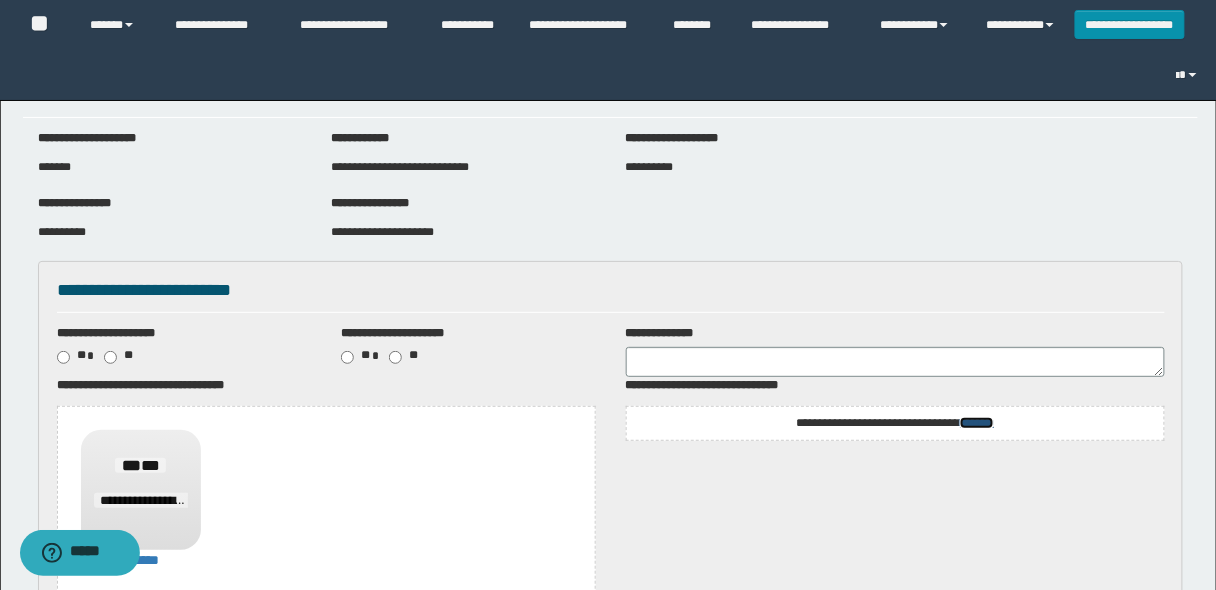 click on "*******" at bounding box center [977, 423] 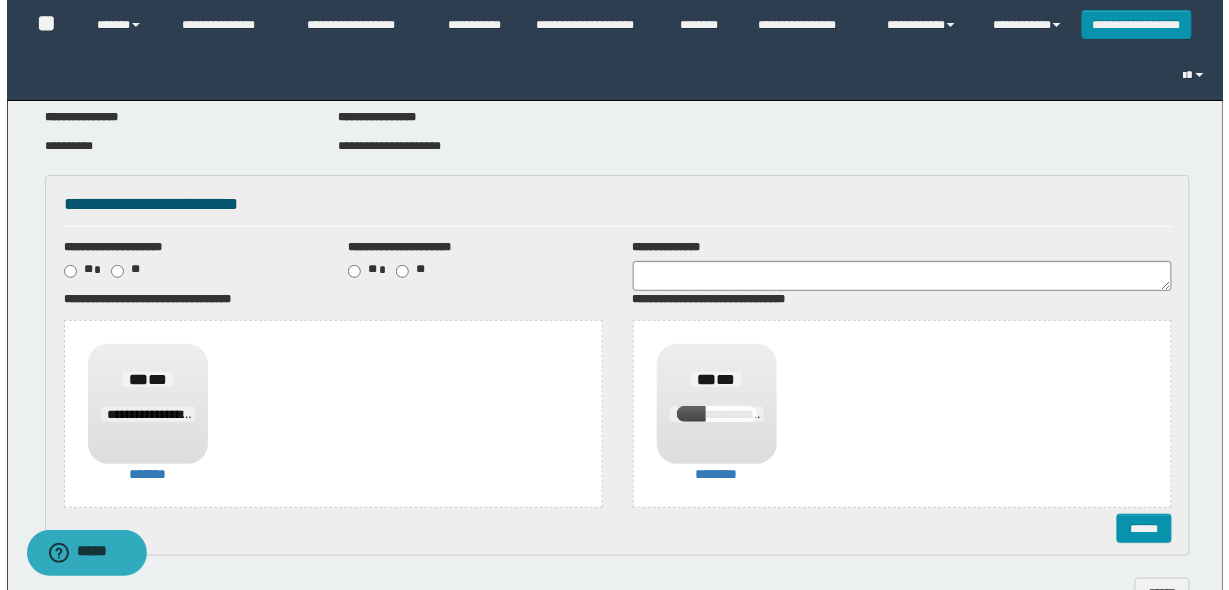 scroll, scrollTop: 207, scrollLeft: 0, axis: vertical 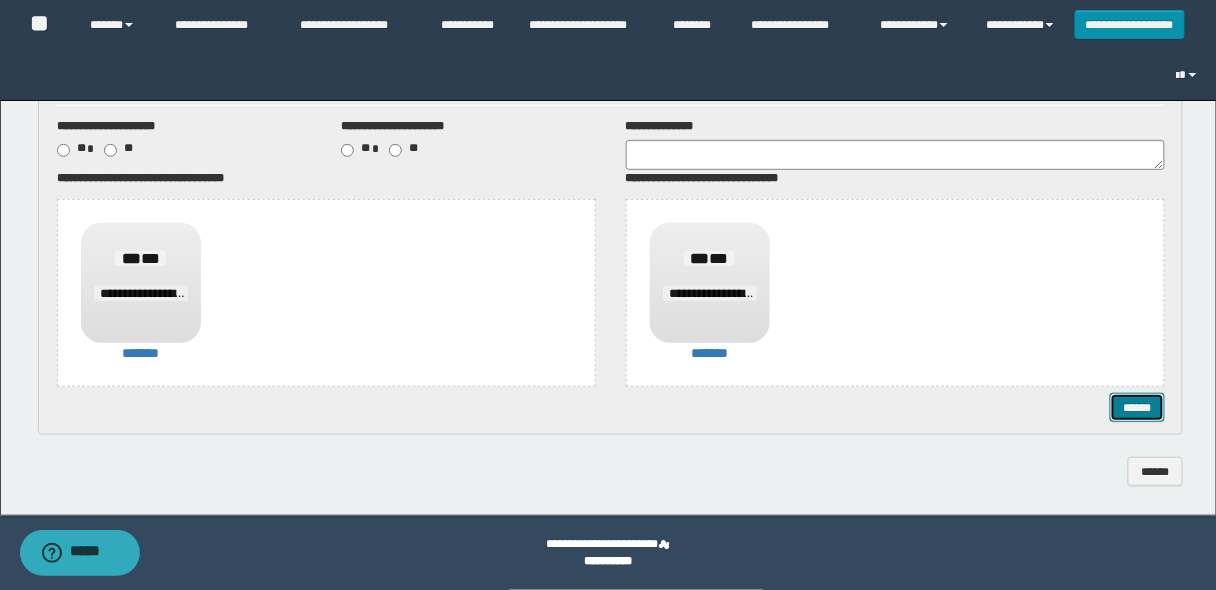 click on "******" at bounding box center (1137, 407) 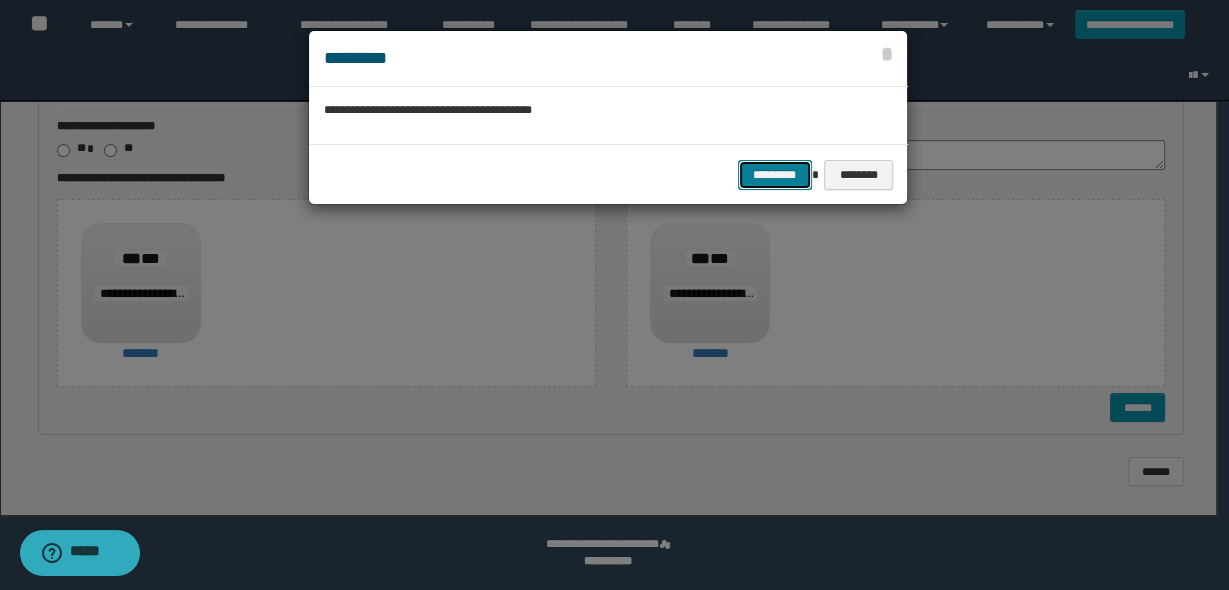 click on "*********" at bounding box center (775, 174) 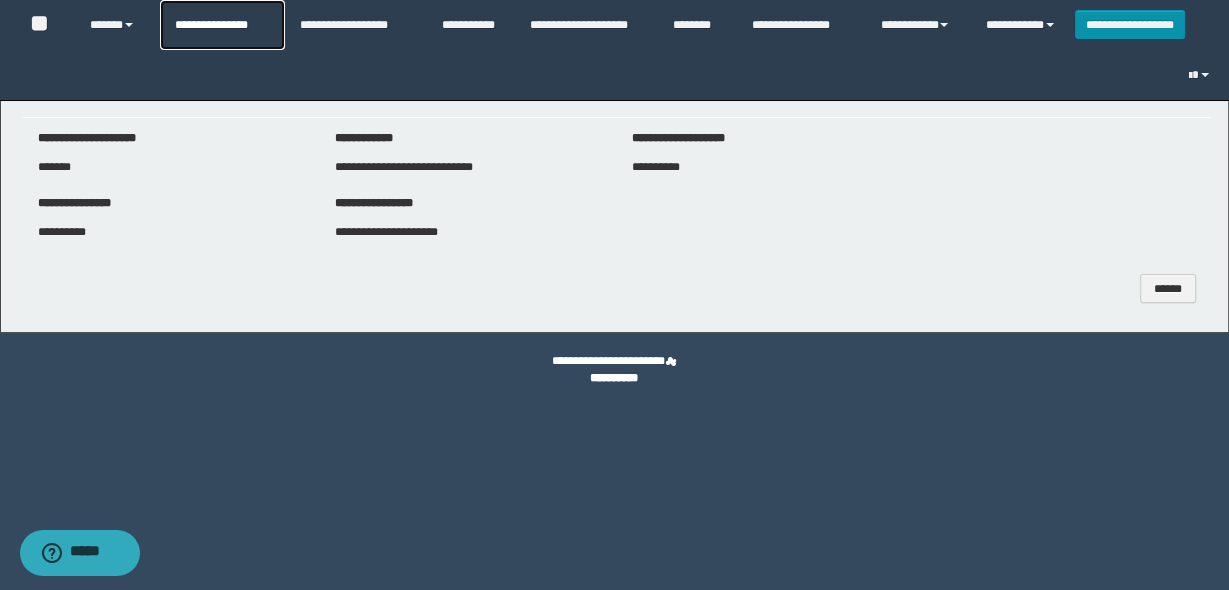 click on "**********" at bounding box center (222, 25) 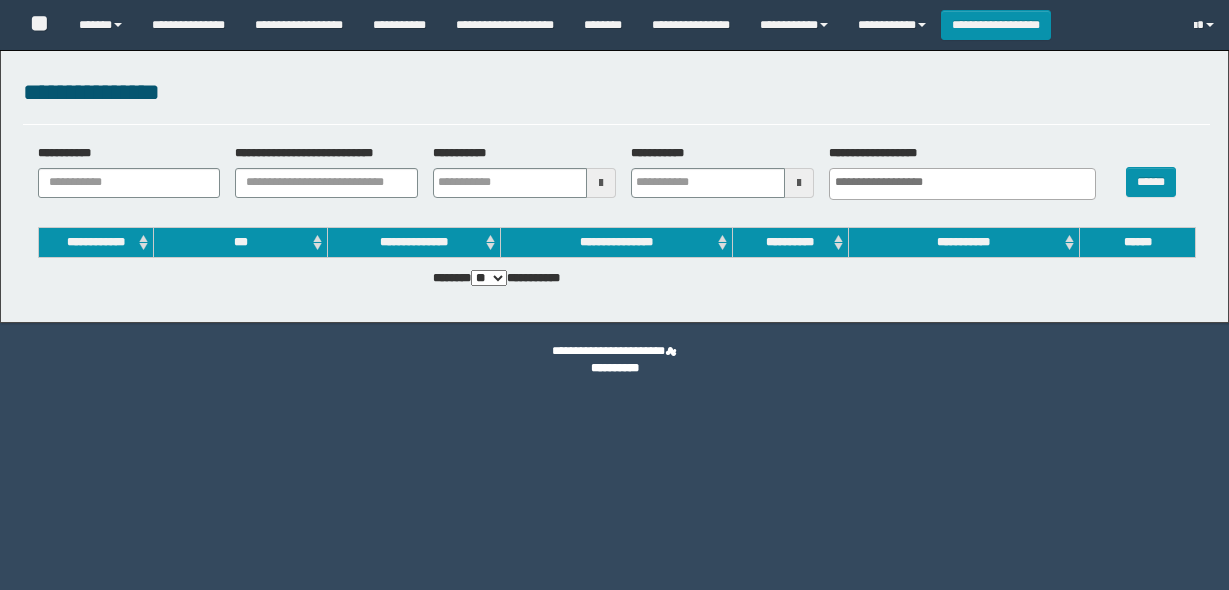 select 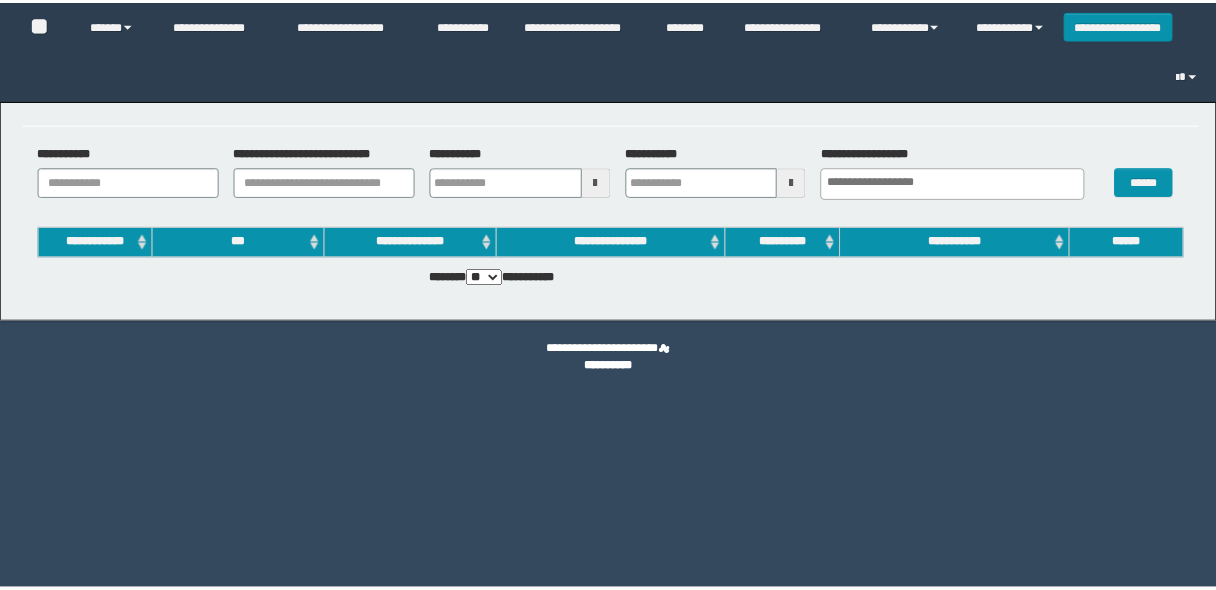 scroll, scrollTop: 0, scrollLeft: 0, axis: both 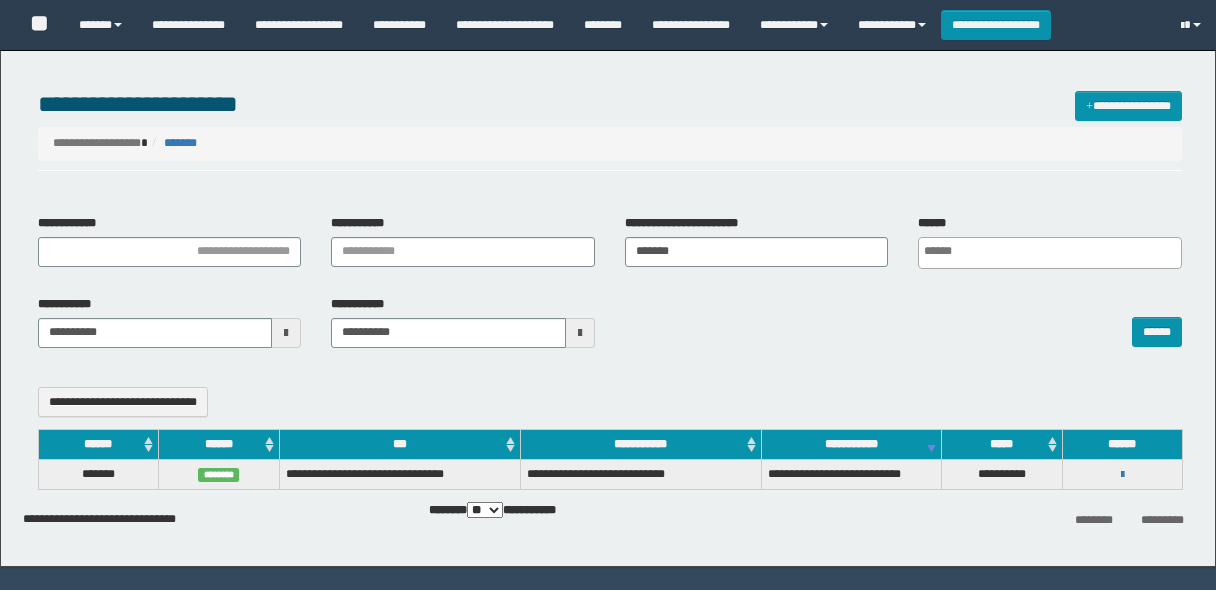 select 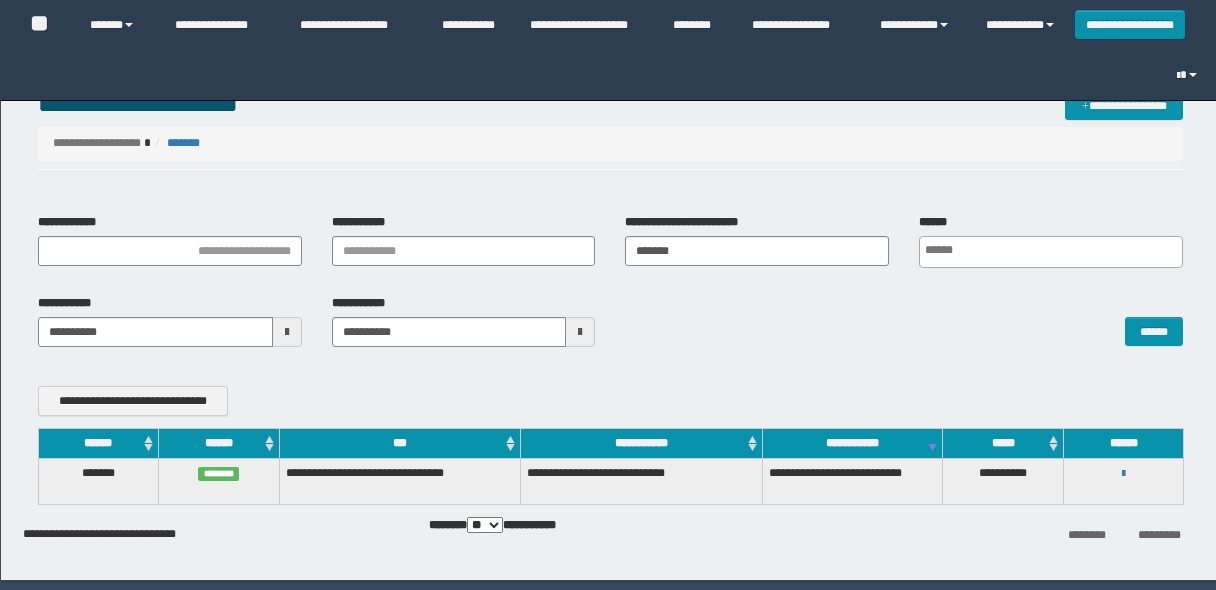 scroll, scrollTop: 0, scrollLeft: 0, axis: both 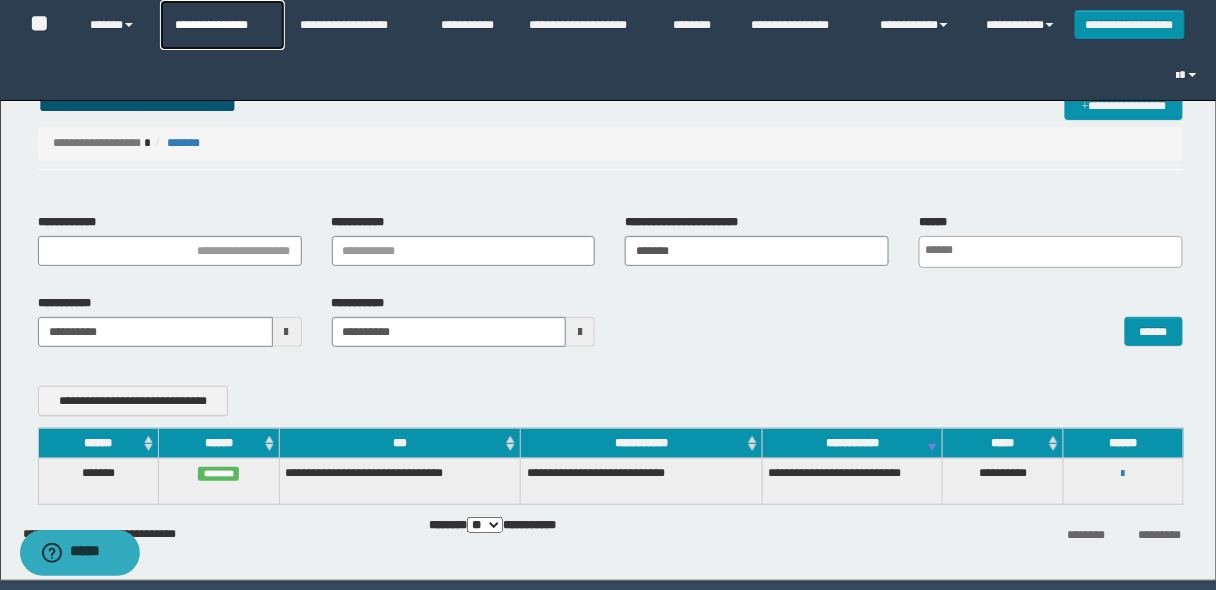 click on "**********" at bounding box center [222, 25] 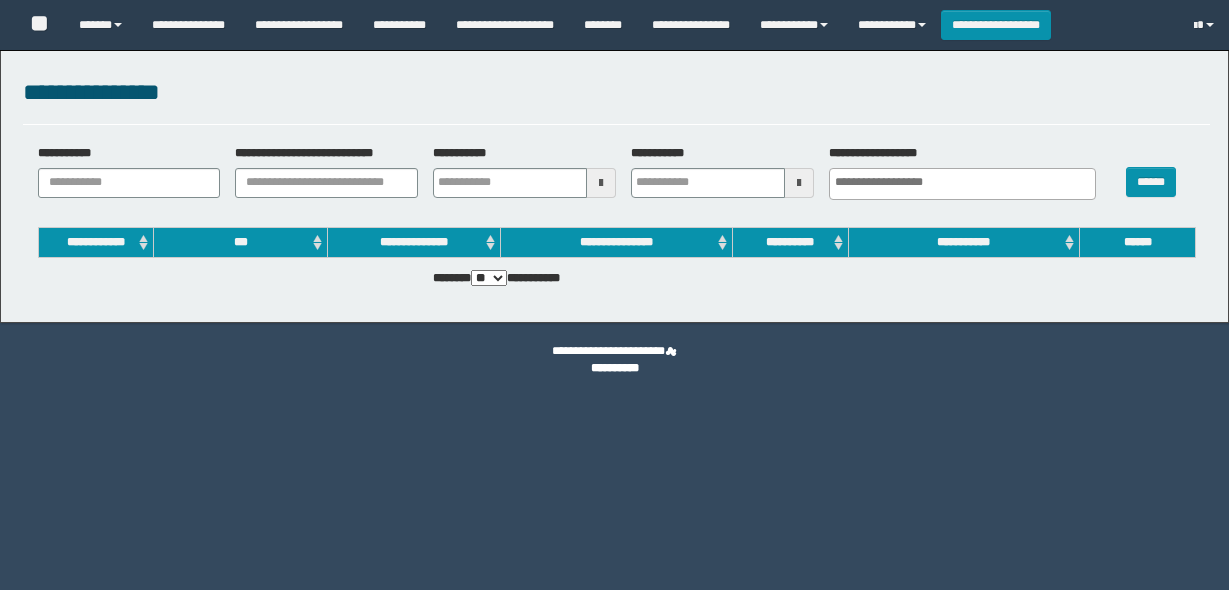 select 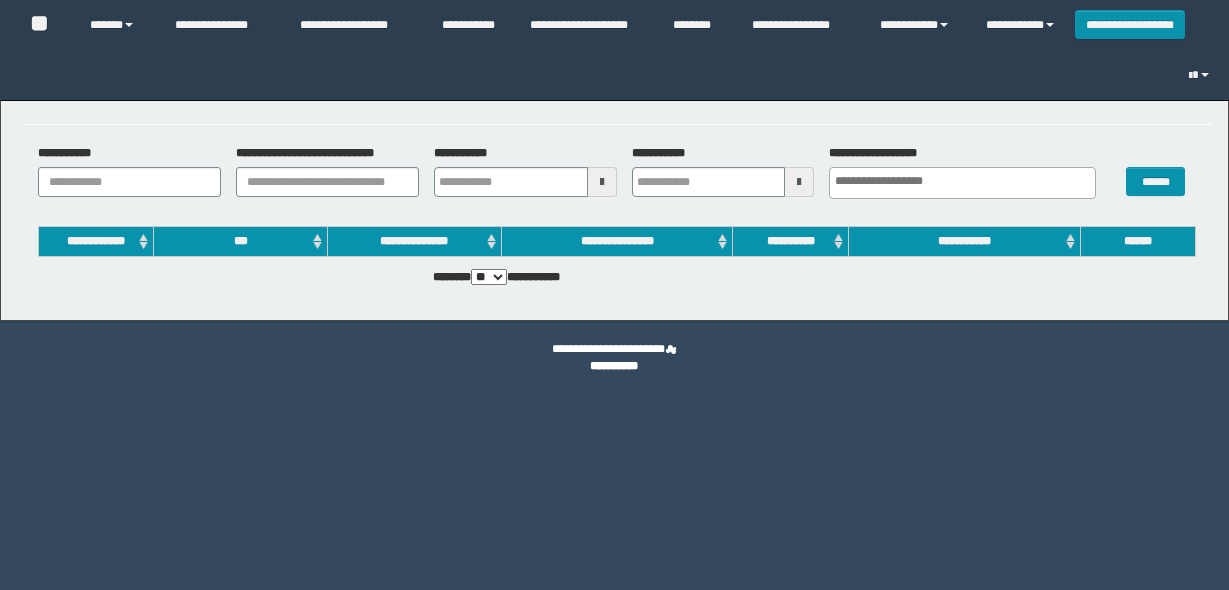 scroll, scrollTop: 0, scrollLeft: 0, axis: both 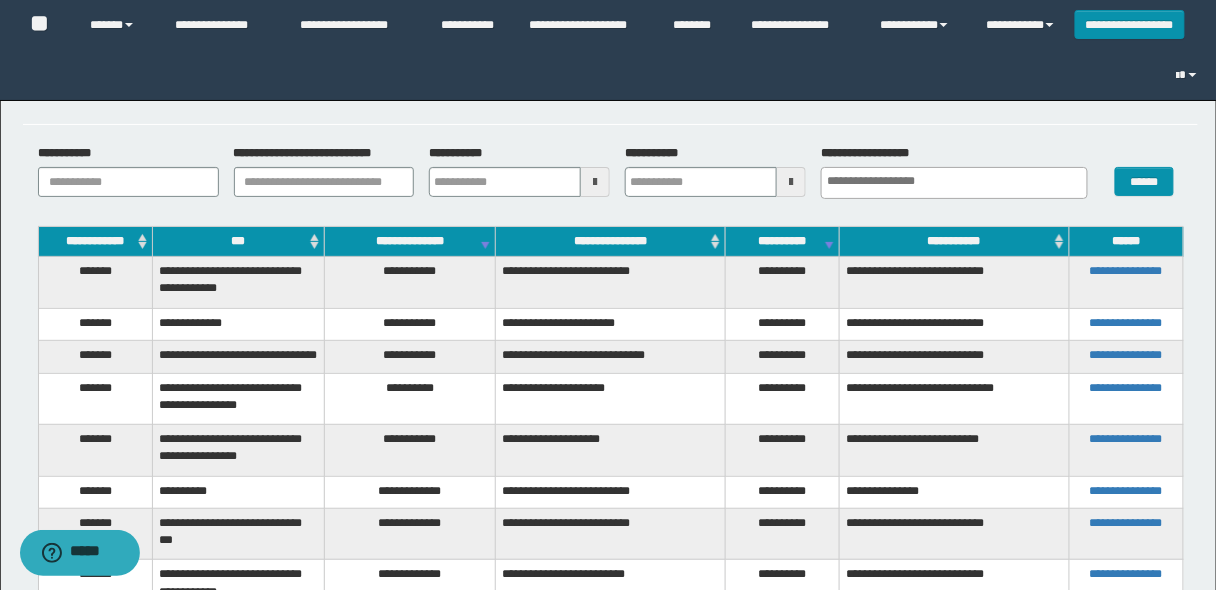 click on "***" at bounding box center (239, 242) 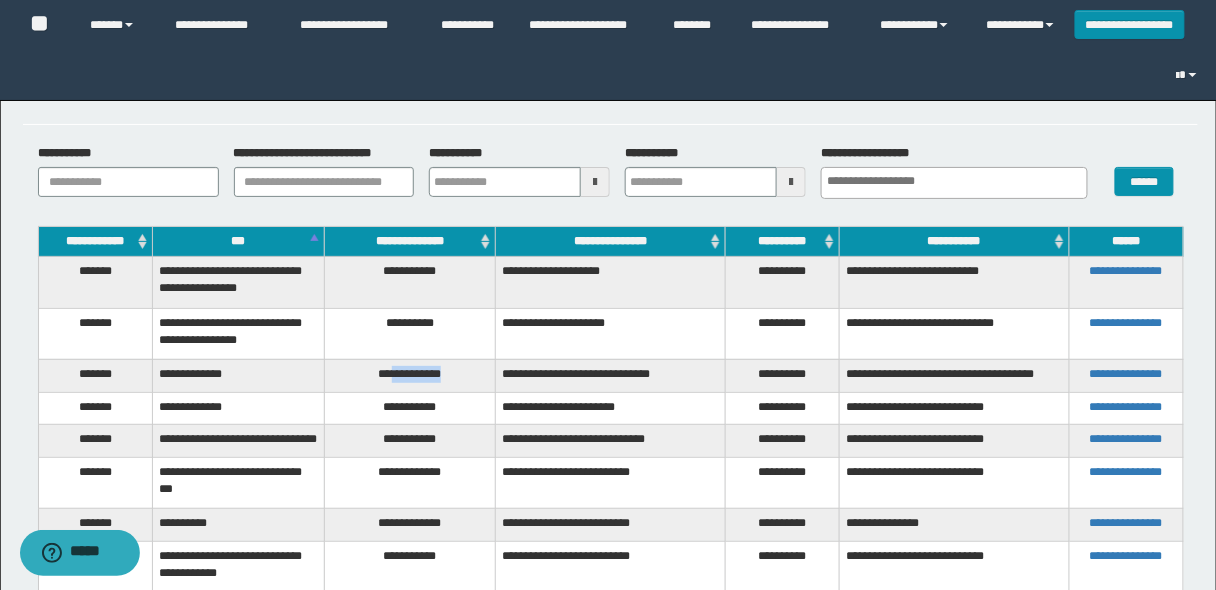 drag, startPoint x: 456, startPoint y: 356, endPoint x: 394, endPoint y: 364, distance: 62.514 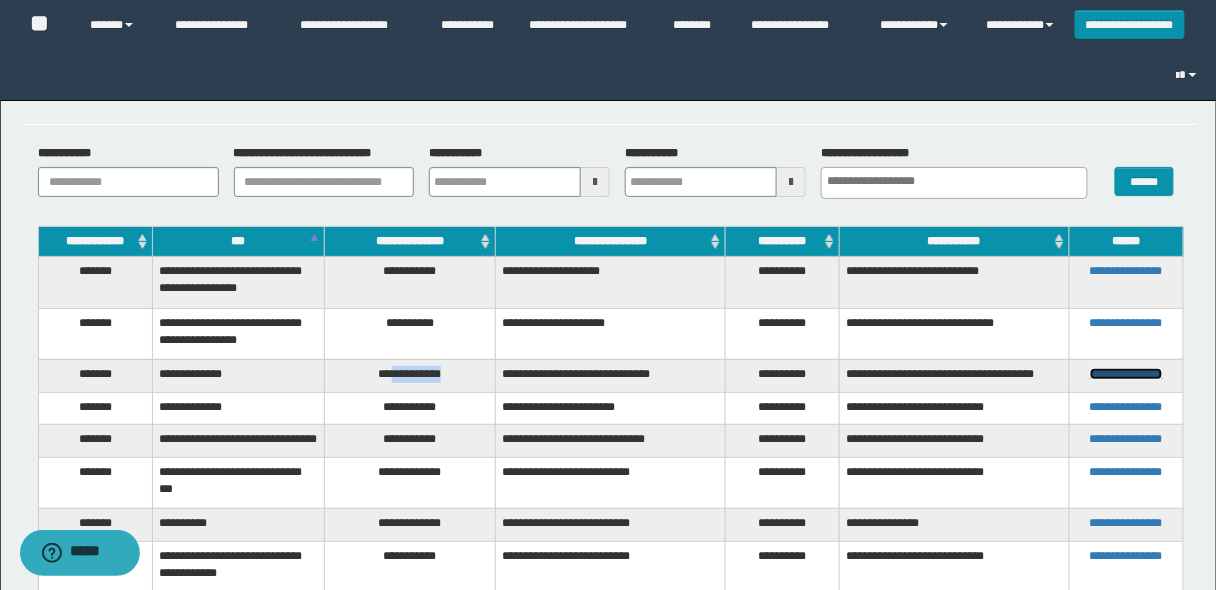 click on "**********" at bounding box center [1126, 374] 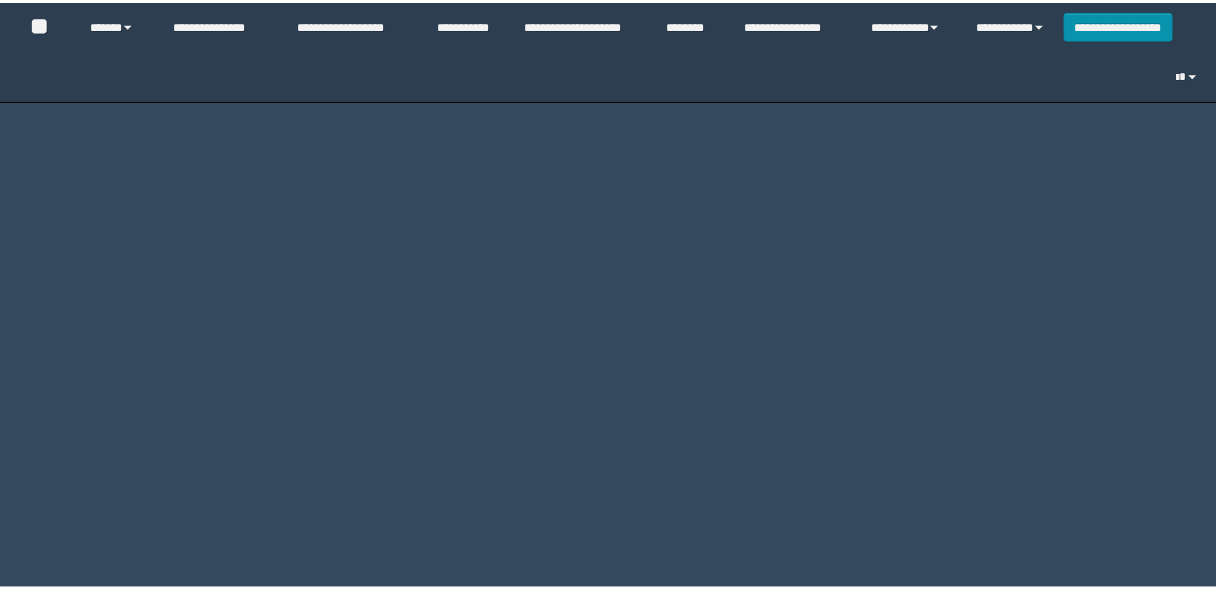 scroll, scrollTop: 0, scrollLeft: 0, axis: both 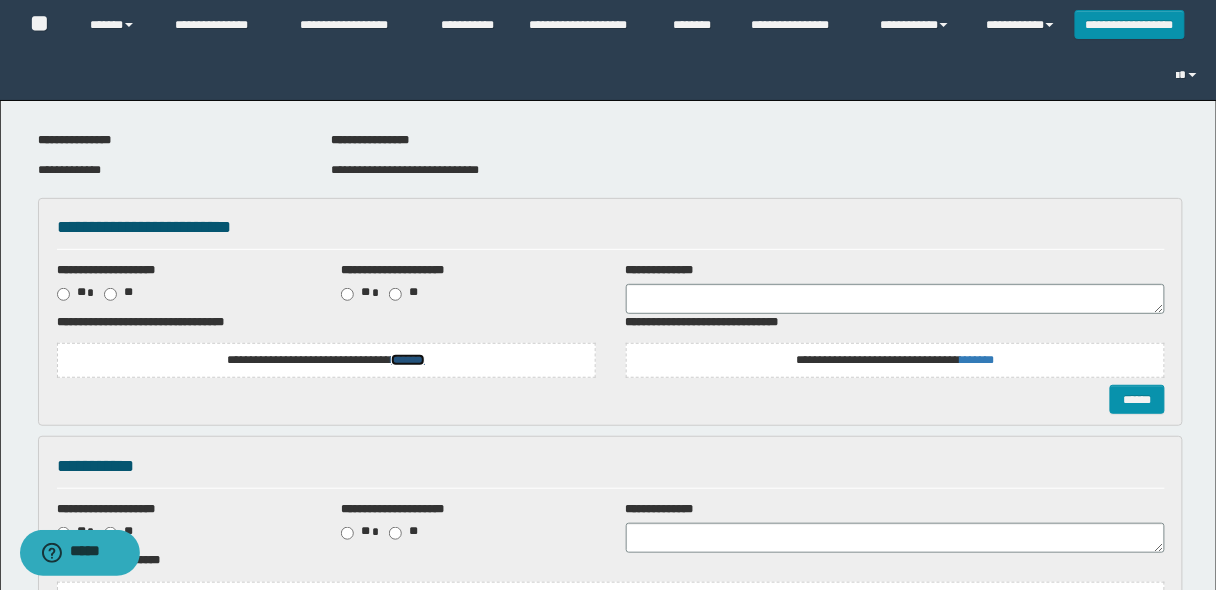 click on "*******" at bounding box center (408, 360) 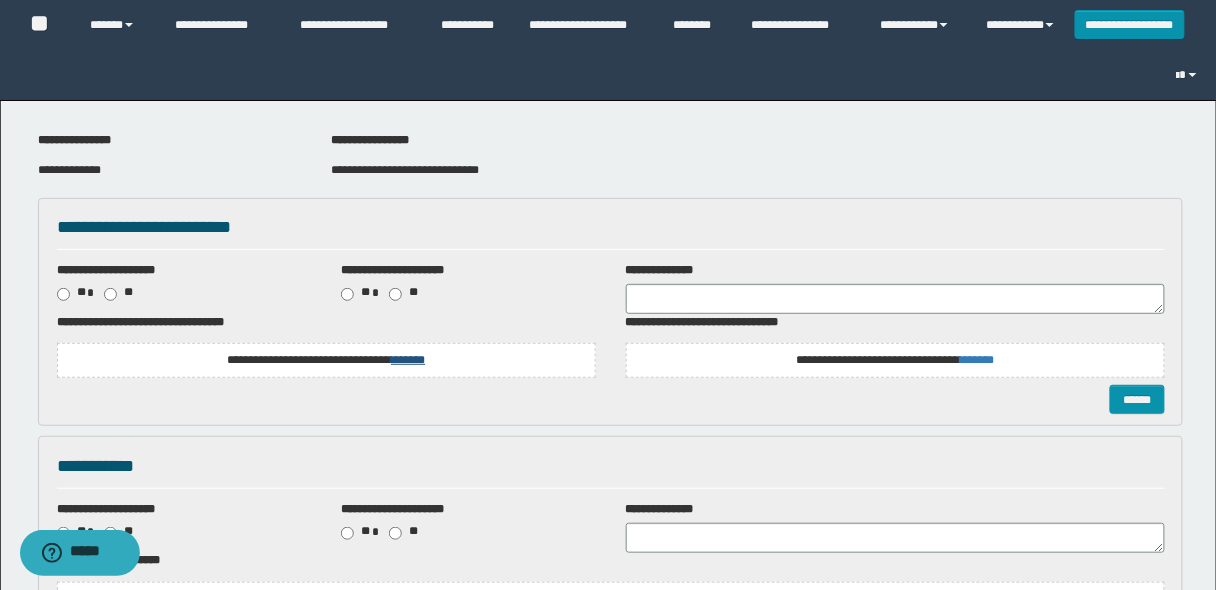 scroll, scrollTop: 0, scrollLeft: 0, axis: both 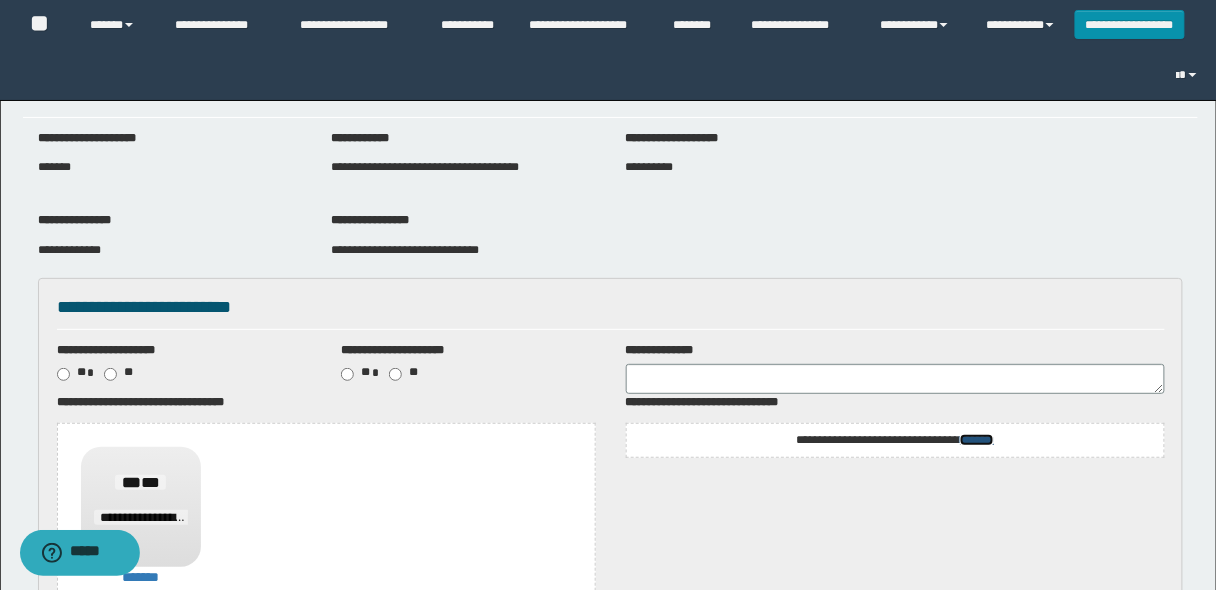 click on "*******" at bounding box center [977, 440] 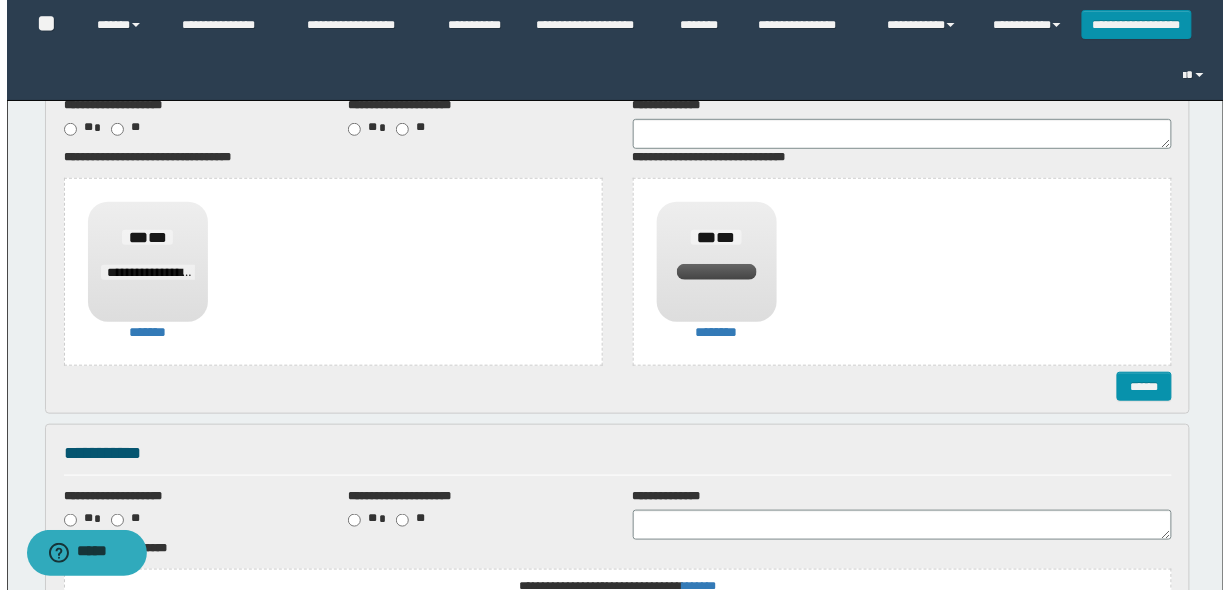 scroll, scrollTop: 320, scrollLeft: 0, axis: vertical 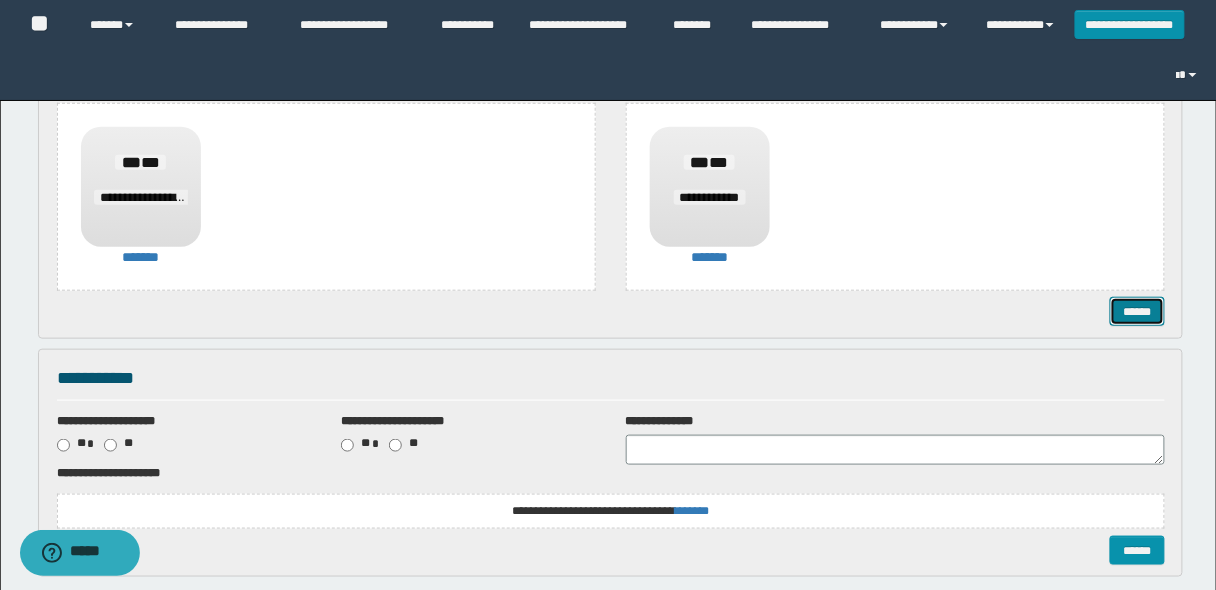 click on "******" at bounding box center (1137, 311) 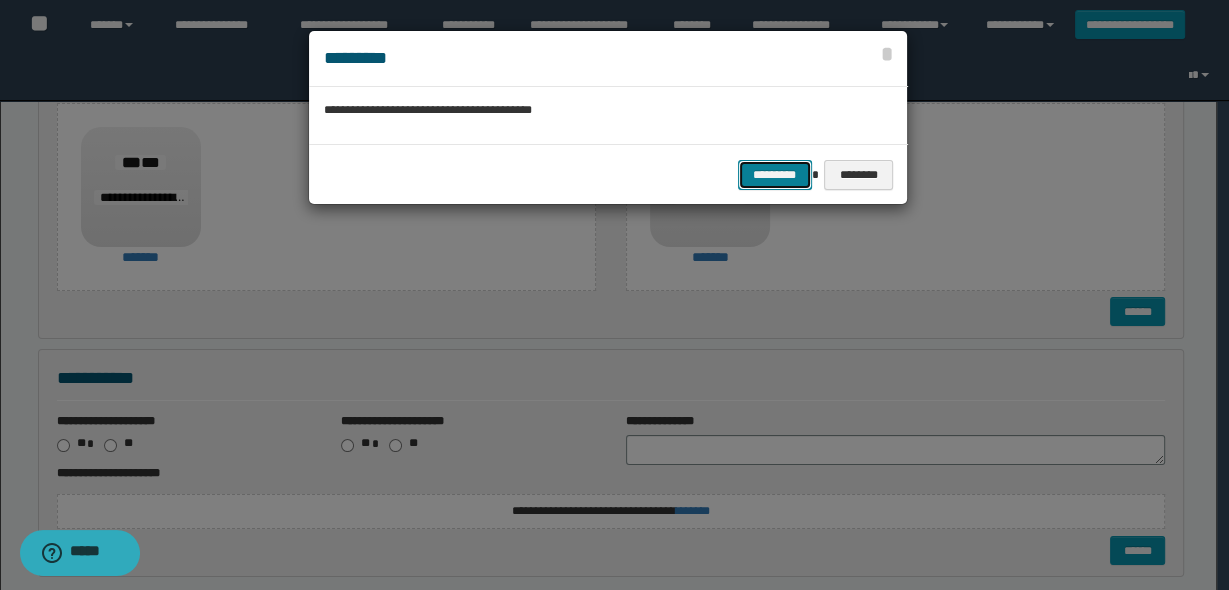 click on "*********" at bounding box center [775, 174] 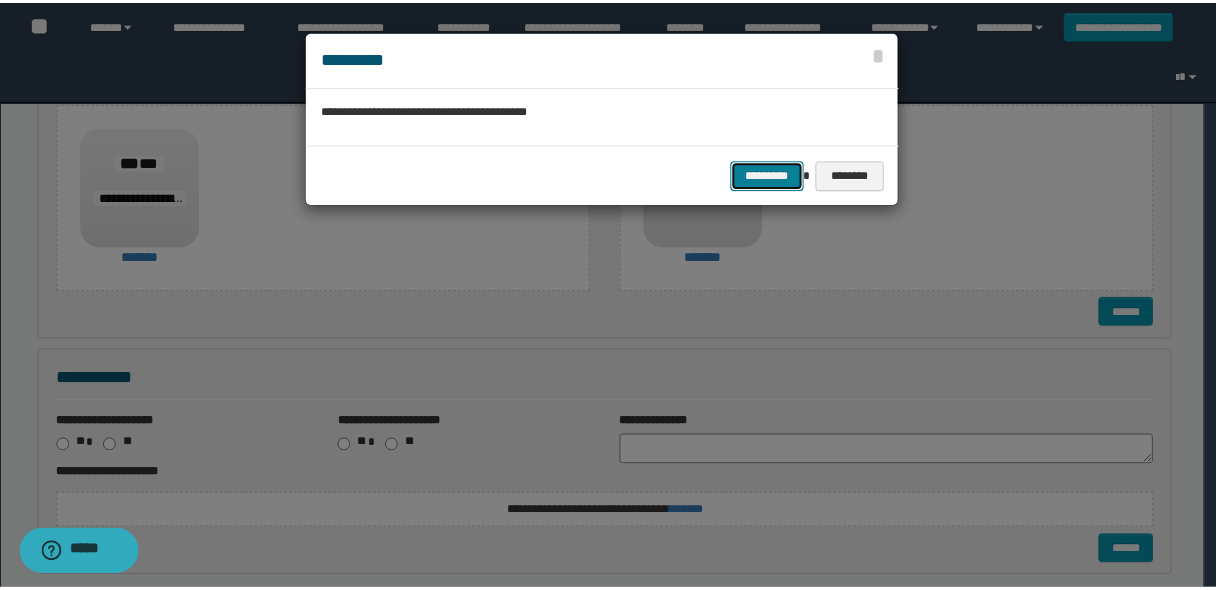 scroll, scrollTop: 0, scrollLeft: 0, axis: both 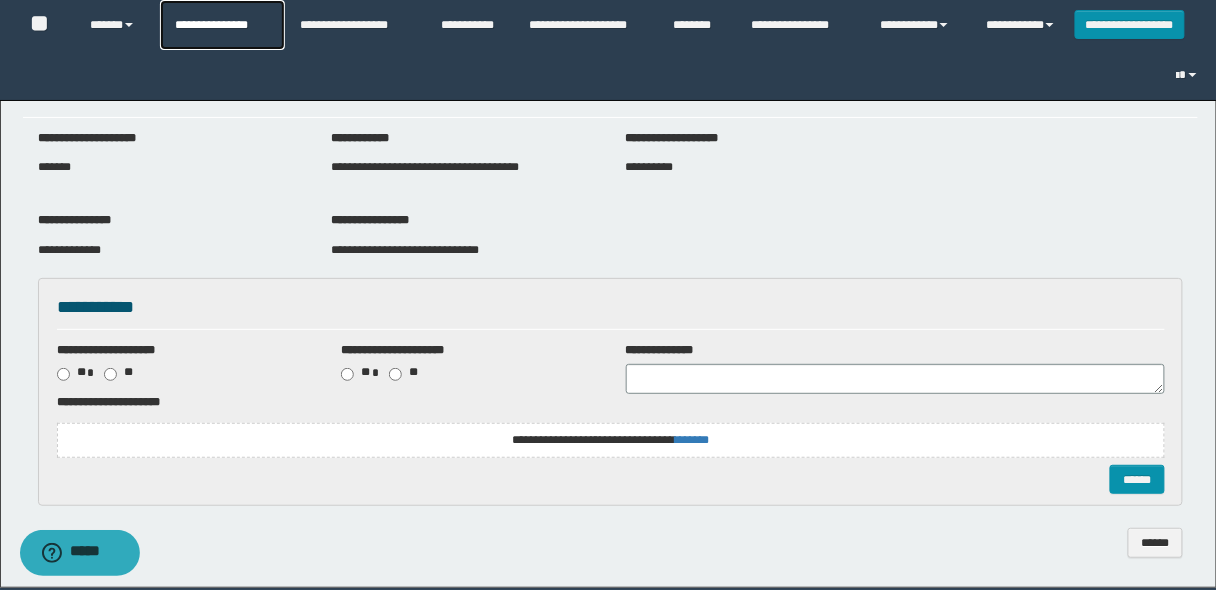 click on "**********" at bounding box center (222, 25) 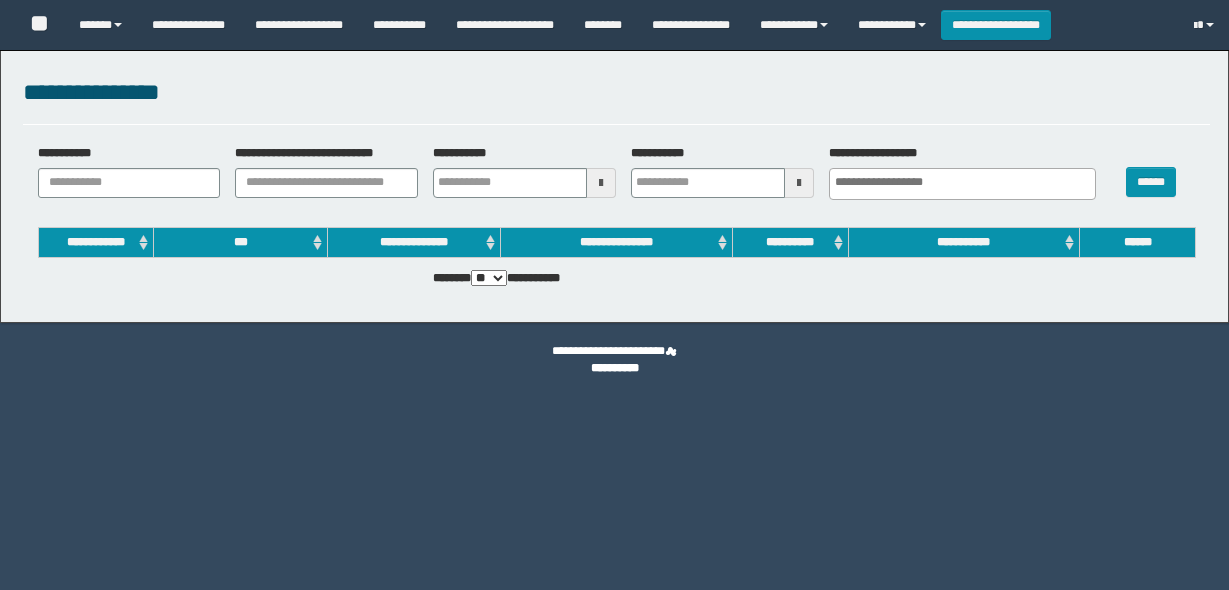 select 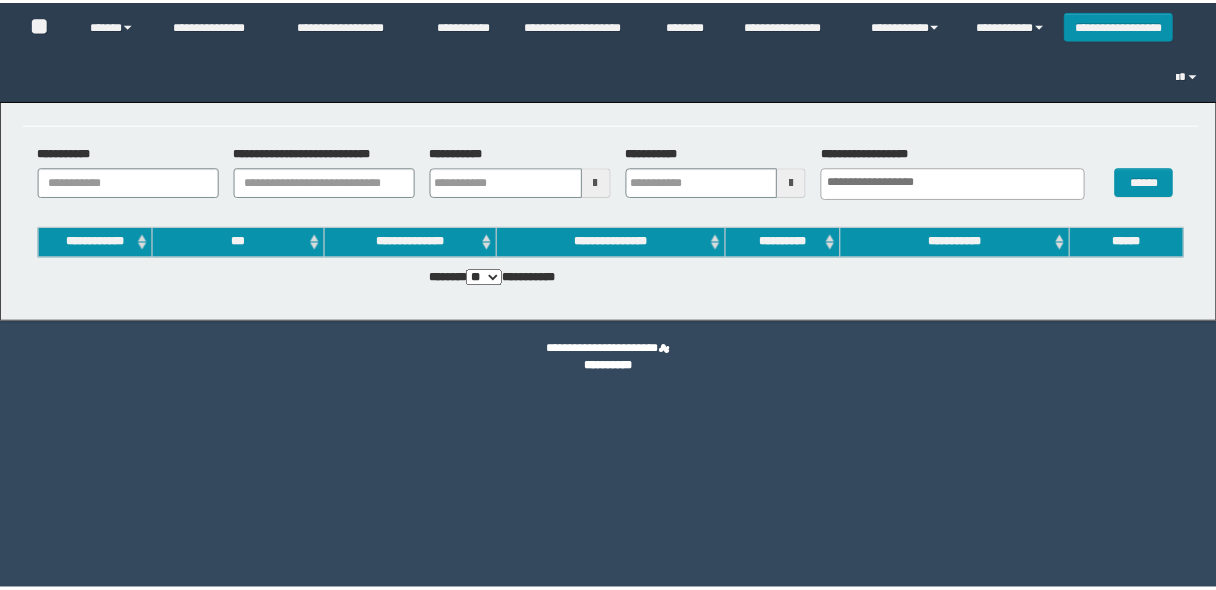 scroll, scrollTop: 0, scrollLeft: 0, axis: both 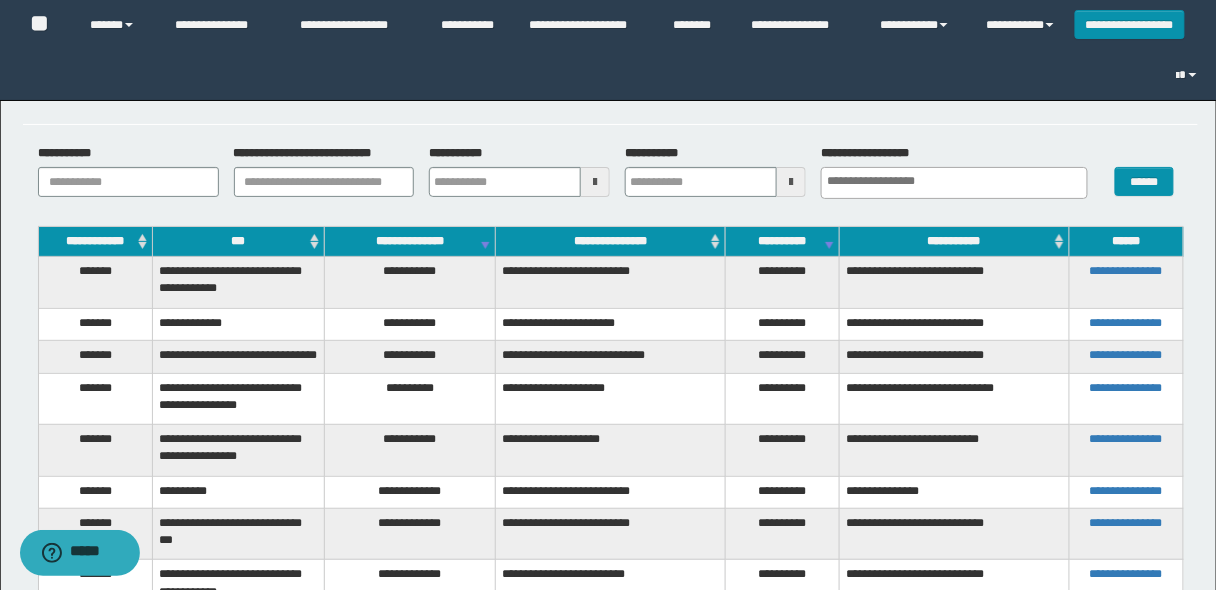 click on "***" at bounding box center (239, 242) 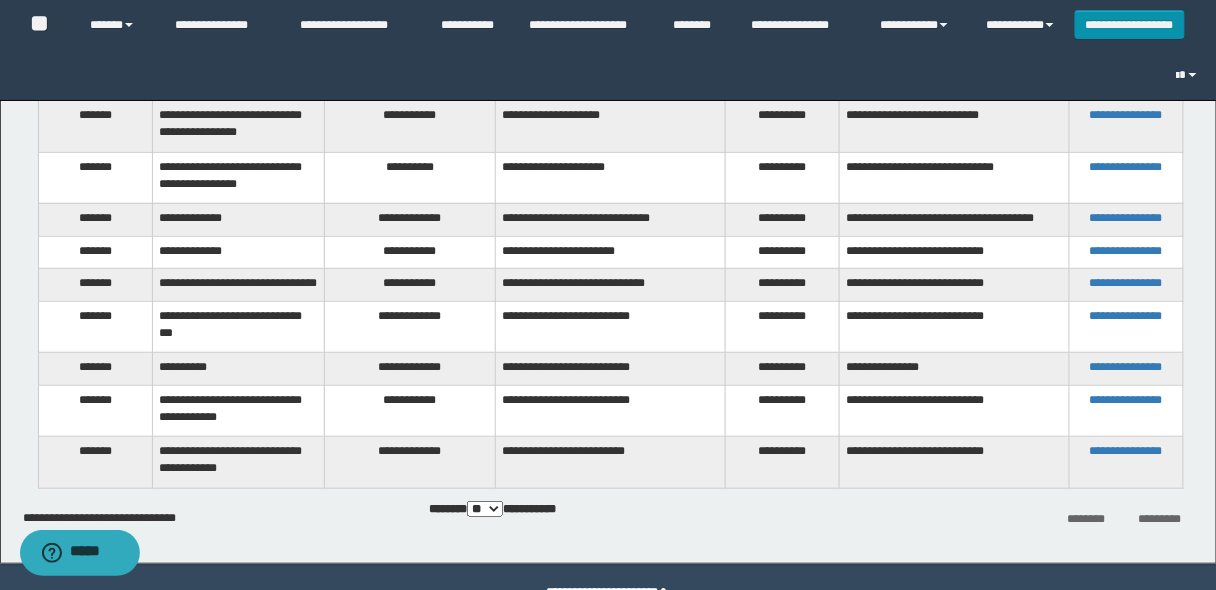 scroll, scrollTop: 160, scrollLeft: 0, axis: vertical 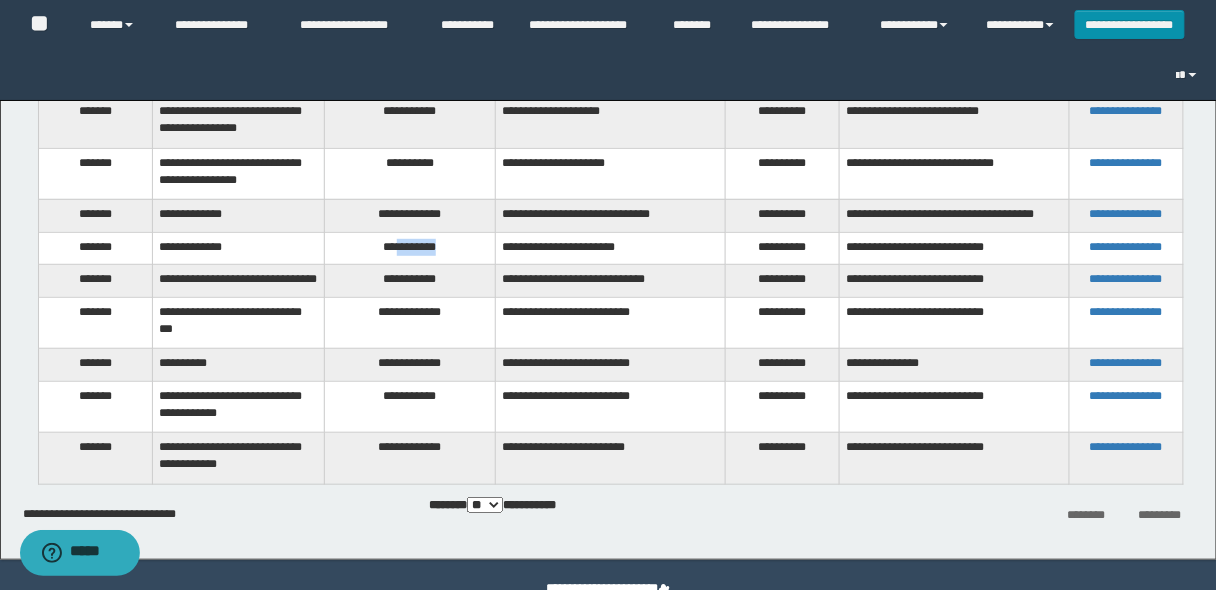 drag, startPoint x: 451, startPoint y: 245, endPoint x: 392, endPoint y: 252, distance: 59.413803 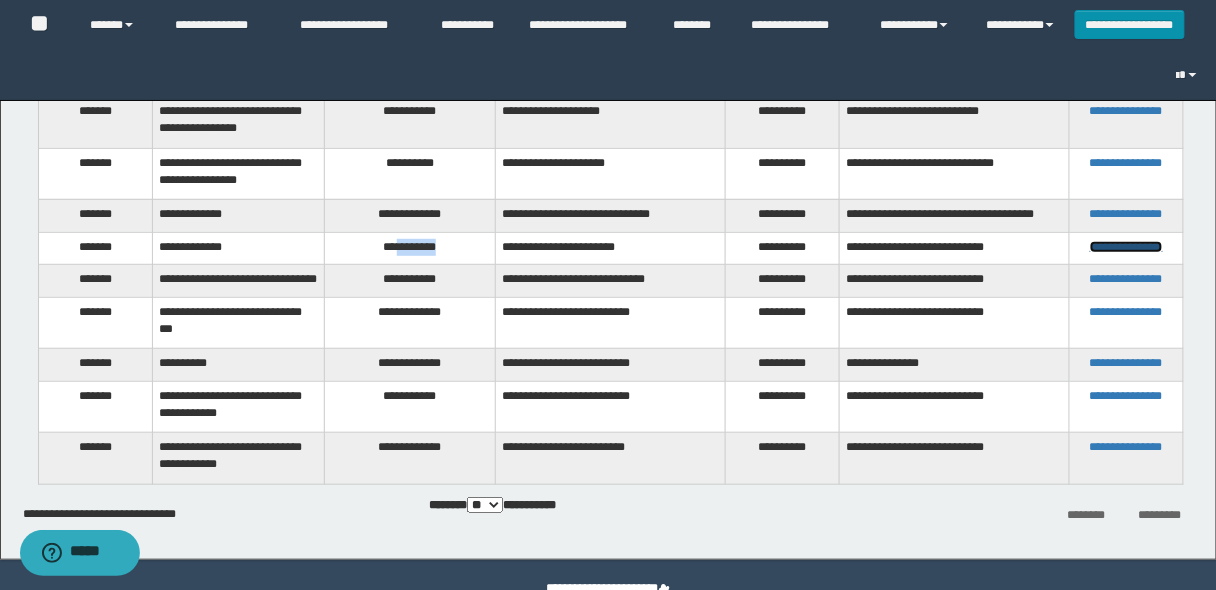 click on "**********" at bounding box center (1126, 247) 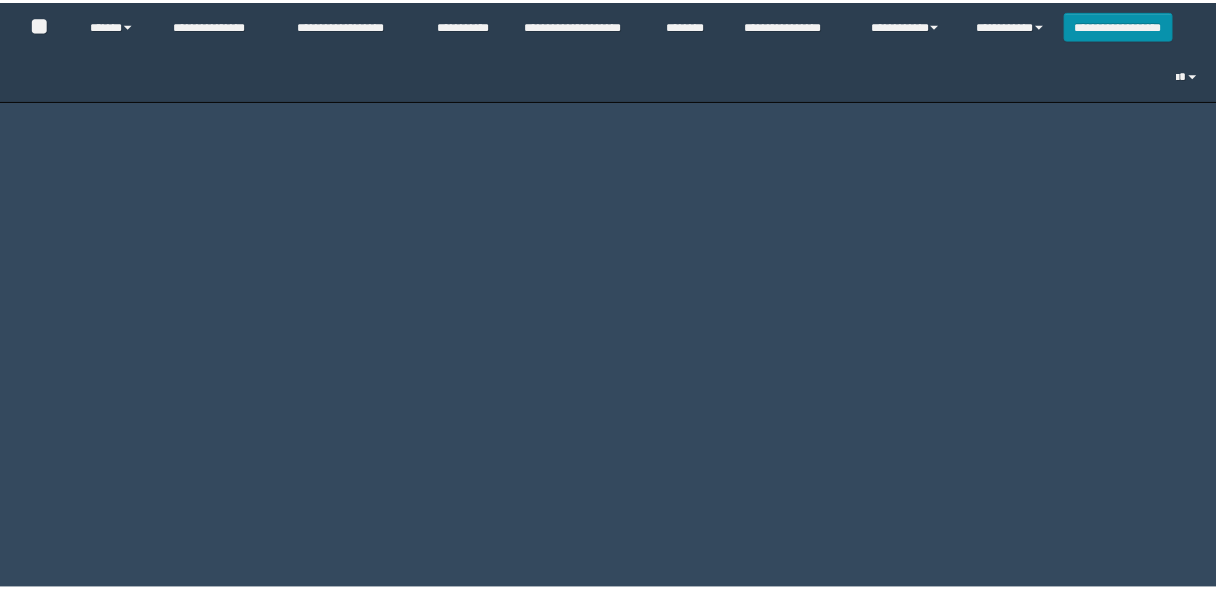 scroll, scrollTop: 0, scrollLeft: 0, axis: both 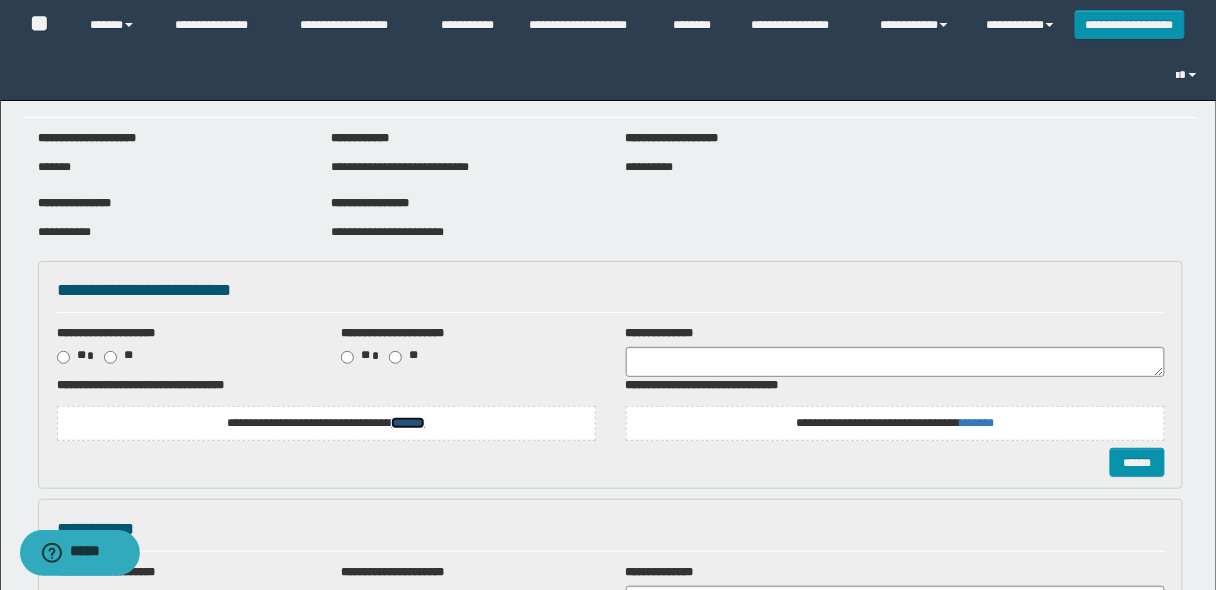 click on "*******" at bounding box center [408, 423] 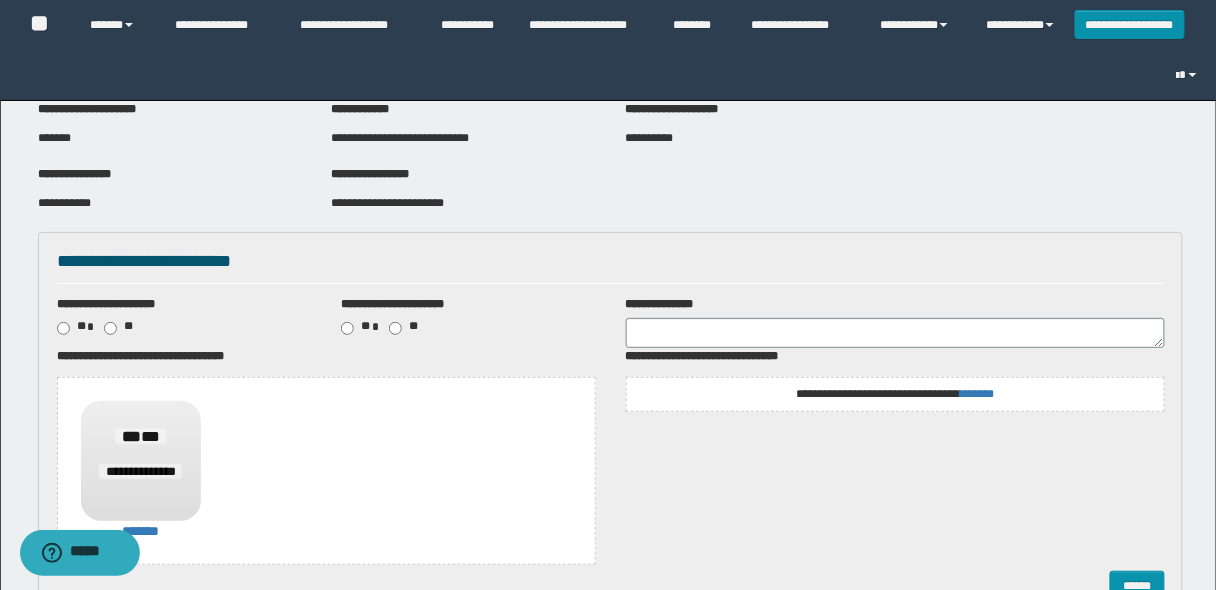 scroll, scrollTop: 80, scrollLeft: 0, axis: vertical 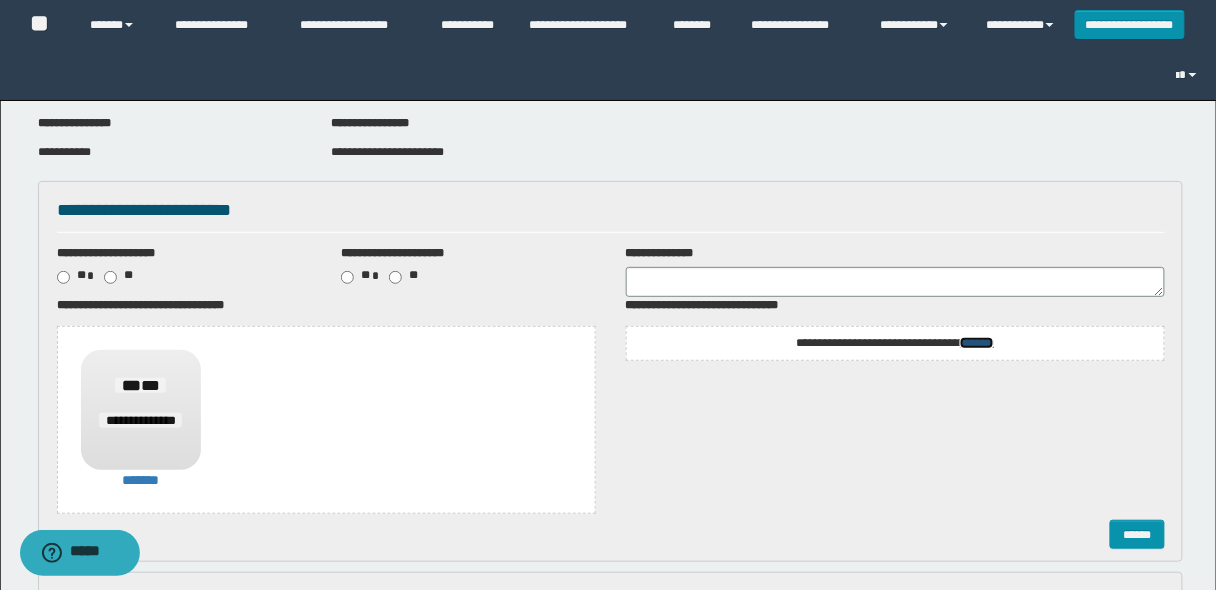 click on "*******" at bounding box center (977, 343) 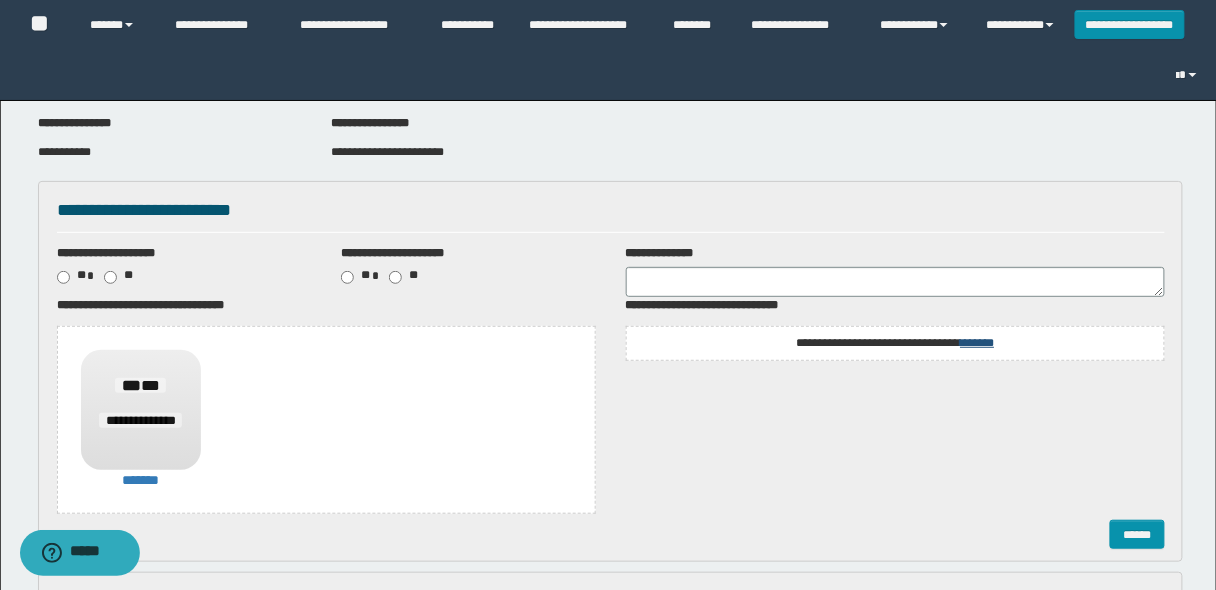scroll, scrollTop: 0, scrollLeft: 0, axis: both 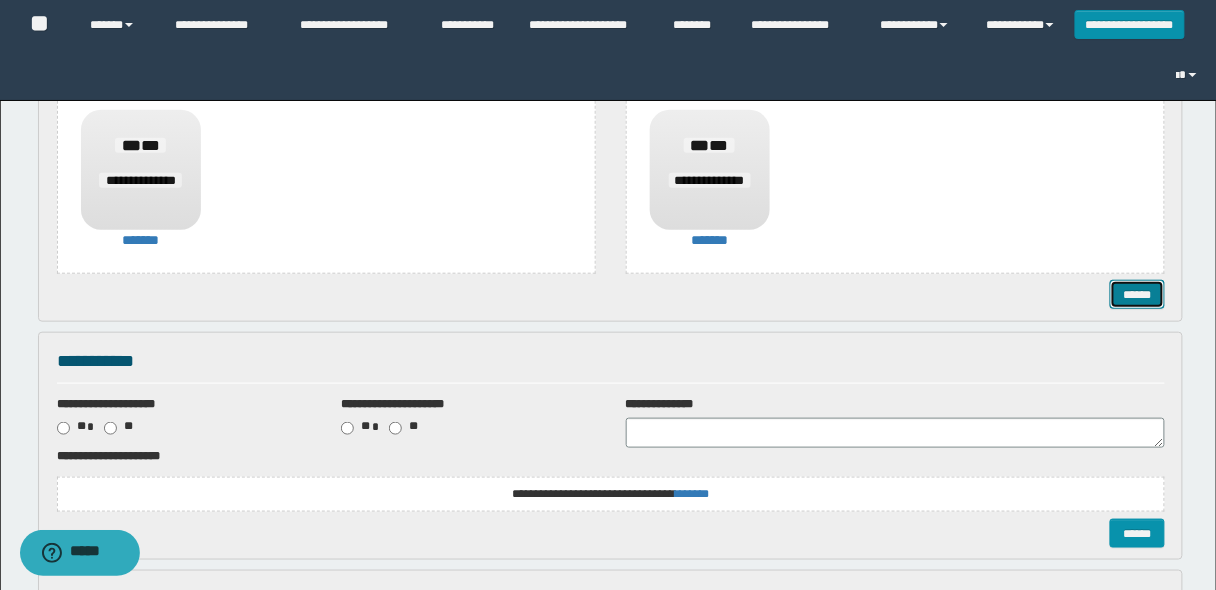 click on "******" at bounding box center [1137, 294] 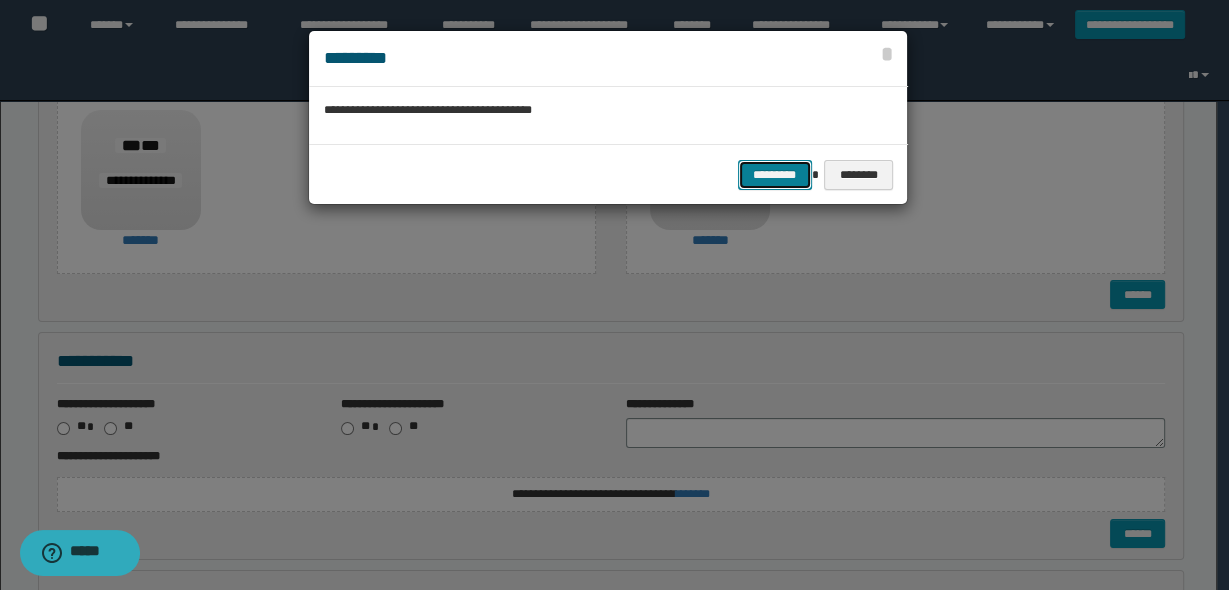 click on "*********" at bounding box center (775, 174) 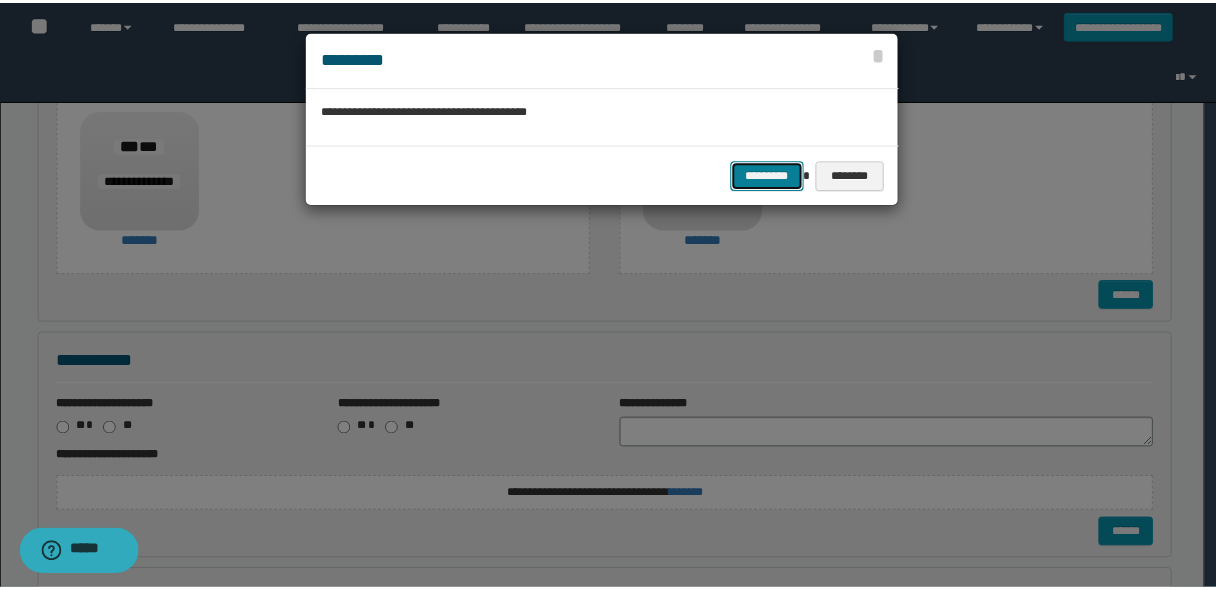 scroll, scrollTop: 0, scrollLeft: 0, axis: both 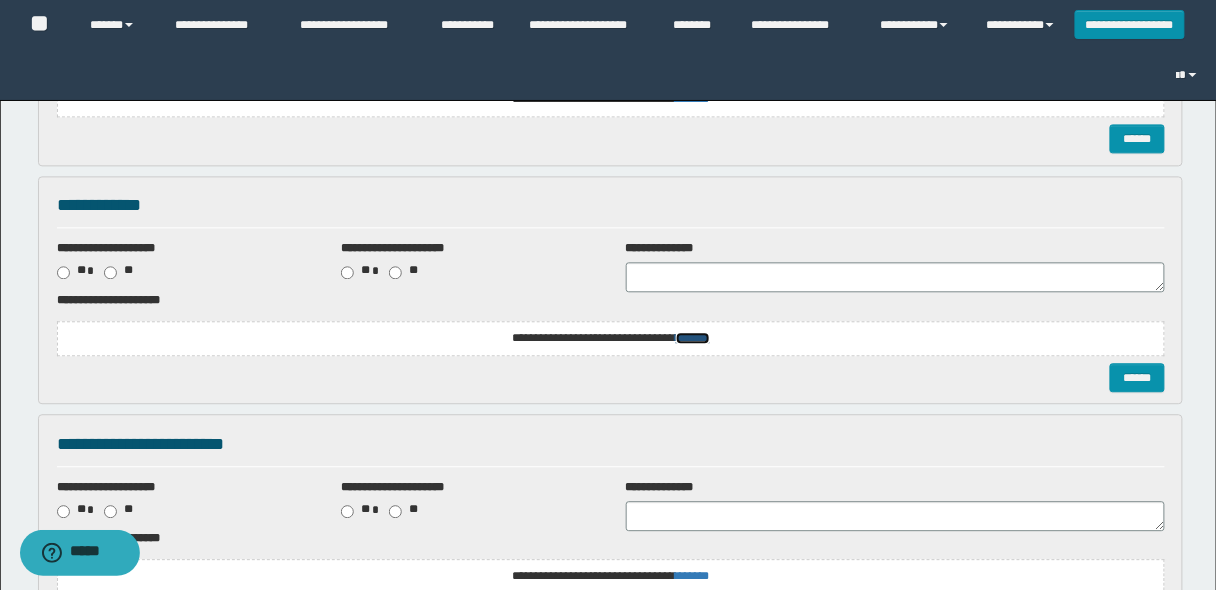 click on "*******" at bounding box center [693, -617] 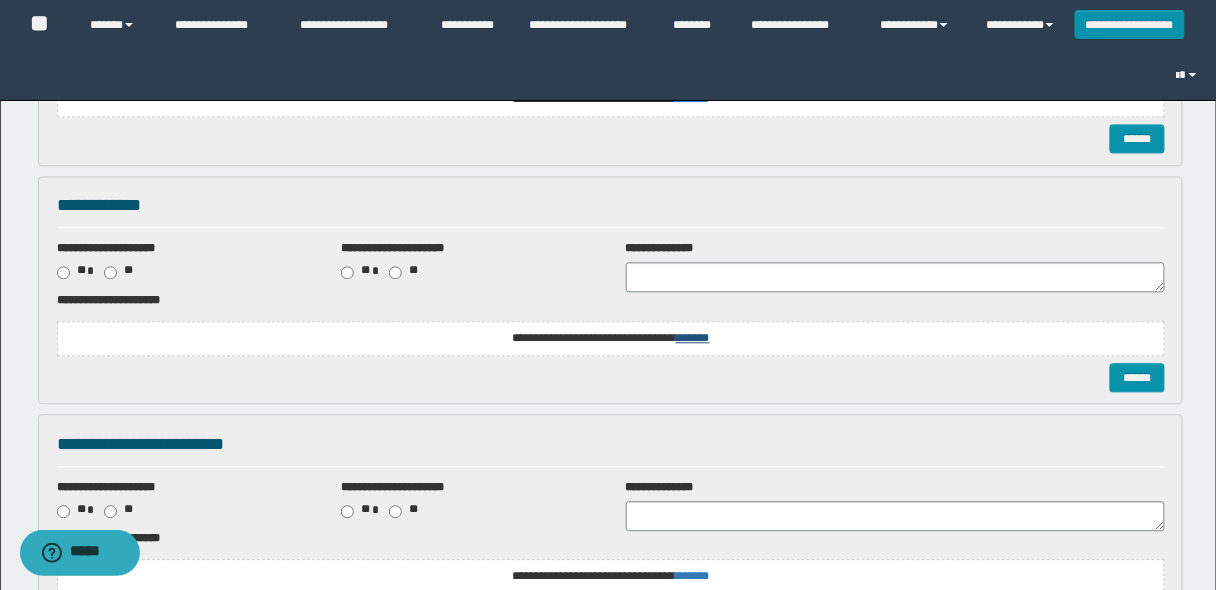 scroll, scrollTop: 0, scrollLeft: 0, axis: both 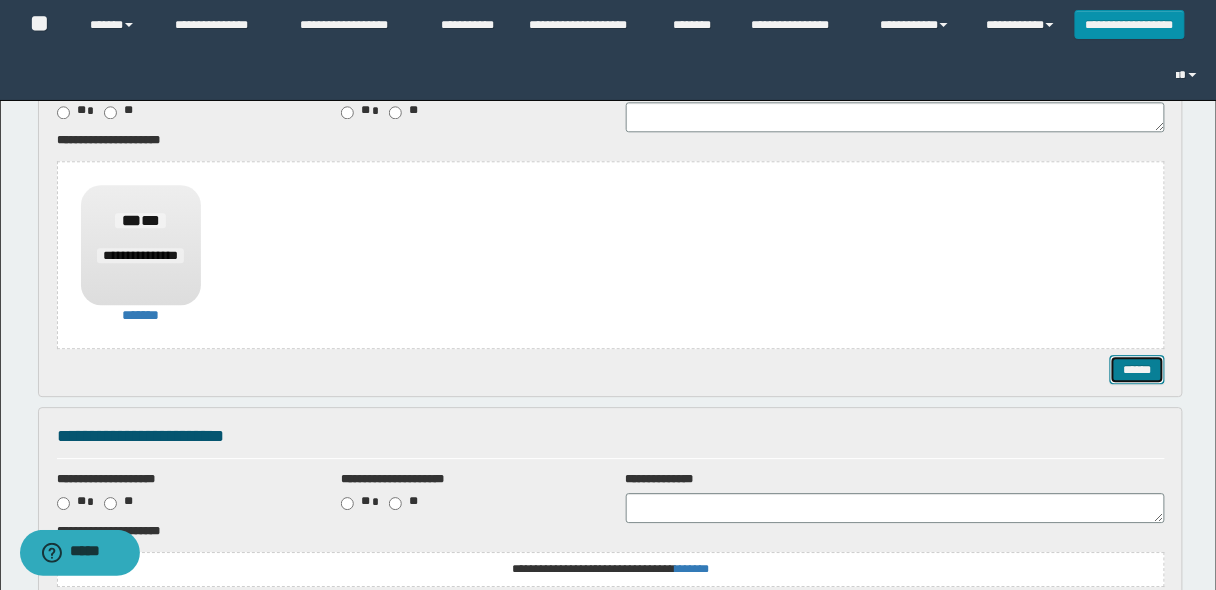 click on "******" at bounding box center (1137, 369) 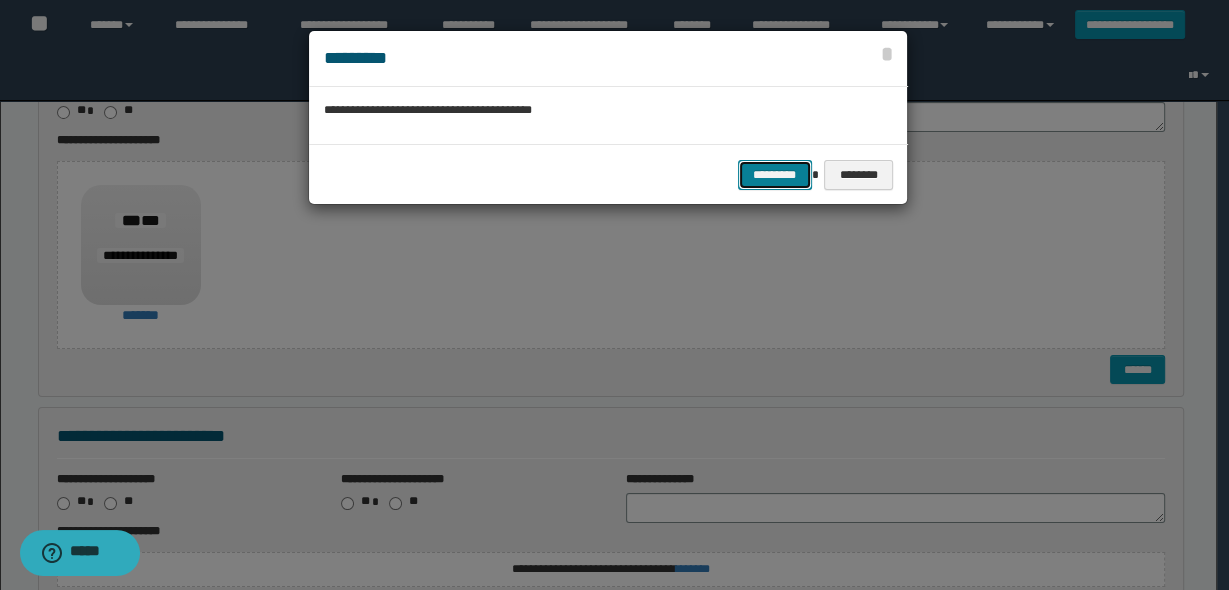 click on "*********" at bounding box center (775, 174) 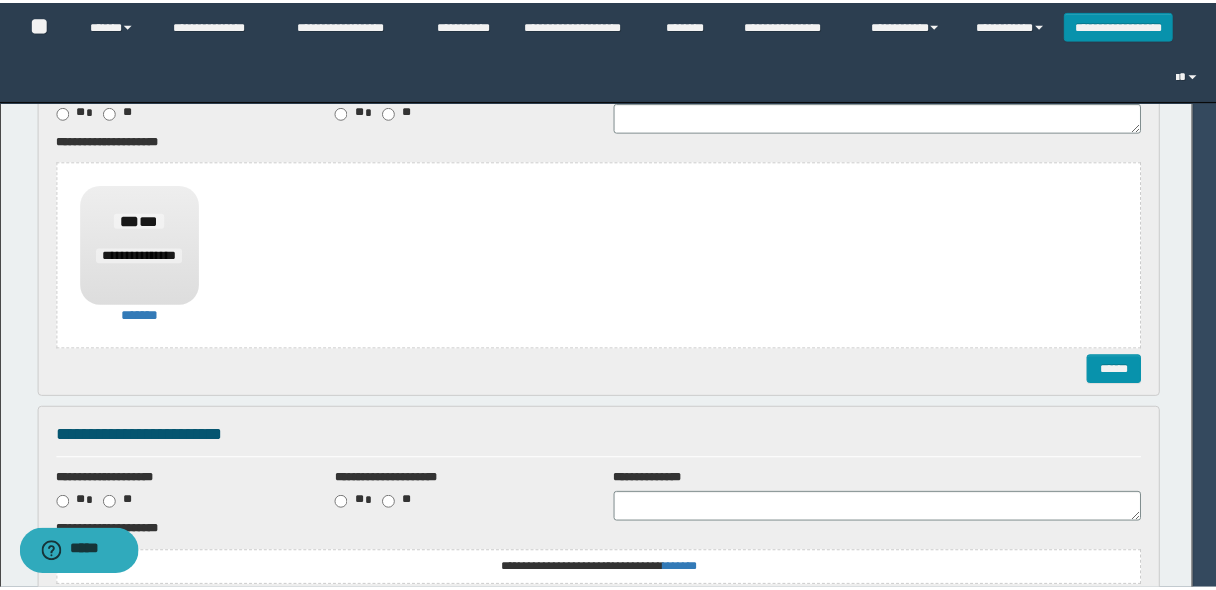 scroll, scrollTop: 0, scrollLeft: 0, axis: both 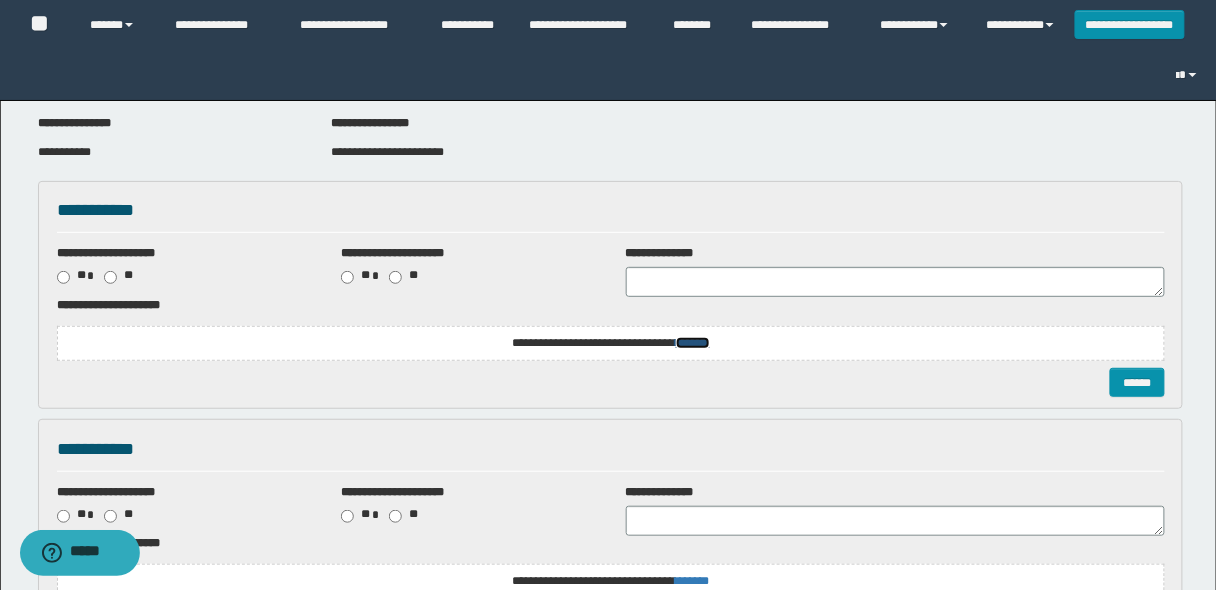 click on "*******" at bounding box center (693, 343) 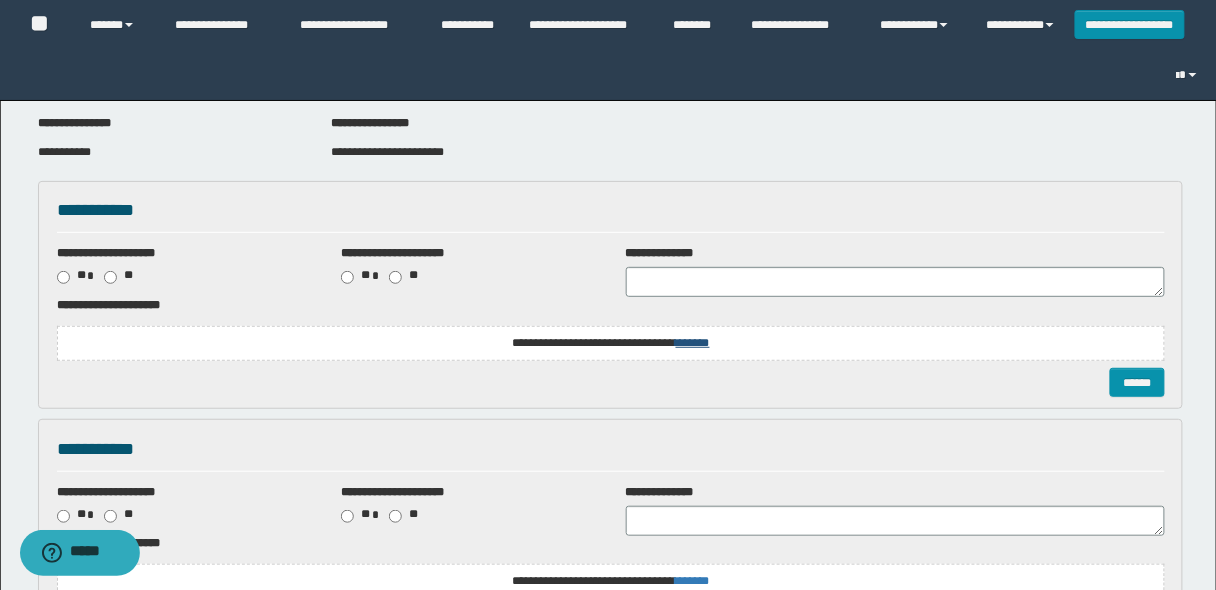 scroll, scrollTop: 0, scrollLeft: 0, axis: both 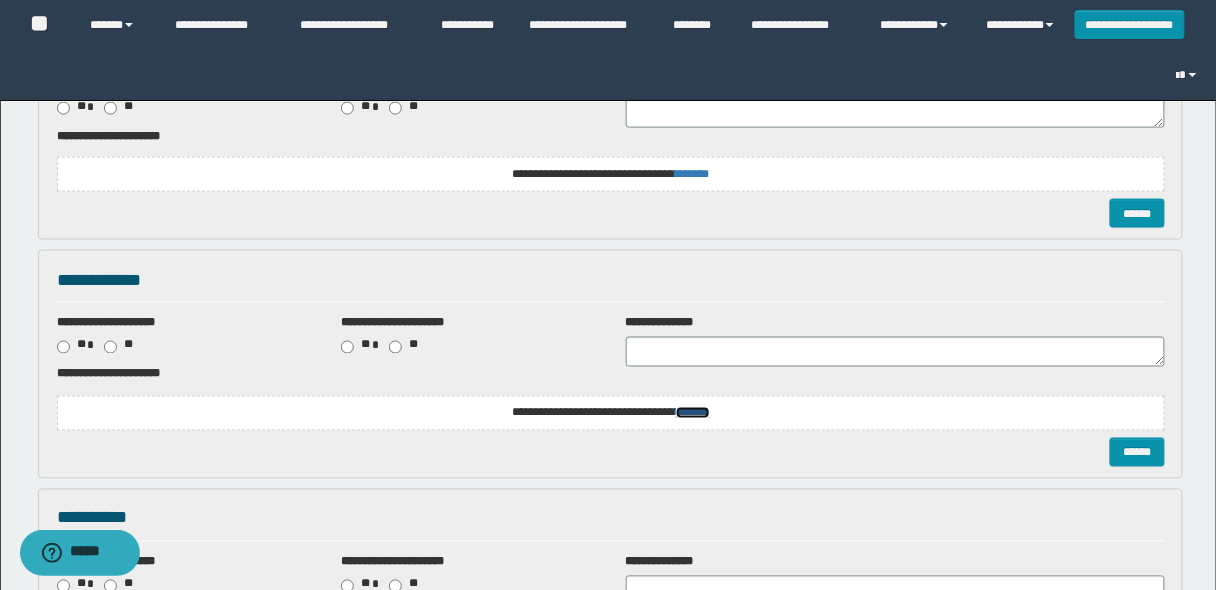 click on "*******" at bounding box center (0, 0) 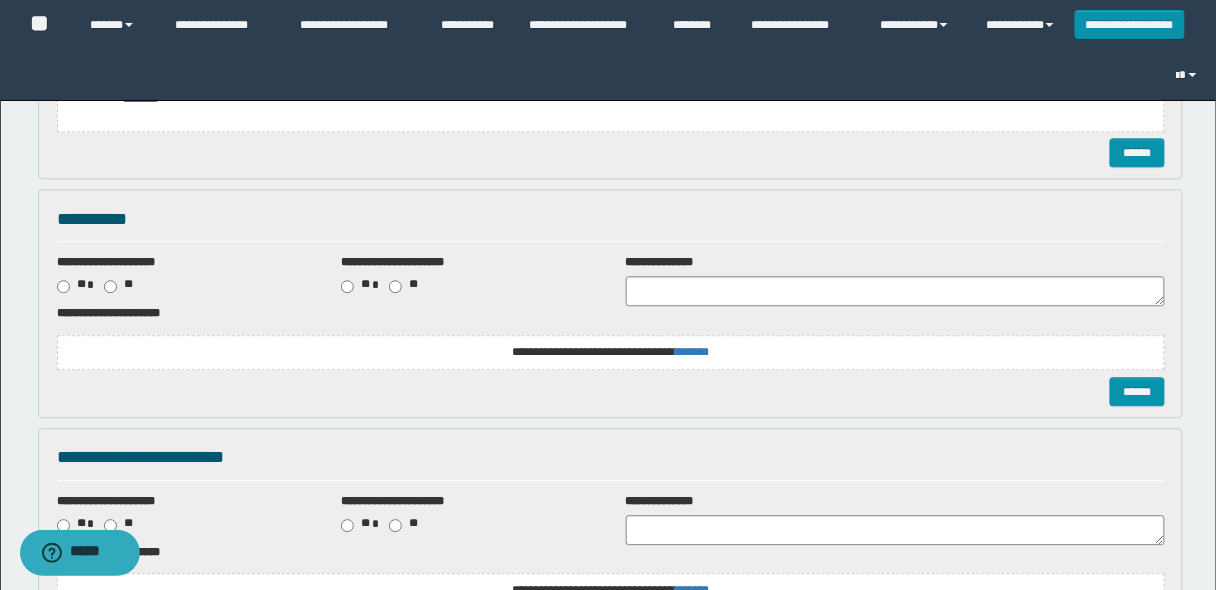 scroll, scrollTop: 1120, scrollLeft: 0, axis: vertical 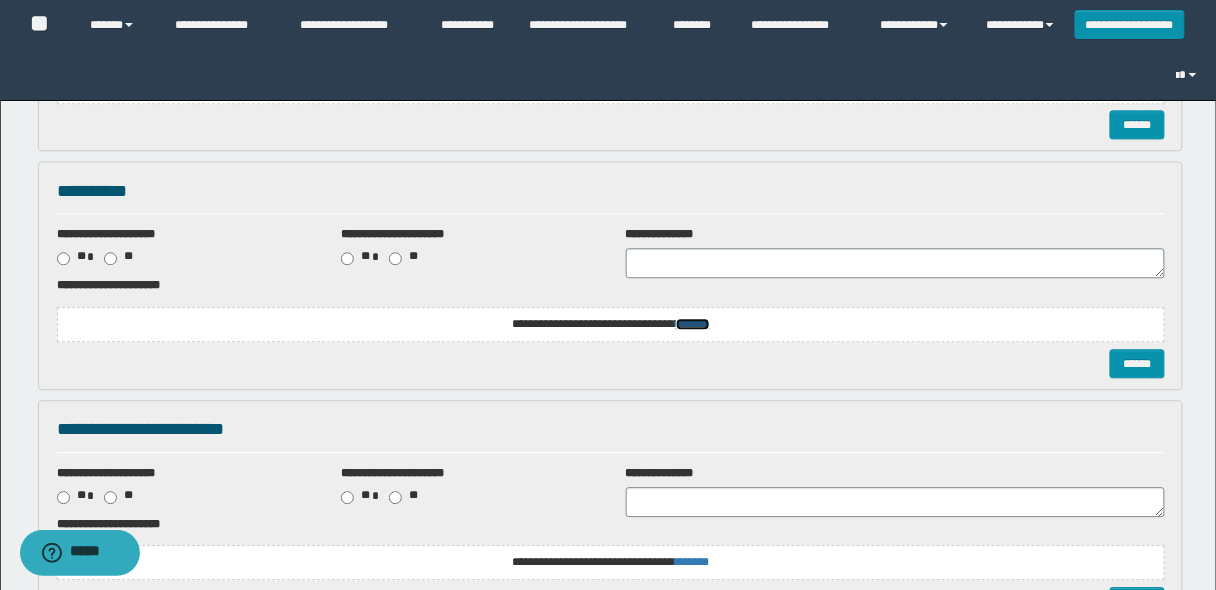click on "*******" at bounding box center [0, 0] 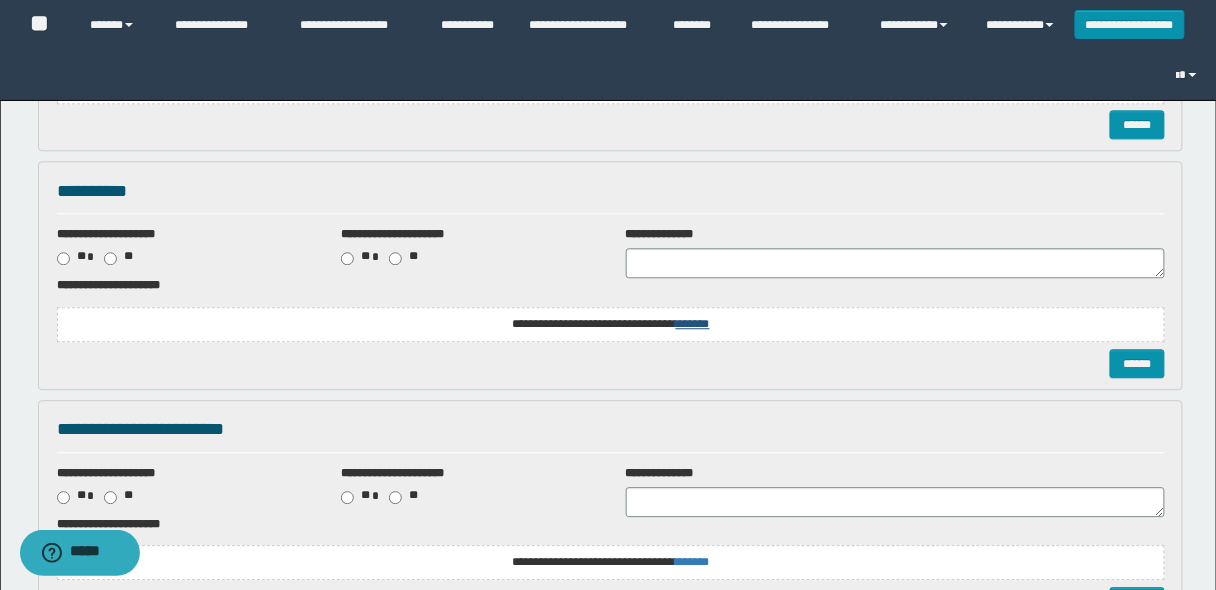 scroll, scrollTop: 0, scrollLeft: 0, axis: both 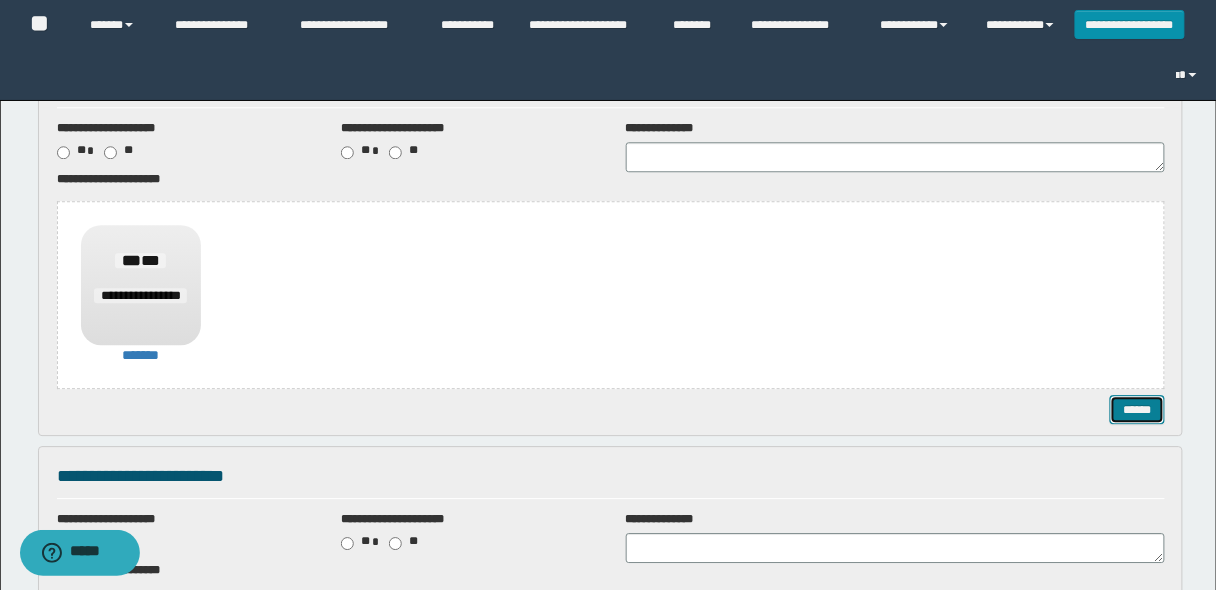 click on "******" at bounding box center [1137, 409] 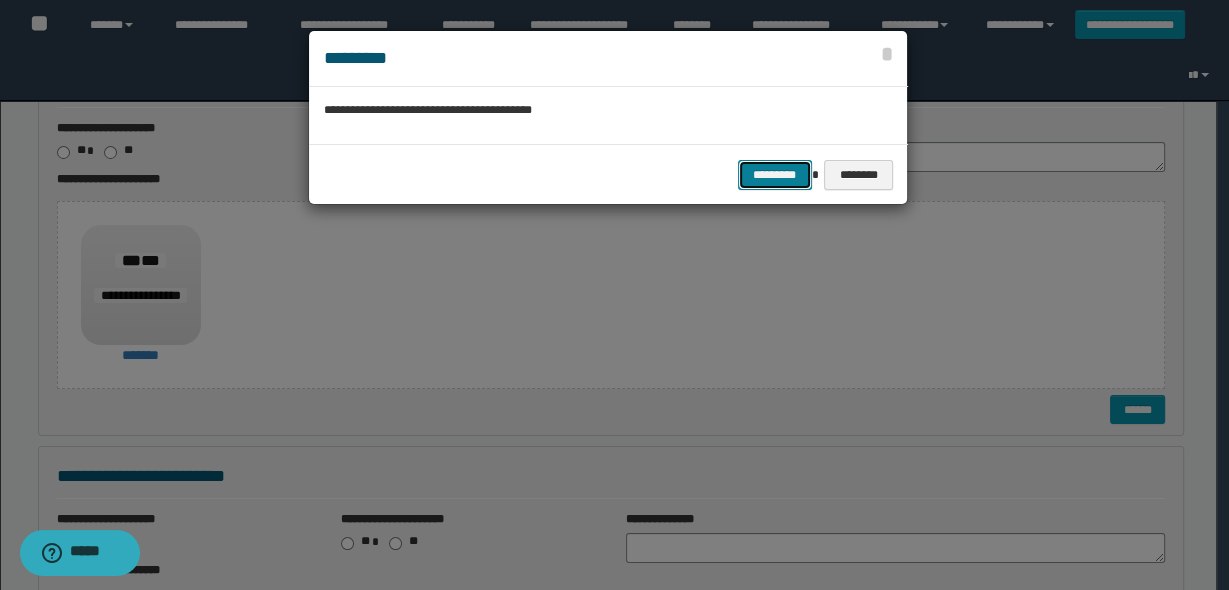click on "*********" at bounding box center [775, 174] 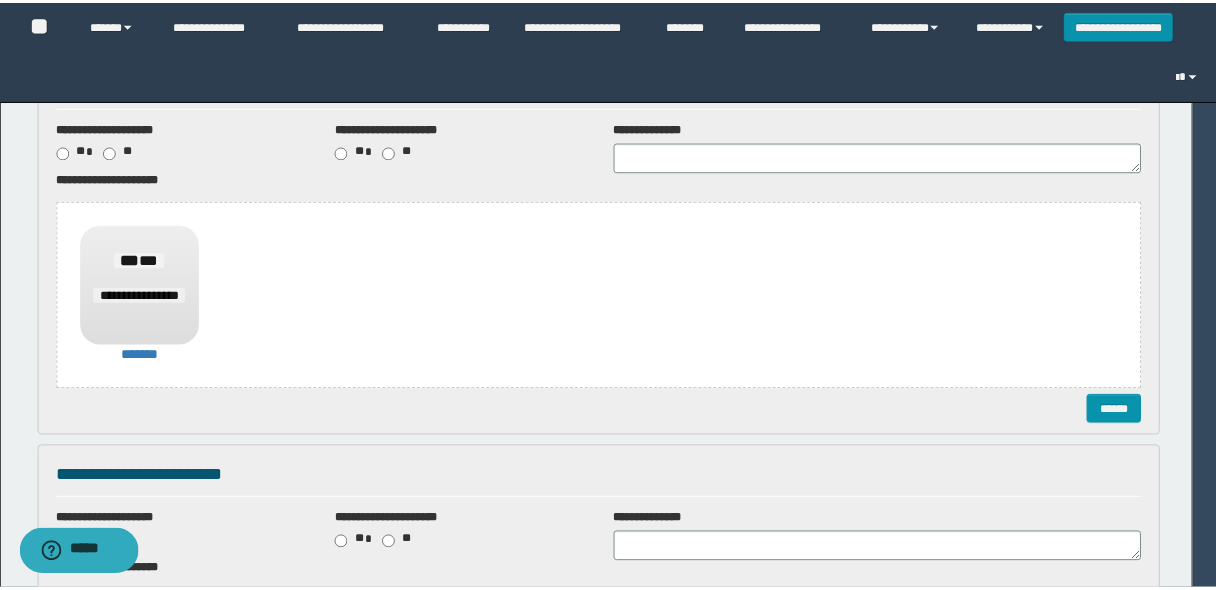 scroll, scrollTop: 0, scrollLeft: 0, axis: both 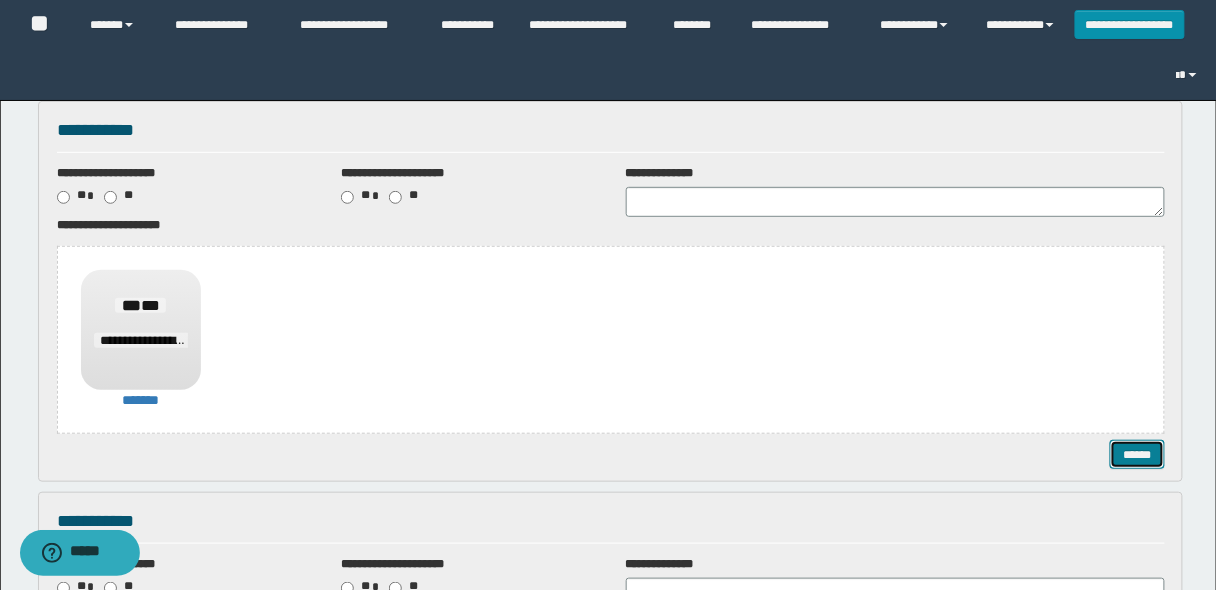 click on "******" at bounding box center (1137, 454) 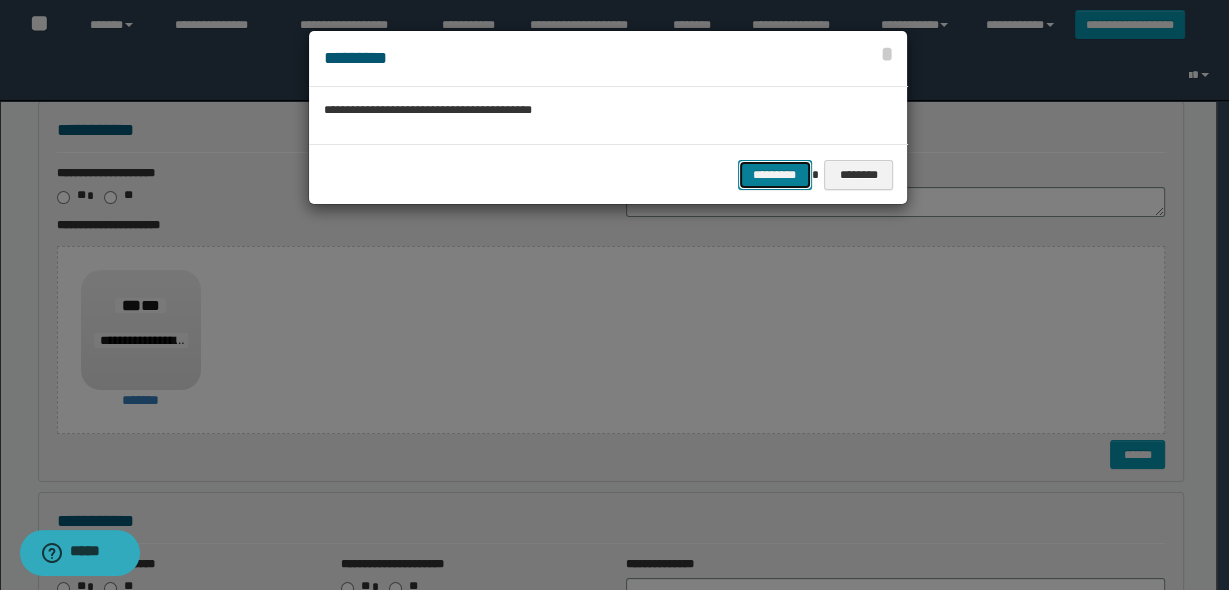 click on "*********" at bounding box center [775, 174] 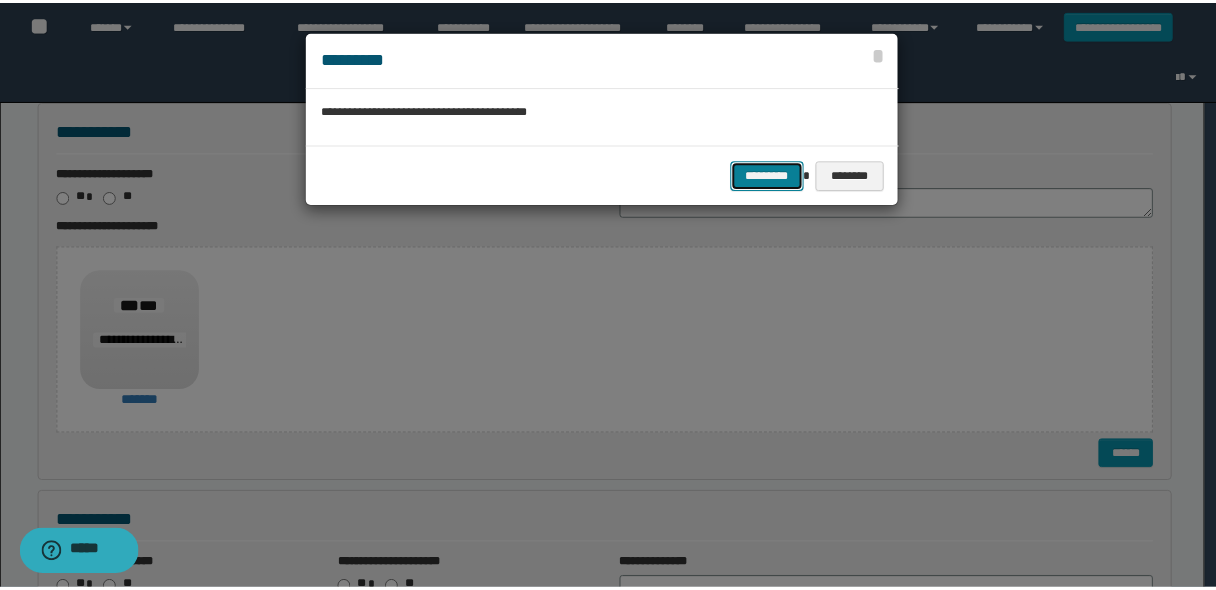 scroll, scrollTop: 0, scrollLeft: 0, axis: both 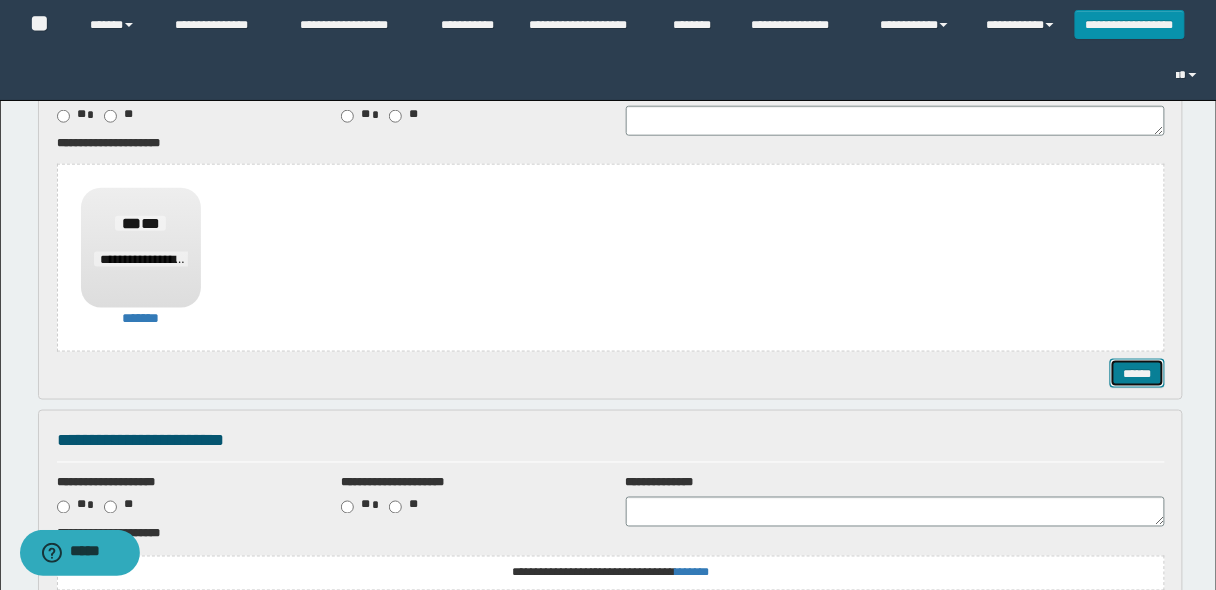 click on "******" at bounding box center [1137, 373] 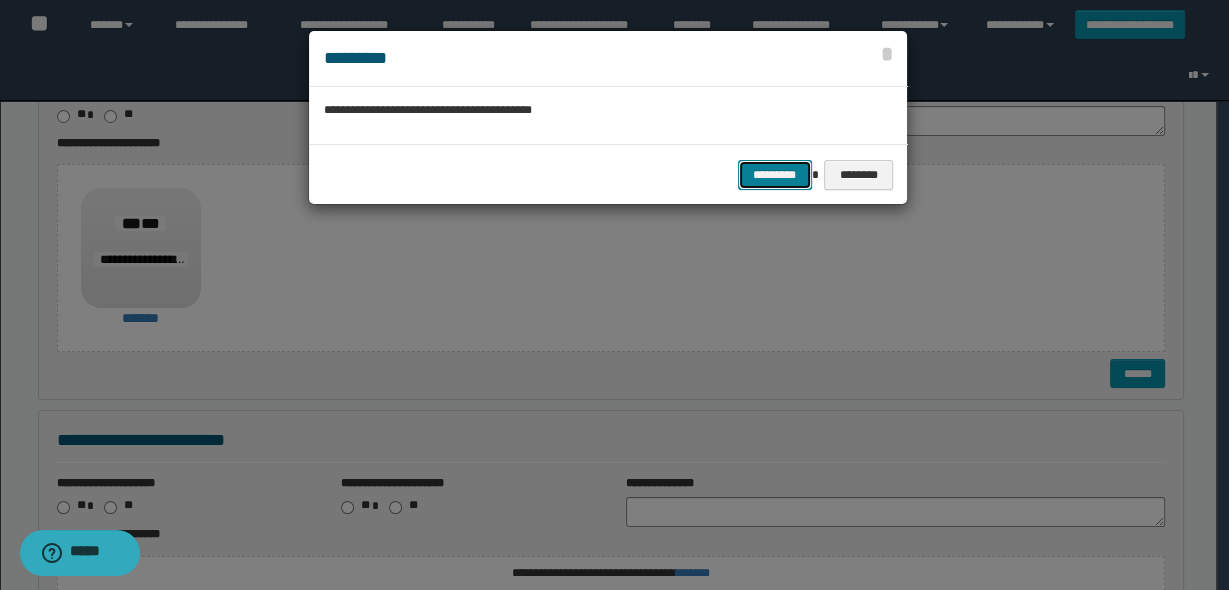 click on "*********" at bounding box center [775, 174] 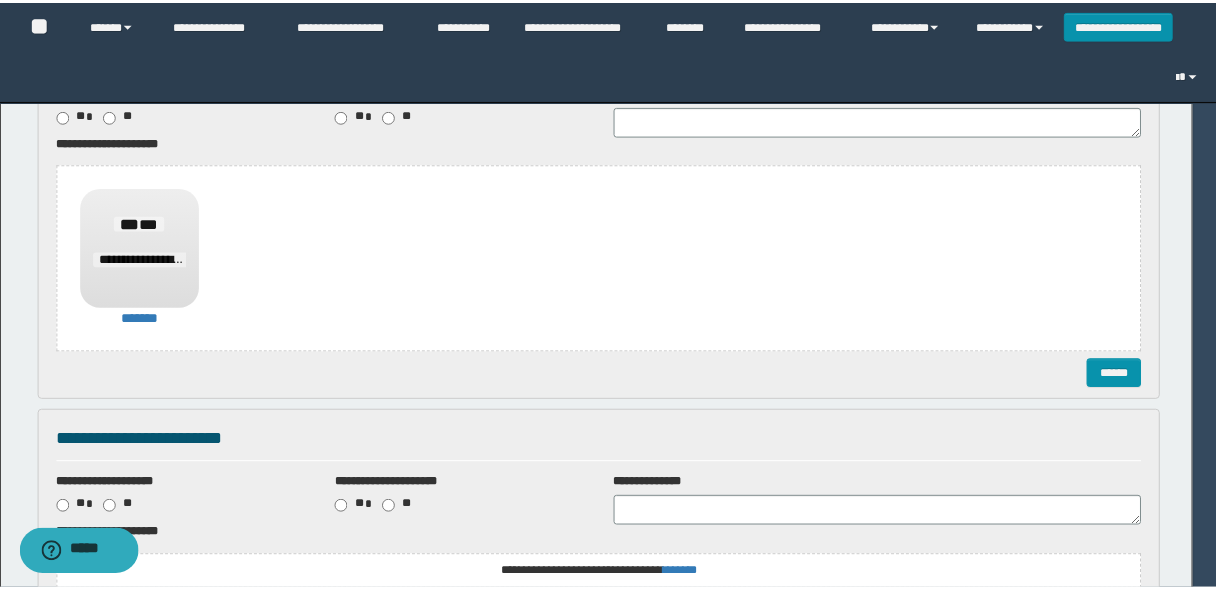scroll, scrollTop: 0, scrollLeft: 0, axis: both 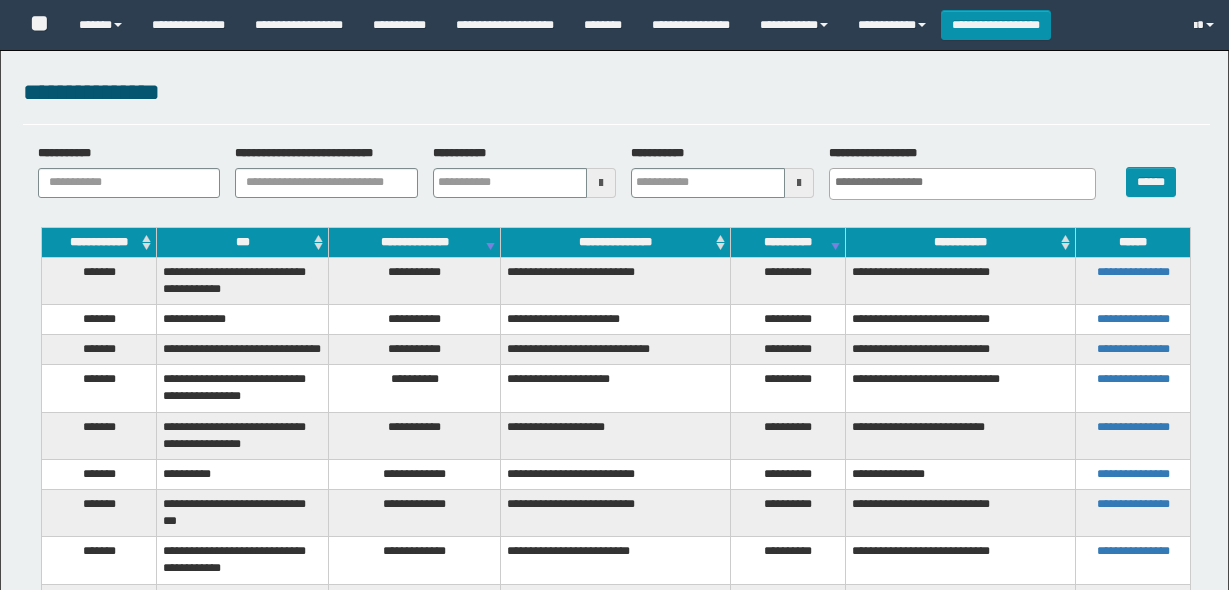 select 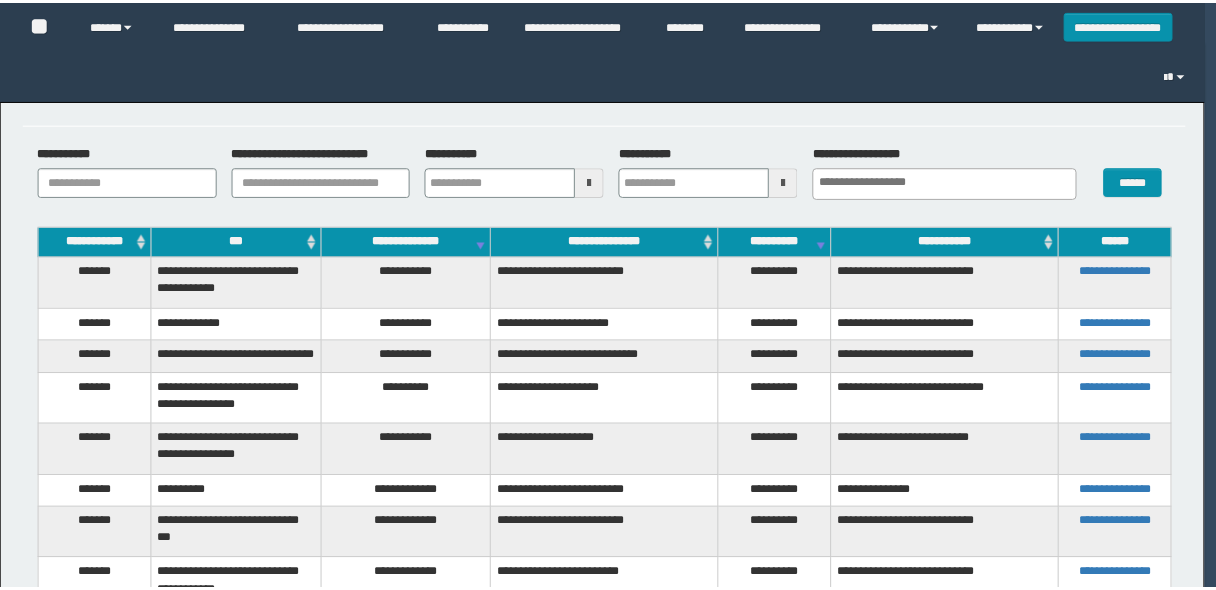 scroll, scrollTop: 0, scrollLeft: 0, axis: both 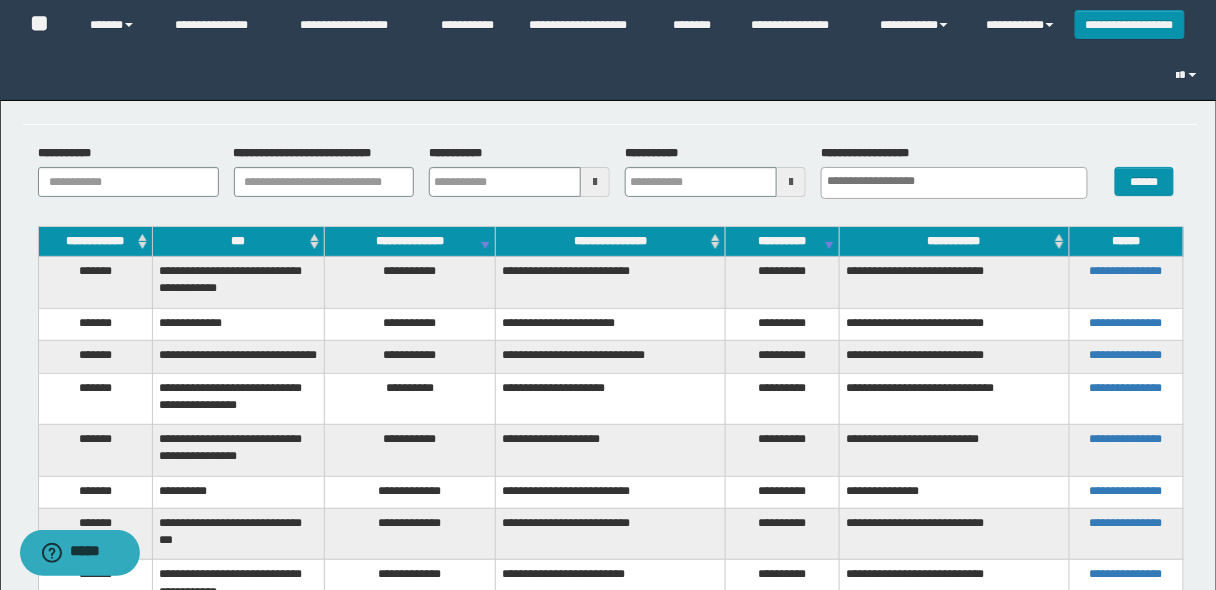 click on "***" at bounding box center (239, 242) 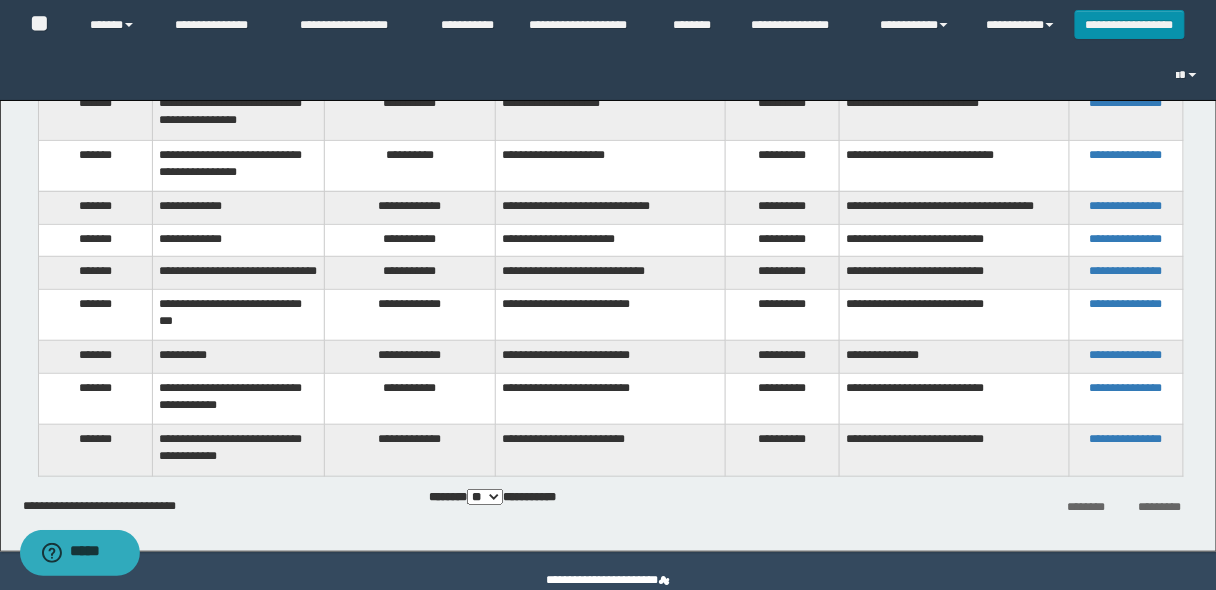 scroll, scrollTop: 204, scrollLeft: 0, axis: vertical 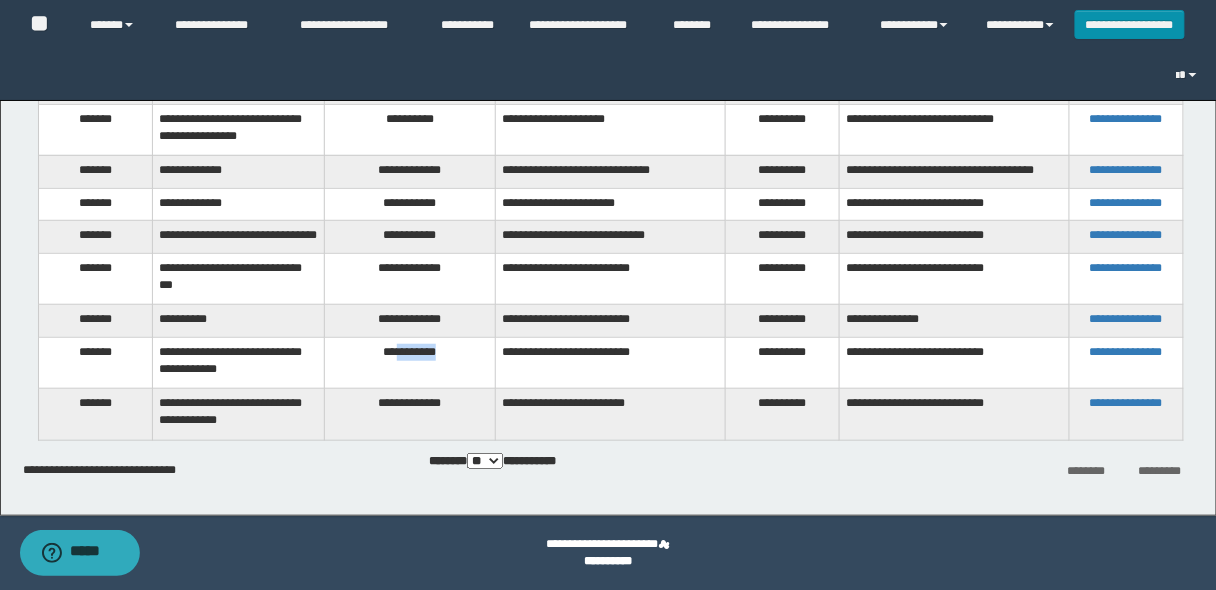 drag, startPoint x: 446, startPoint y: 358, endPoint x: 394, endPoint y: 358, distance: 52 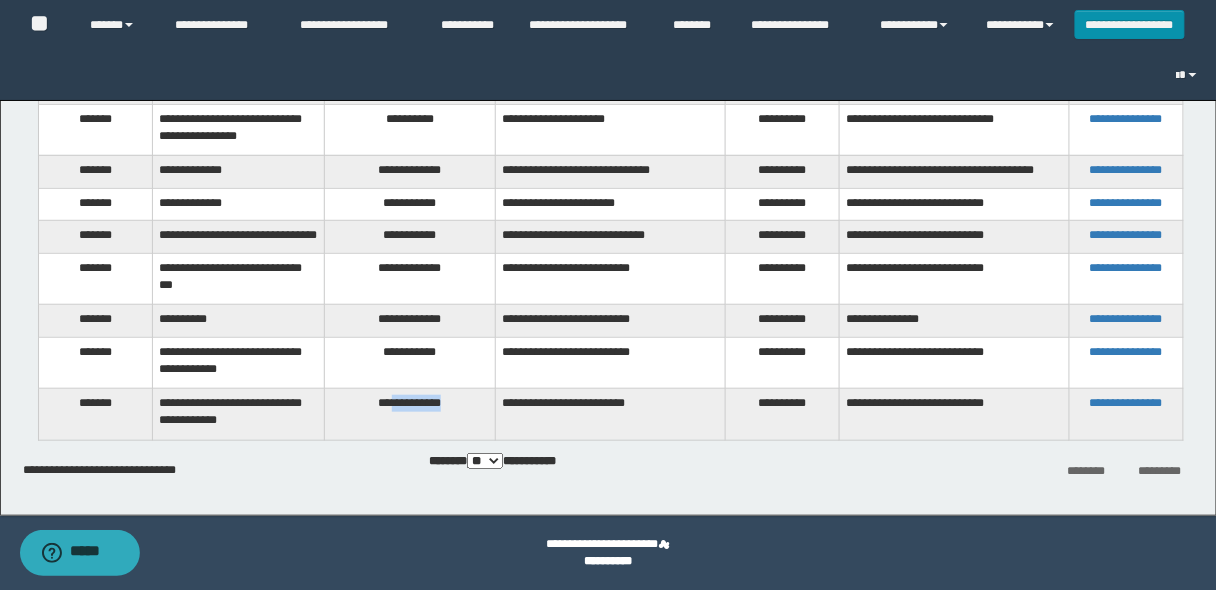 drag, startPoint x: 444, startPoint y: 403, endPoint x: 387, endPoint y: 411, distance: 57.558666 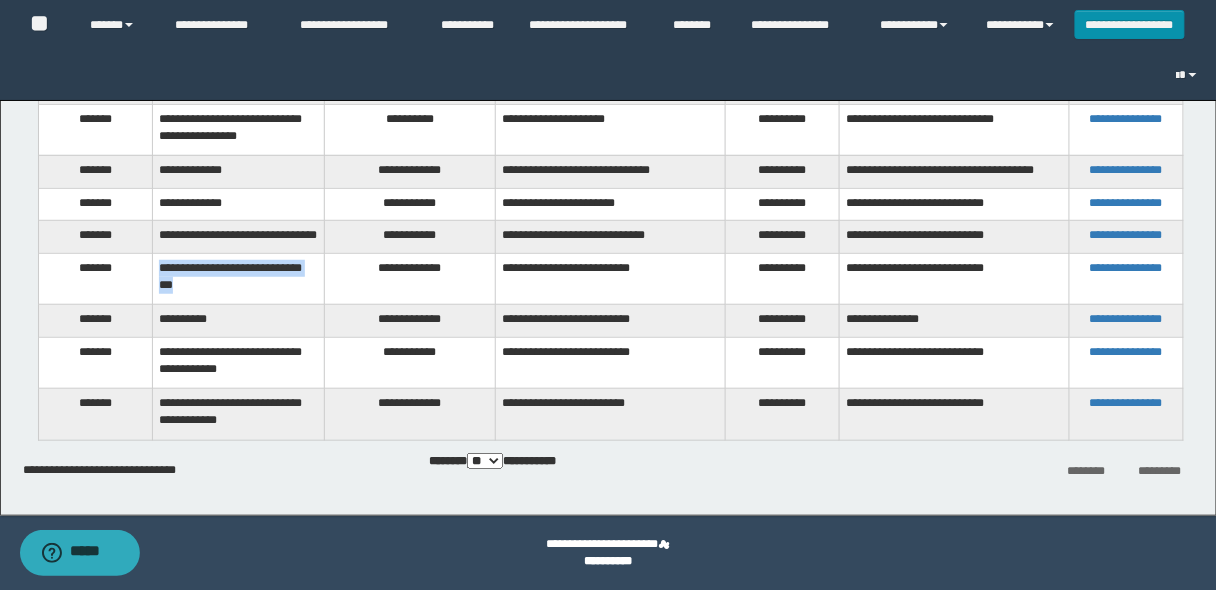 drag, startPoint x: 154, startPoint y: 279, endPoint x: 245, endPoint y: 309, distance: 95.817535 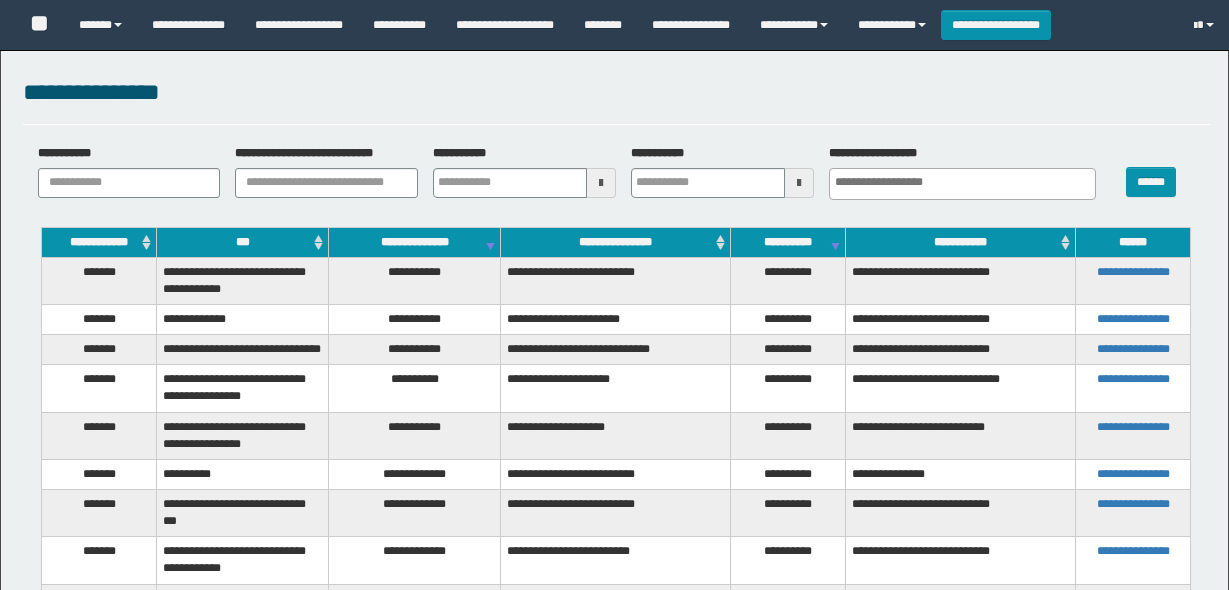 select 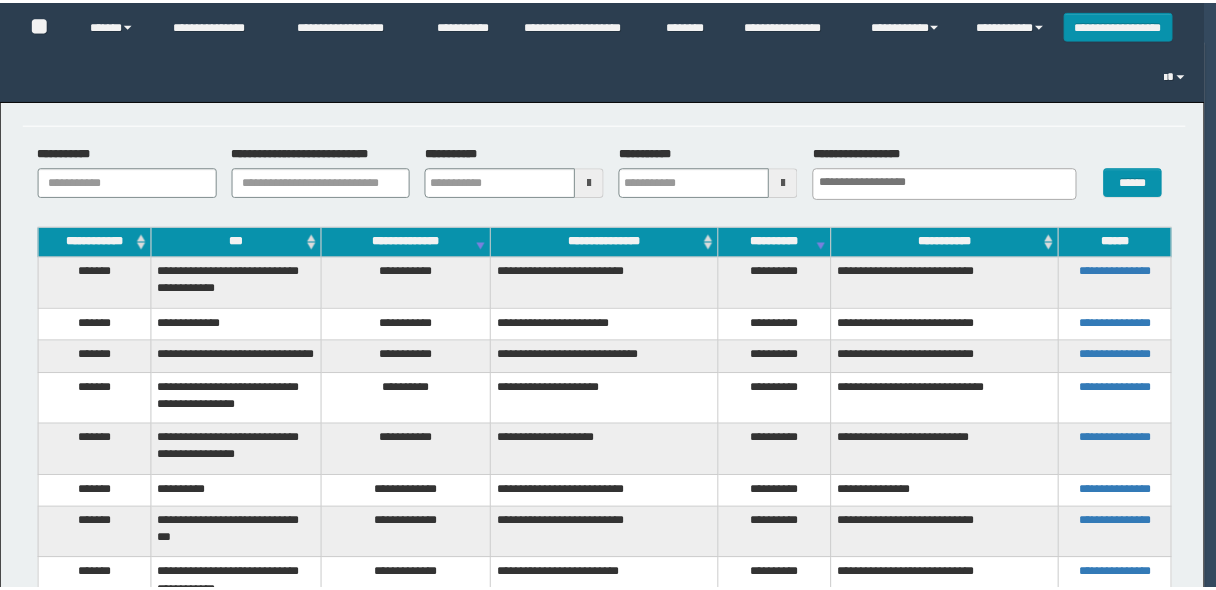 scroll, scrollTop: 0, scrollLeft: 0, axis: both 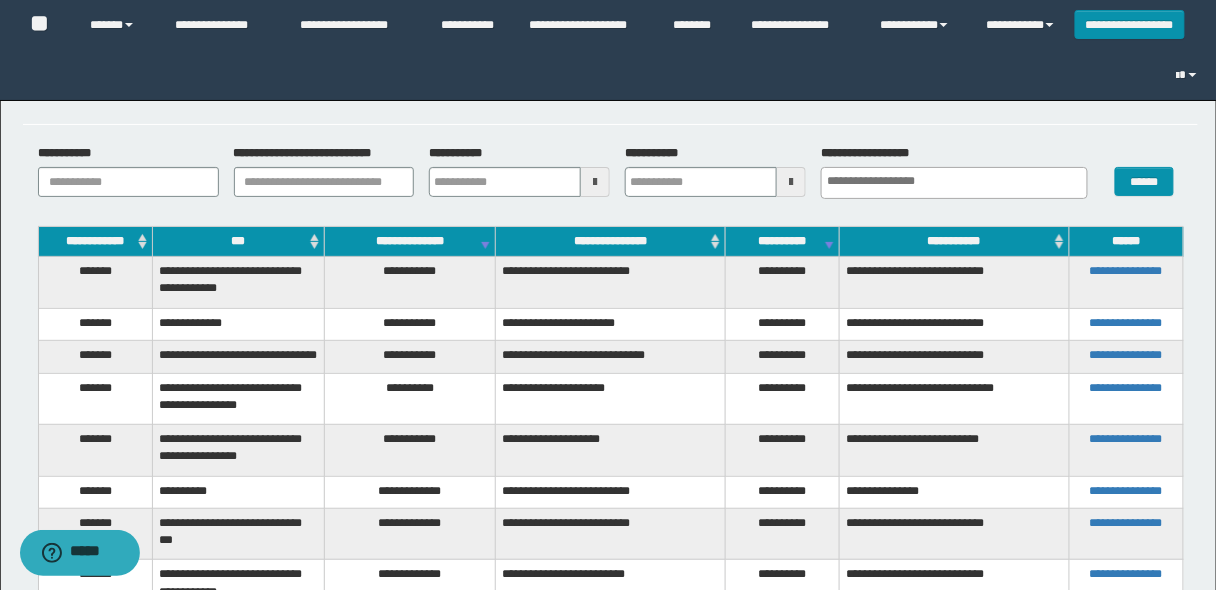 click on "***" at bounding box center [239, 242] 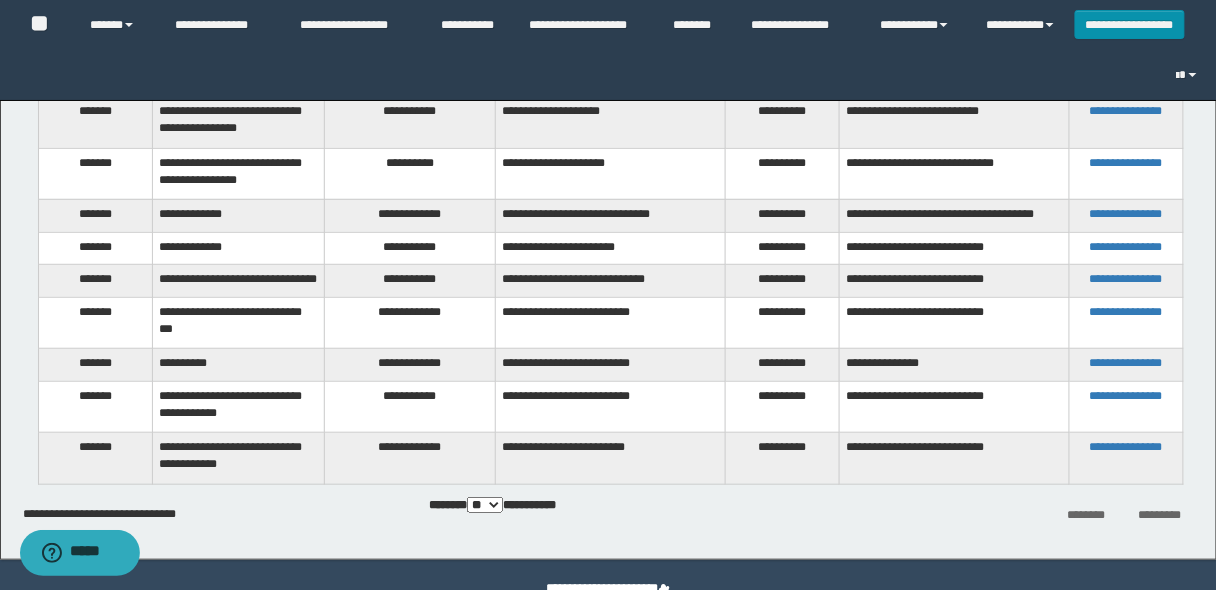 scroll, scrollTop: 204, scrollLeft: 0, axis: vertical 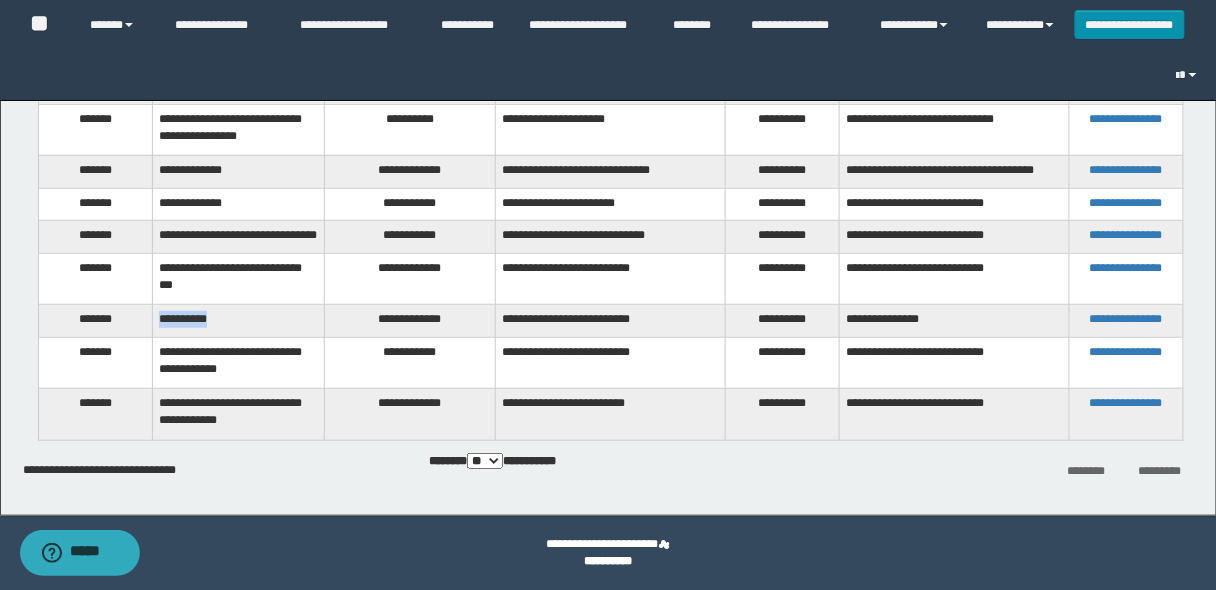 drag, startPoint x: 156, startPoint y: 325, endPoint x: 238, endPoint y: 335, distance: 82.607506 